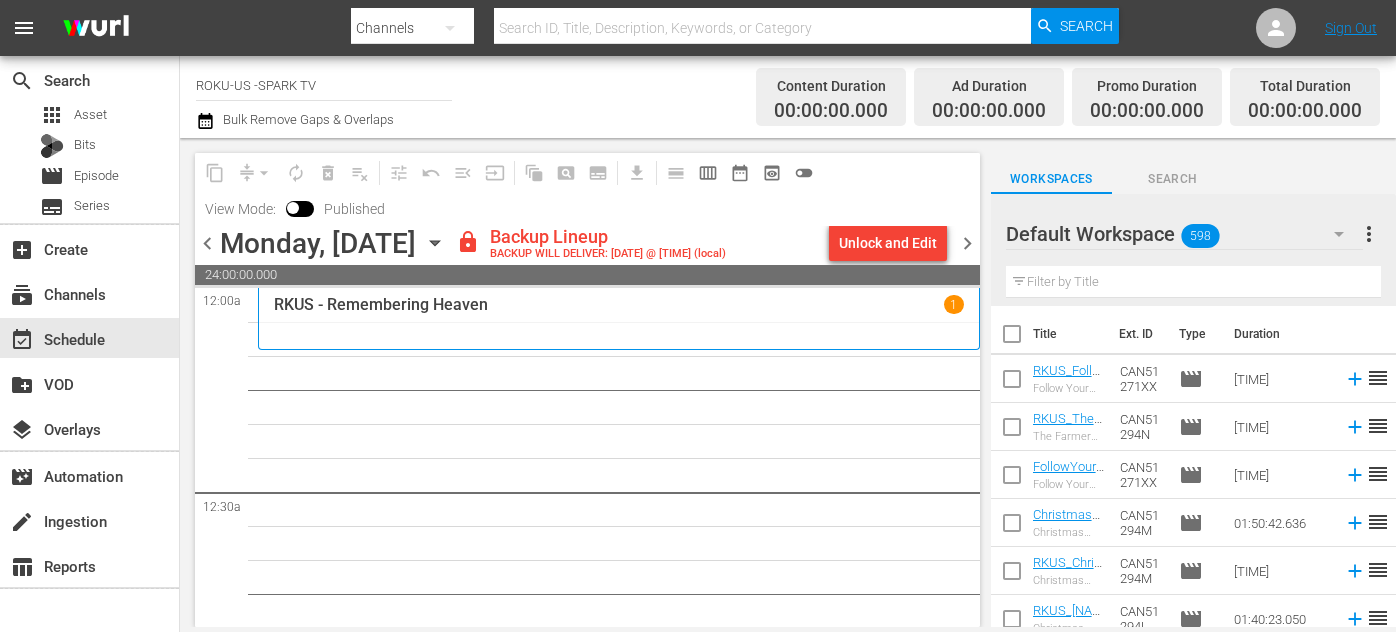 scroll, scrollTop: 0, scrollLeft: 0, axis: both 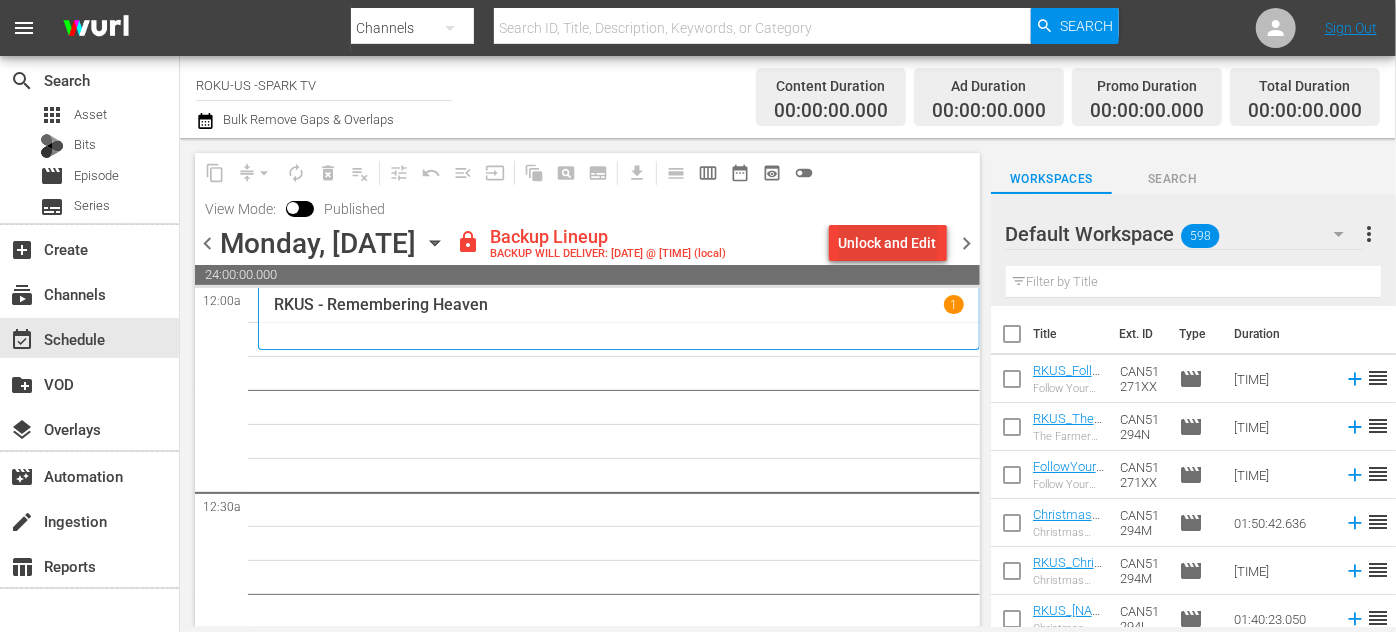 click on "Unlock and Edit" at bounding box center [888, 243] 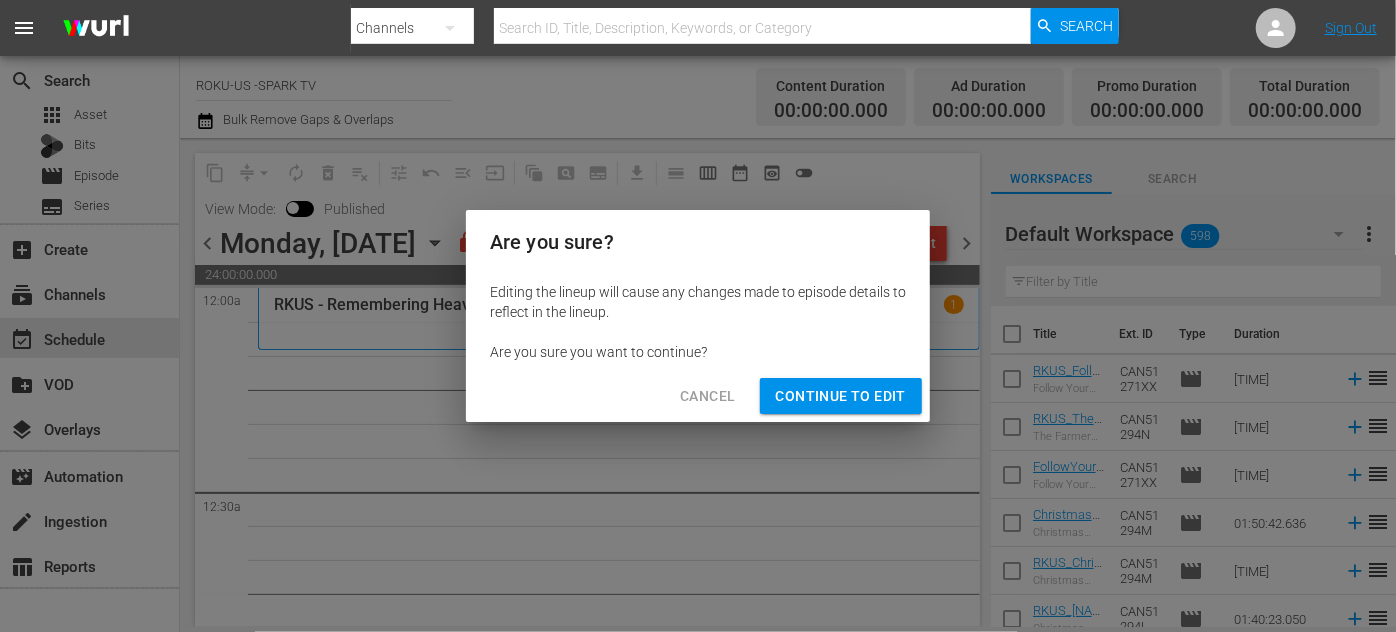 click on "Continue to Edit" at bounding box center (841, 396) 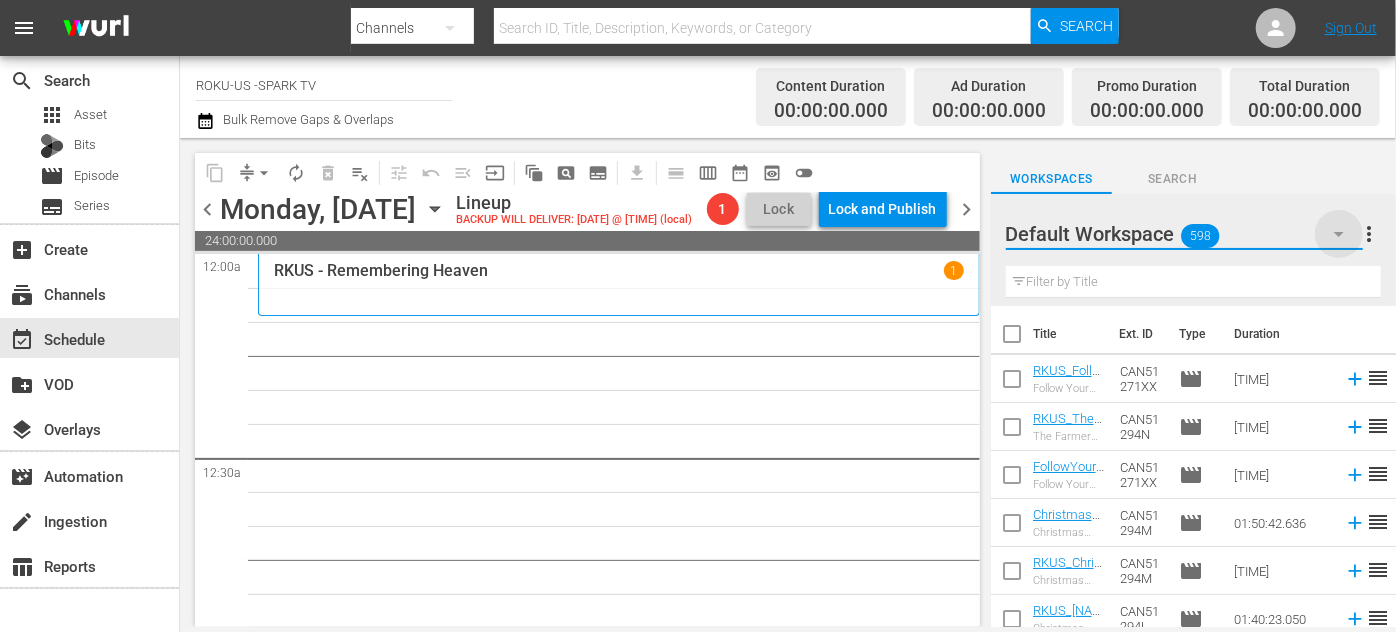 click 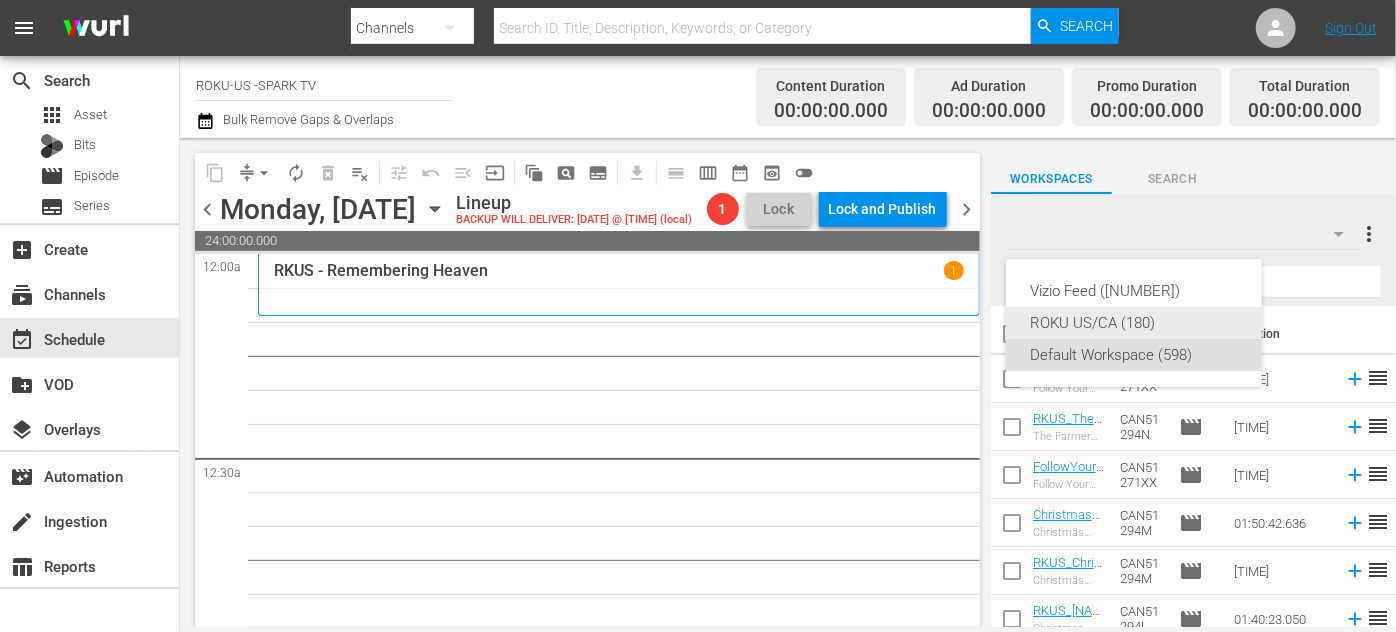 click on "ROKU US/CA (180)" at bounding box center (1134, 323) 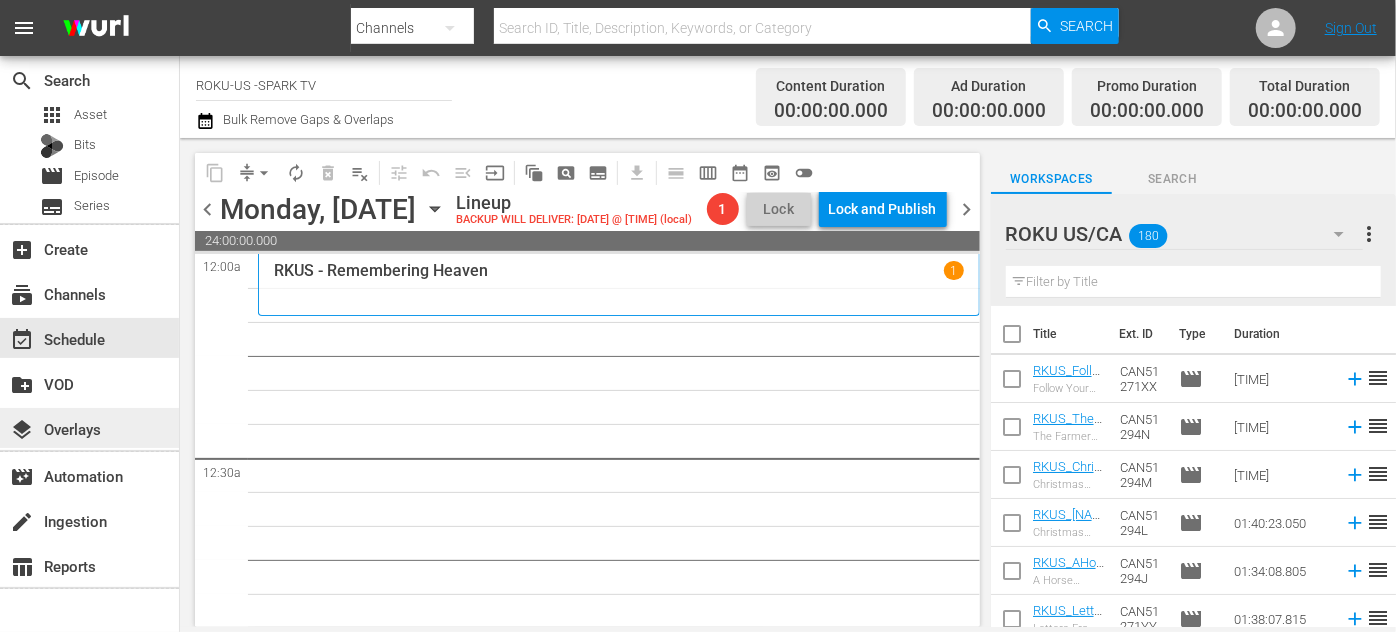 click on "layers   Overlays" at bounding box center [89, 428] 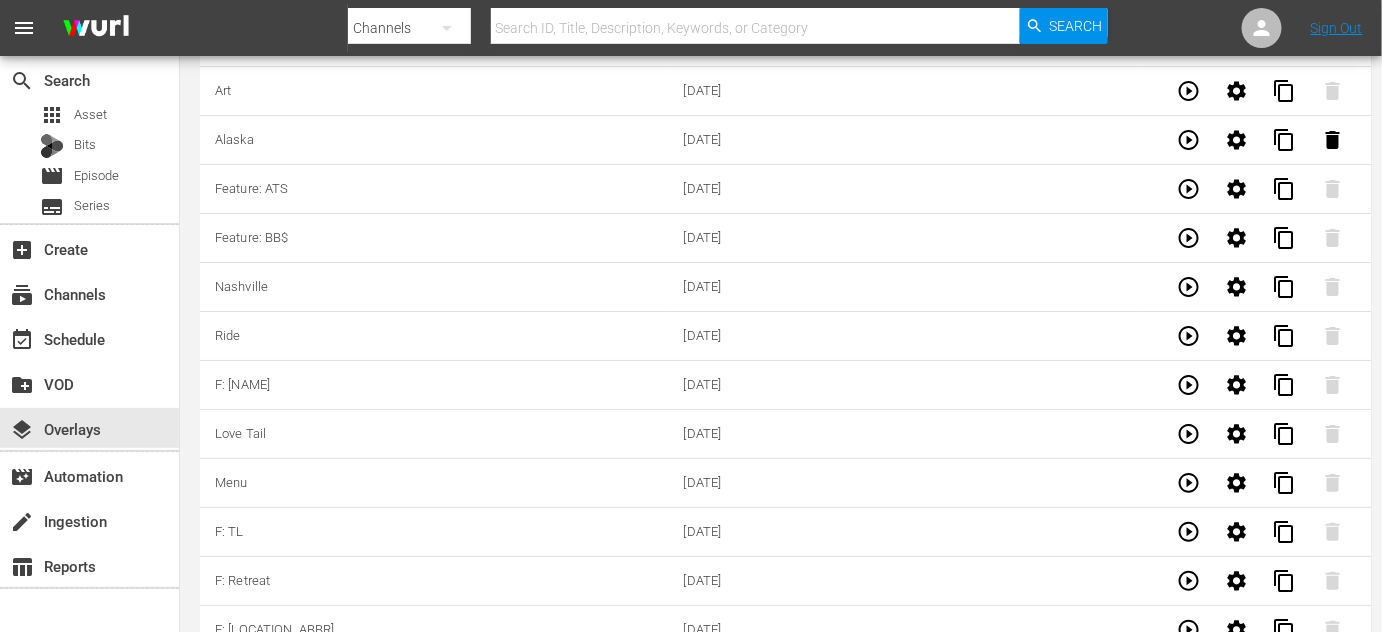 scroll, scrollTop: 5496, scrollLeft: 0, axis: vertical 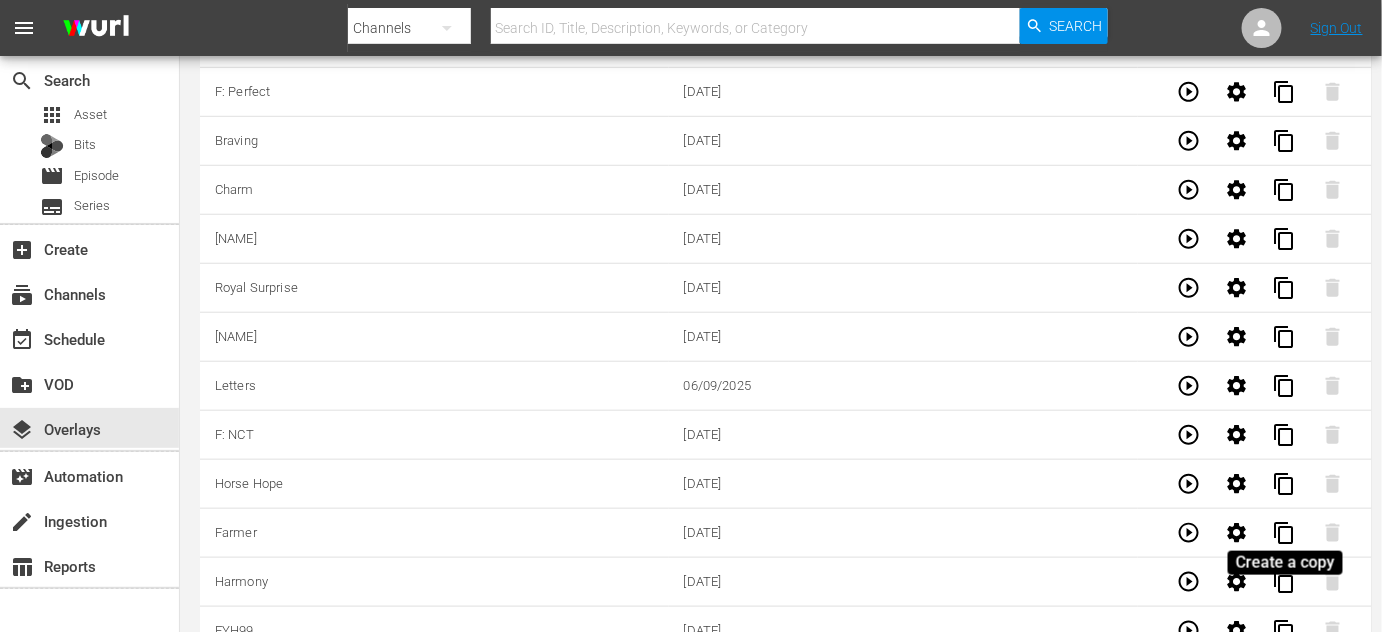 click on "content_copy" at bounding box center [1285, 631] 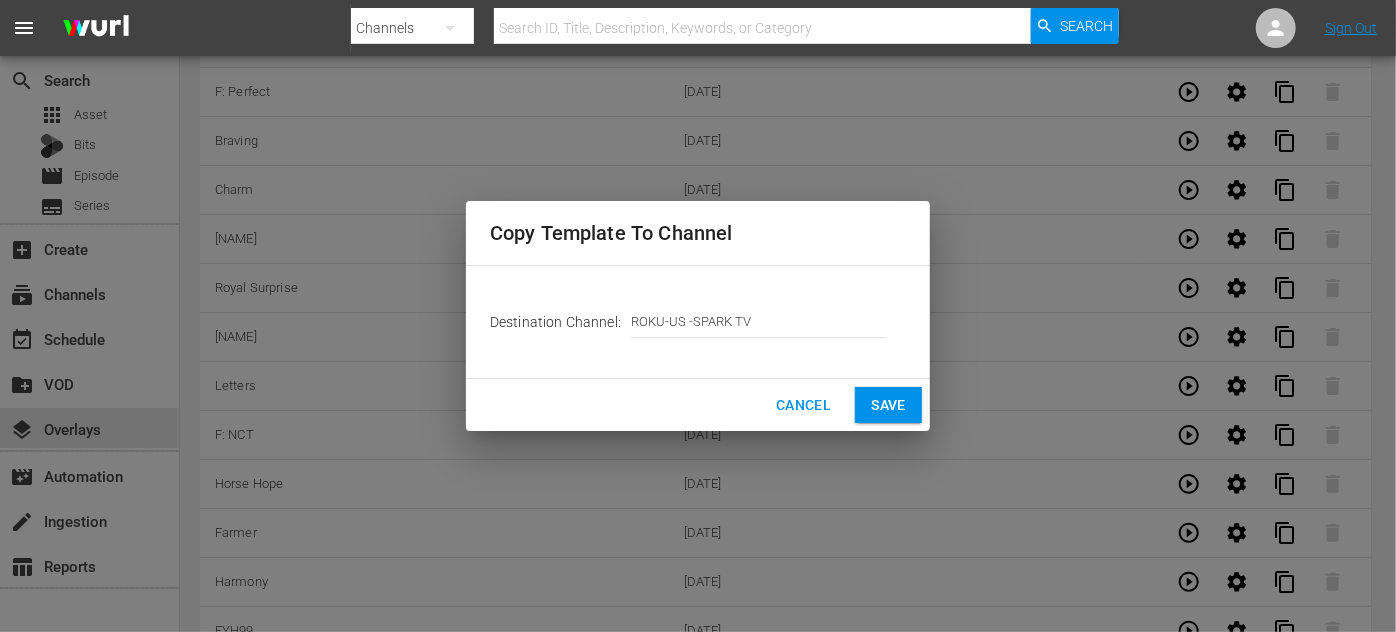click on "Save" at bounding box center [888, 405] 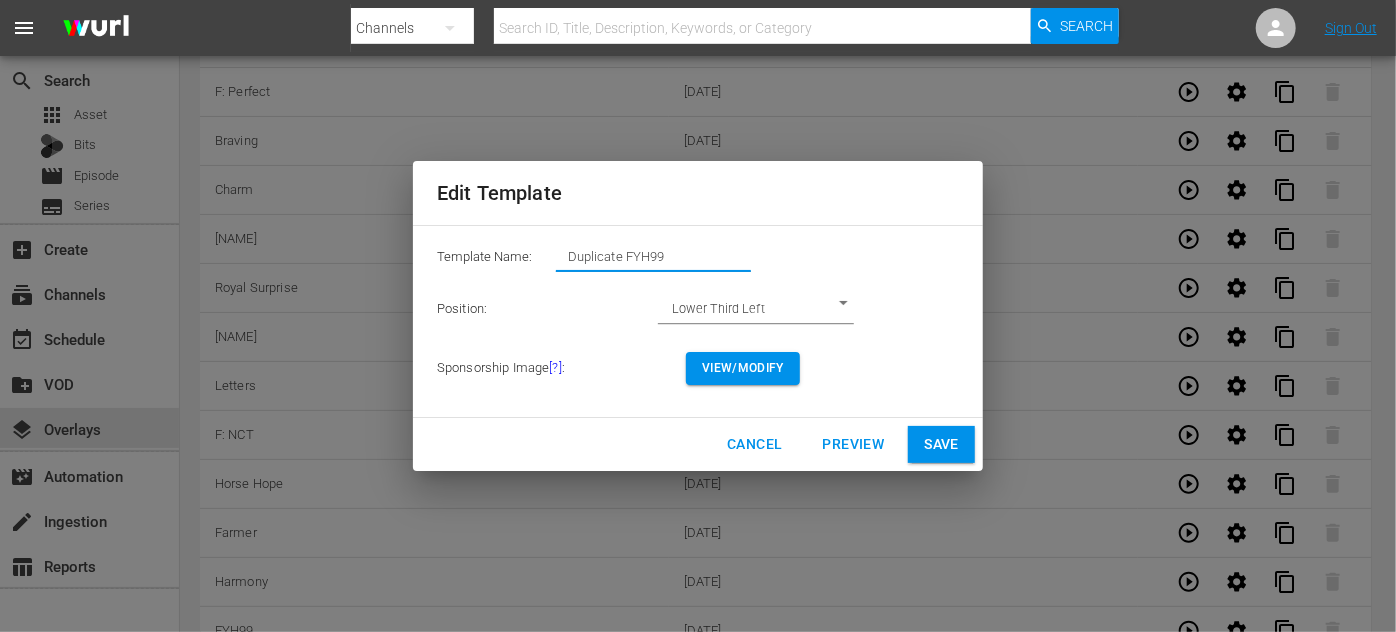 drag, startPoint x: 680, startPoint y: 255, endPoint x: 466, endPoint y: 258, distance: 214.02103 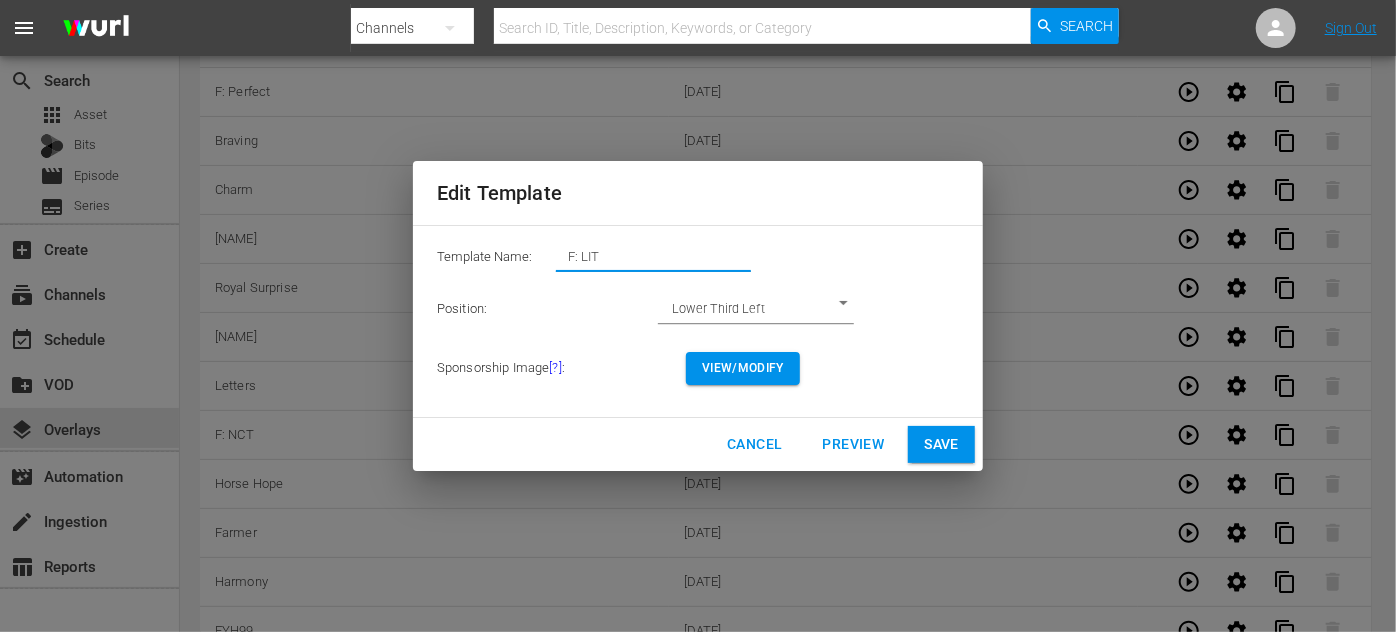 type on "F: LIT" 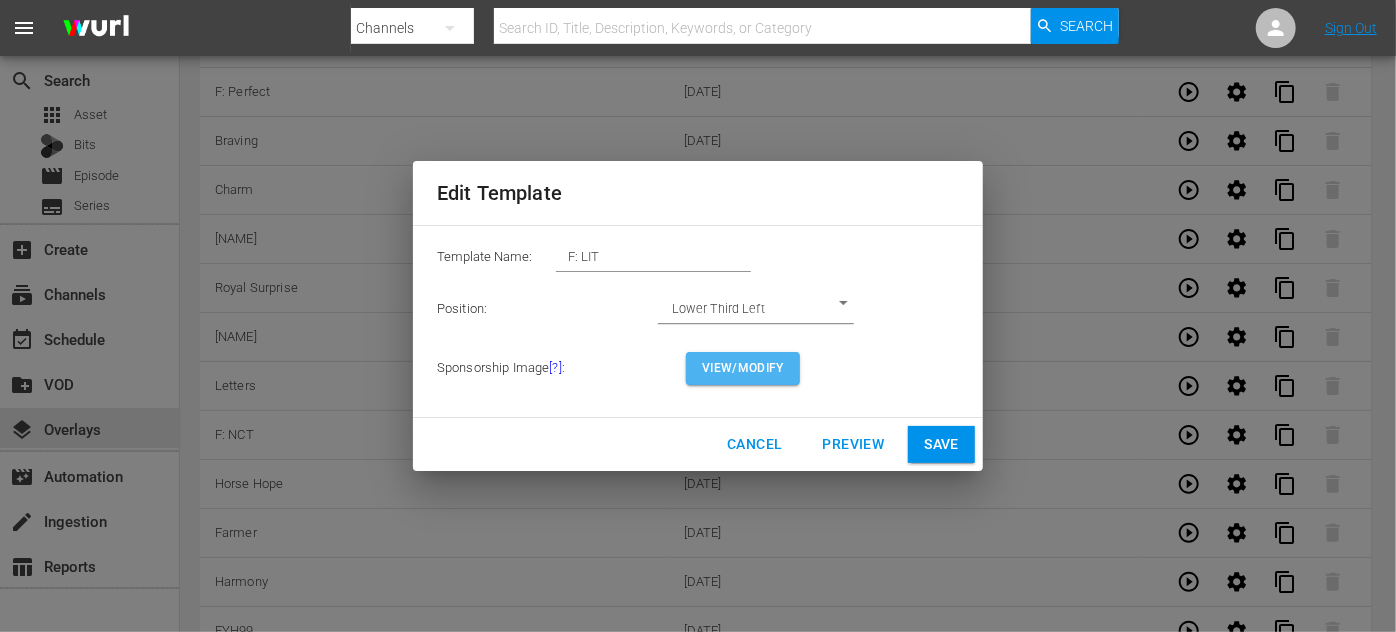 click on "View/Modify" at bounding box center (743, 368) 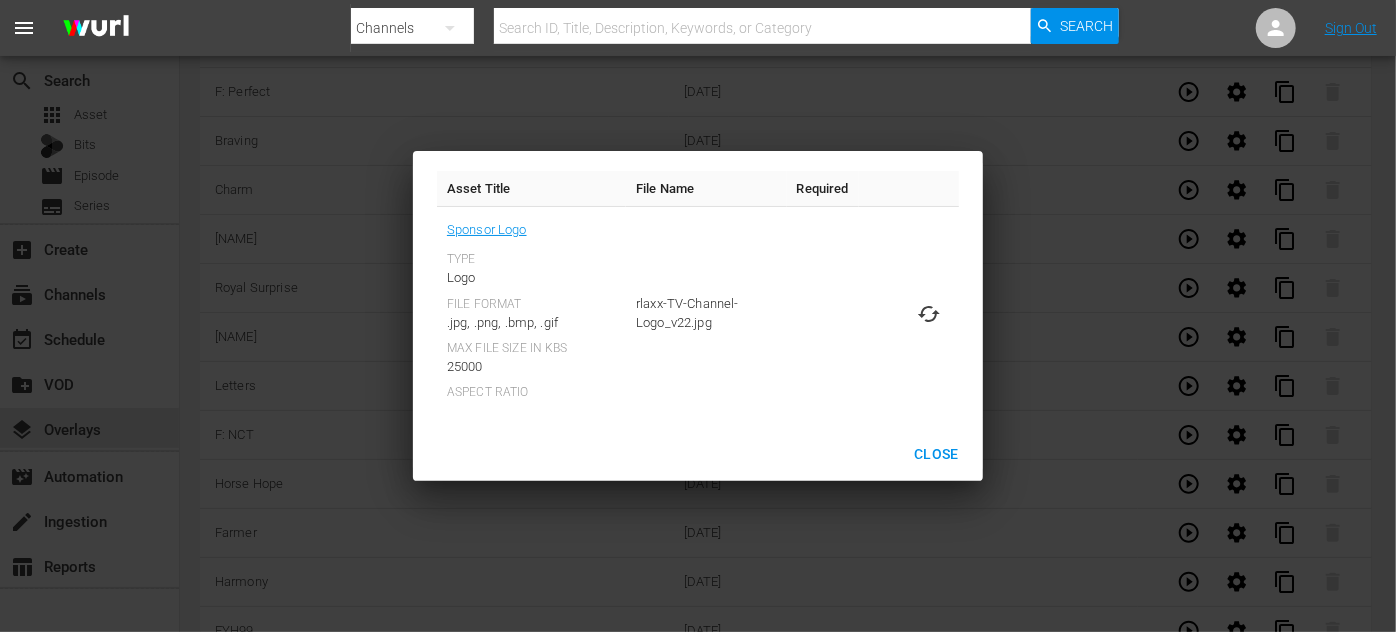 click 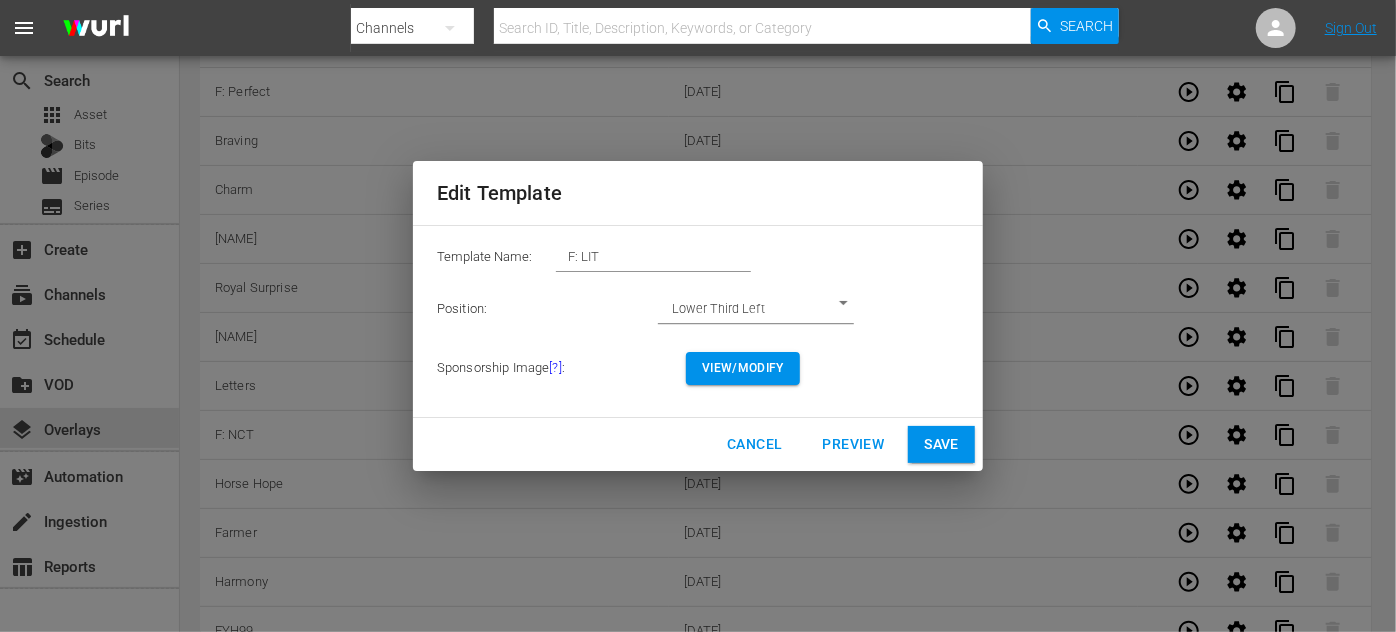click on "Save" at bounding box center (941, 444) 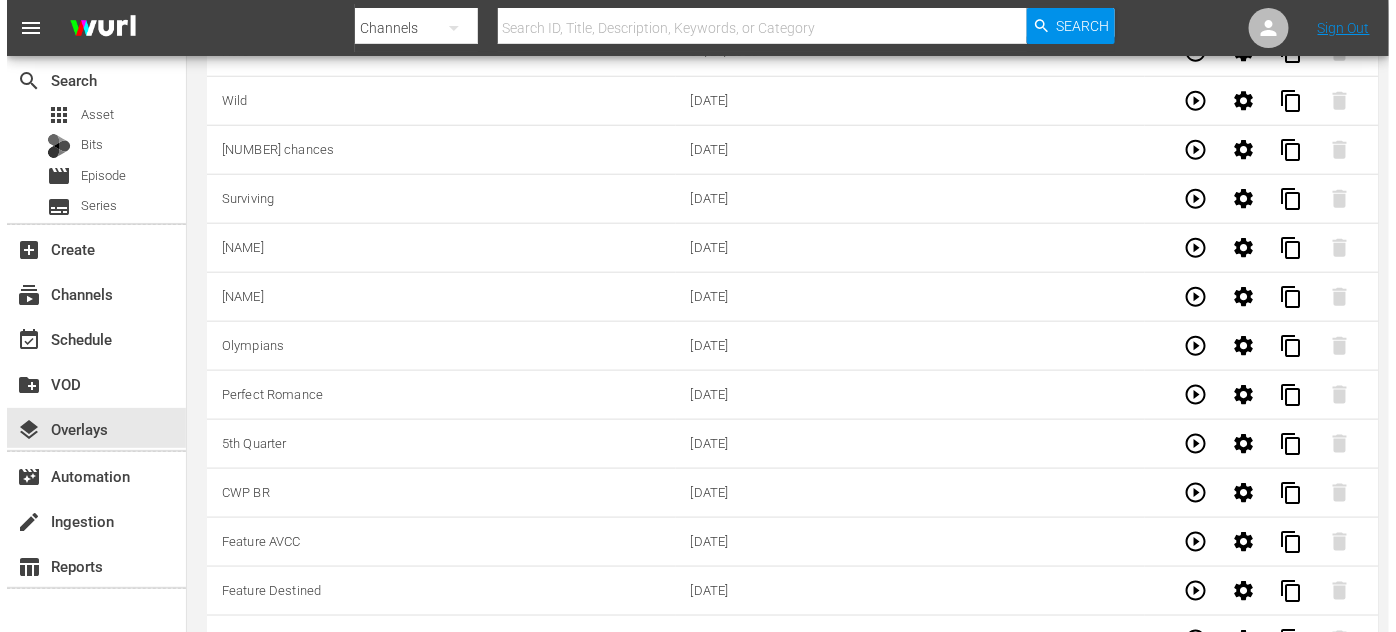 scroll, scrollTop: 0, scrollLeft: 0, axis: both 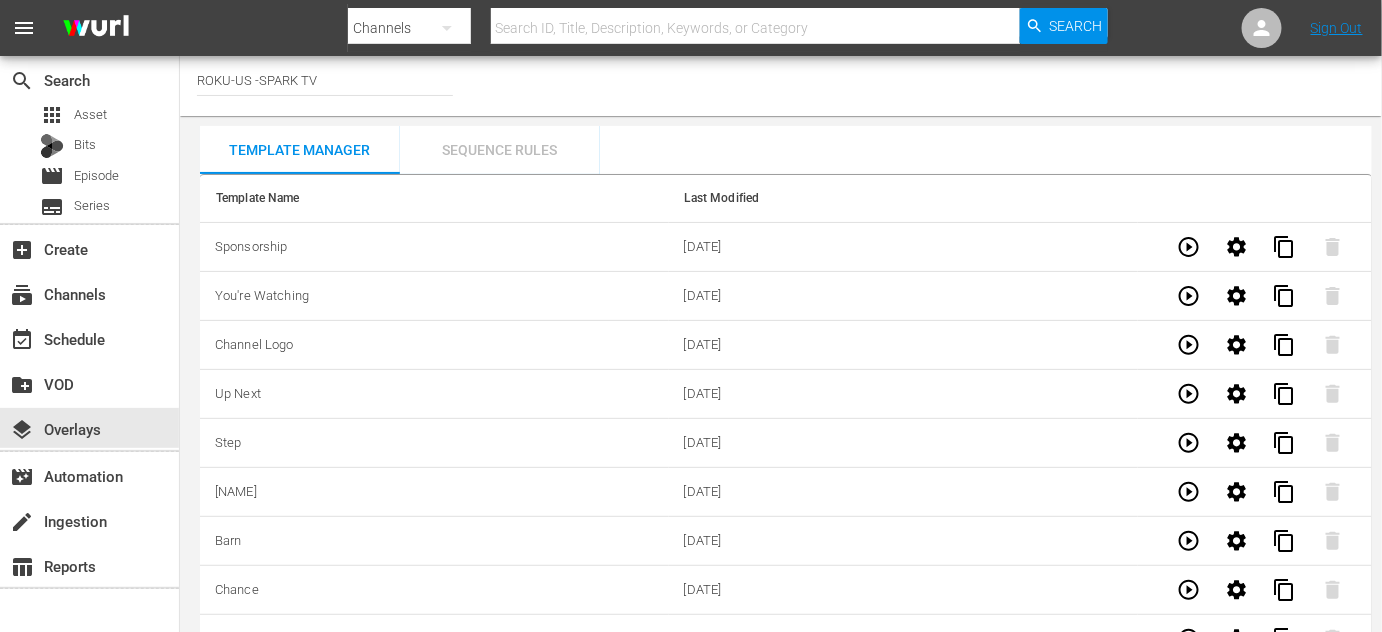 click on "Sequence Rules" at bounding box center [500, 150] 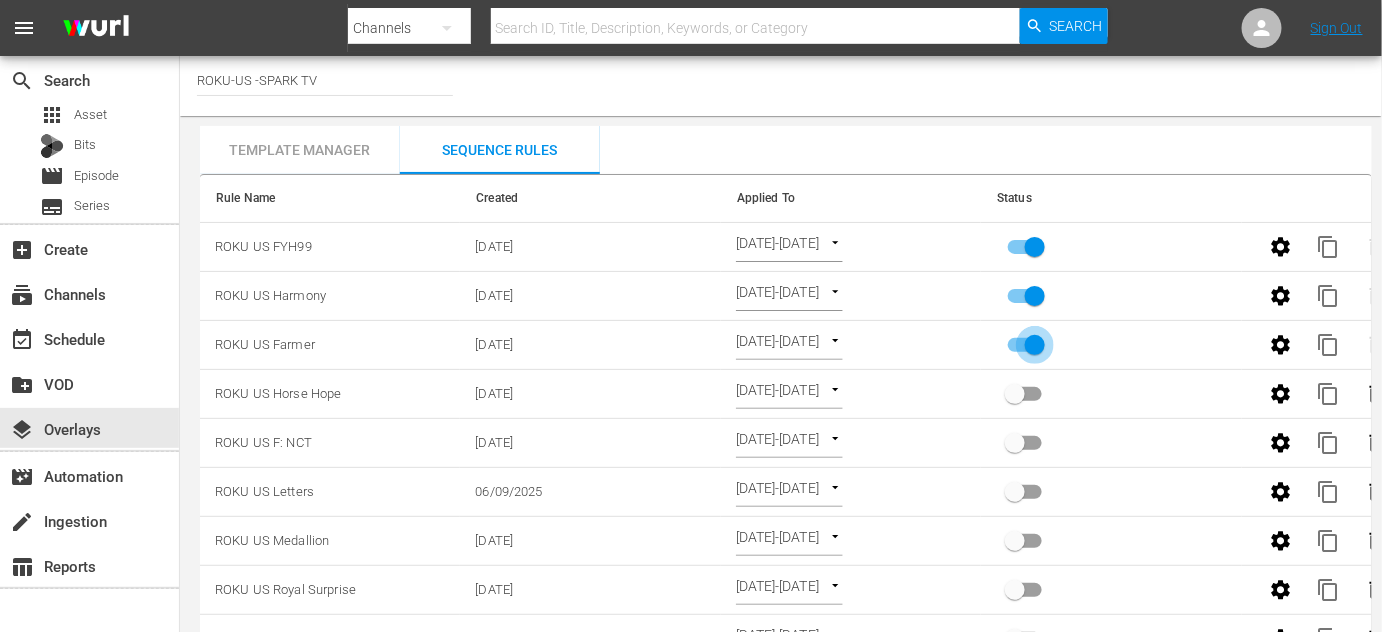 click at bounding box center (1035, 349) 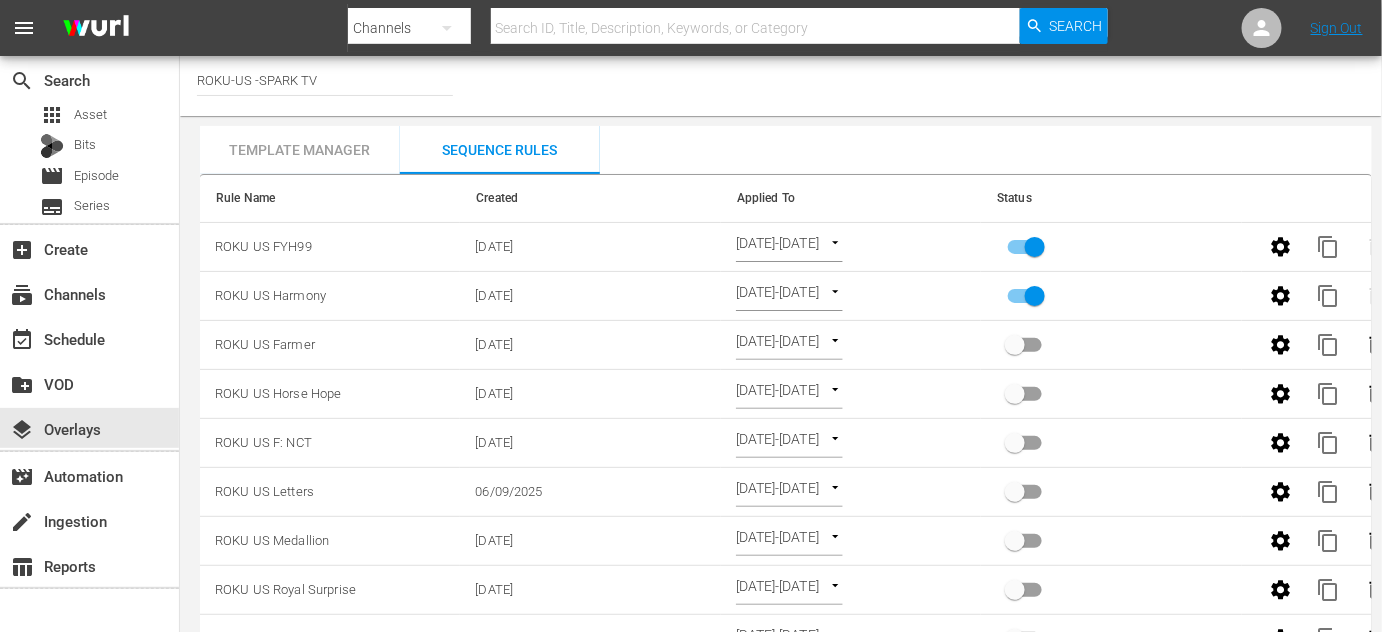 checkbox on "false" 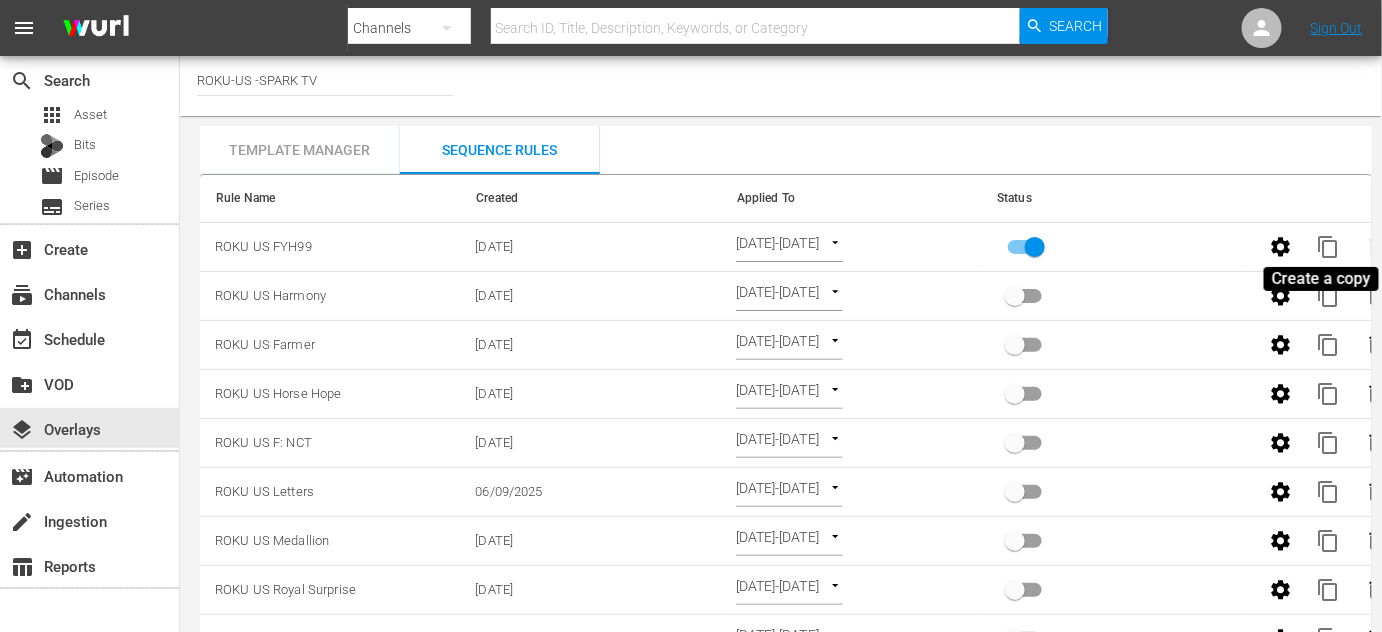 checkbox on "false" 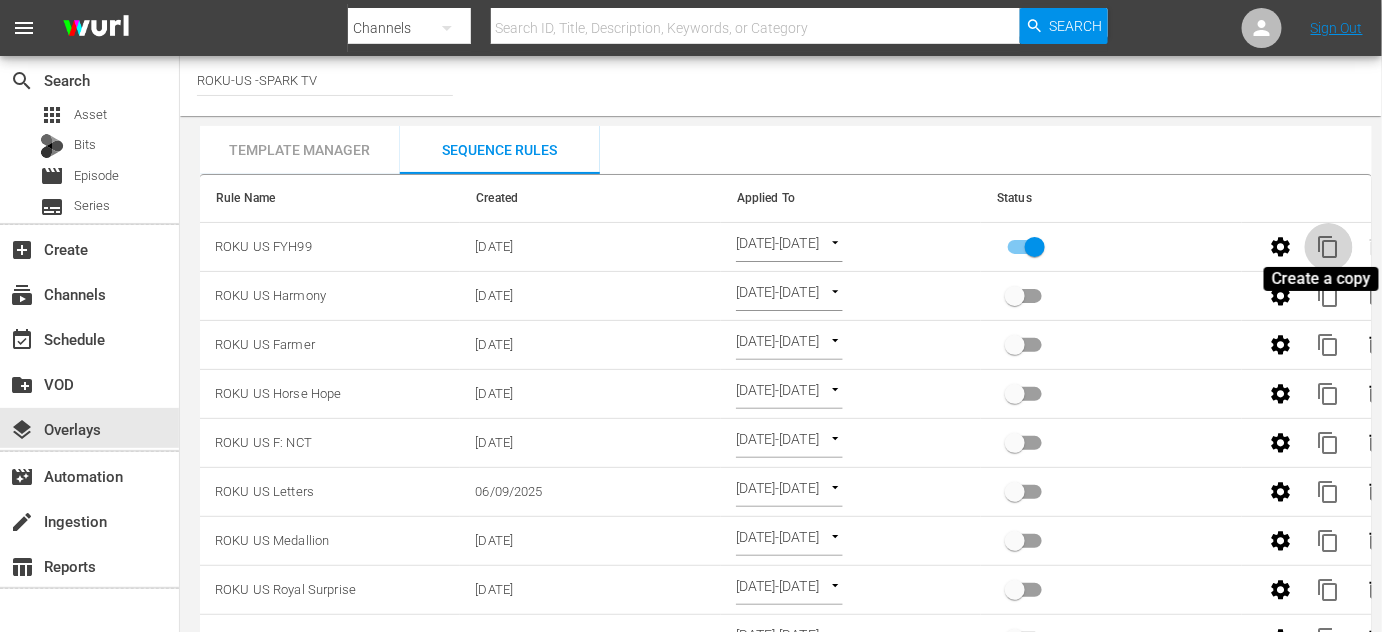 click on "content_copy" at bounding box center [1329, 247] 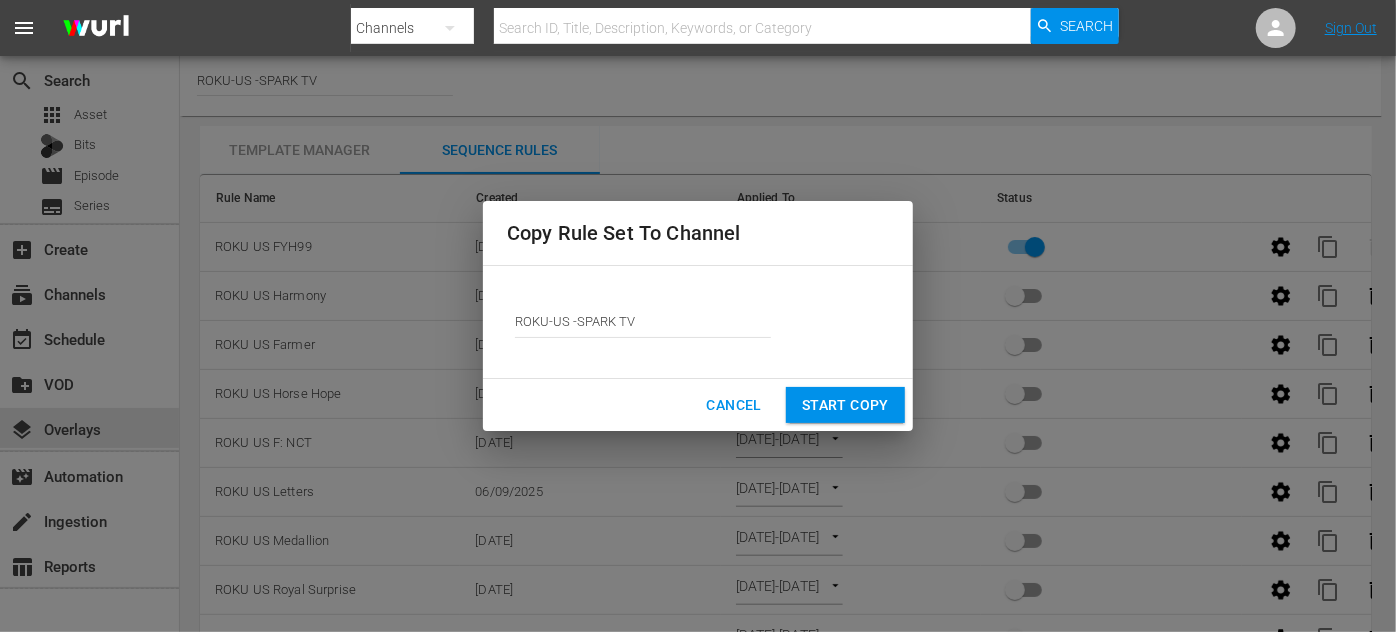 click on "Start Copy" at bounding box center (845, 405) 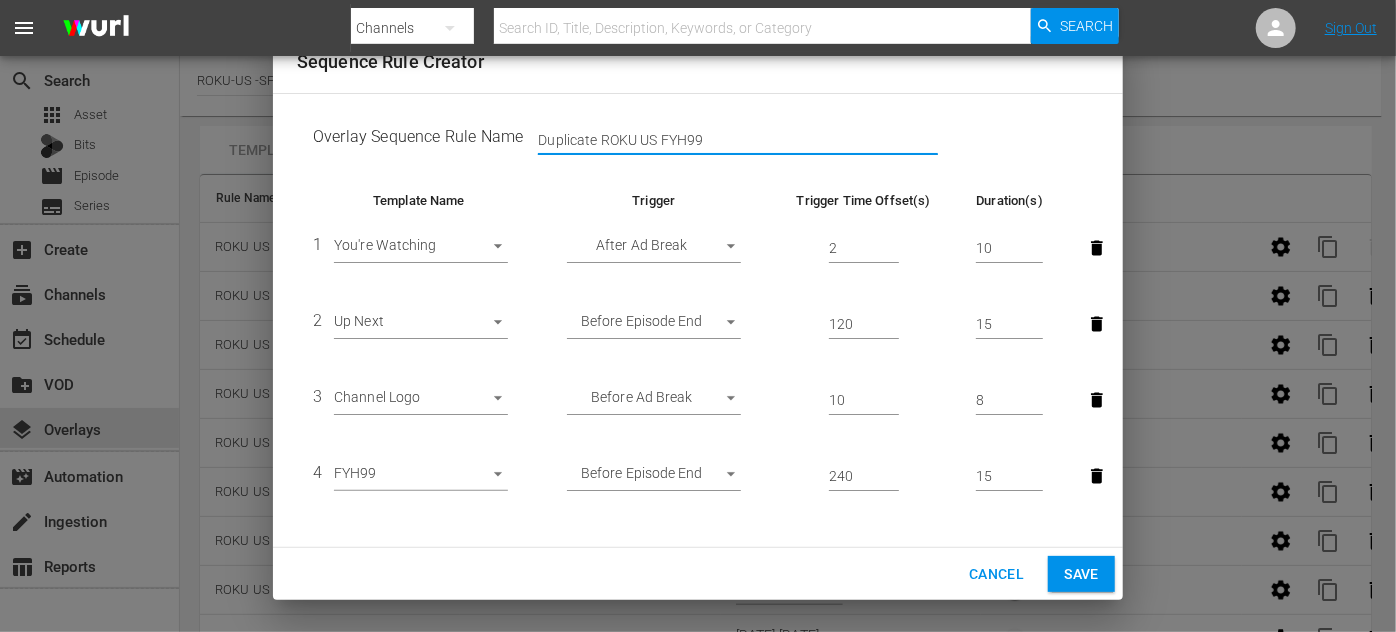 drag, startPoint x: 596, startPoint y: 139, endPoint x: 480, endPoint y: 139, distance: 116 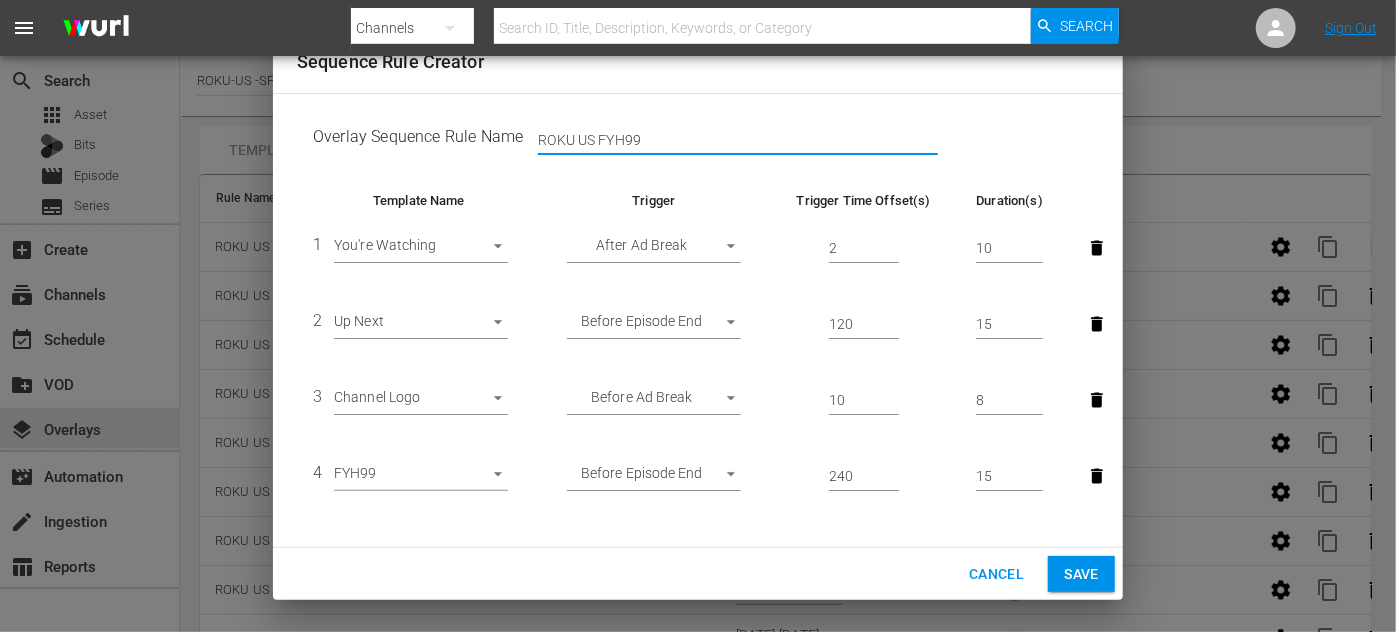 drag, startPoint x: 662, startPoint y: 133, endPoint x: 602, endPoint y: 131, distance: 60.033325 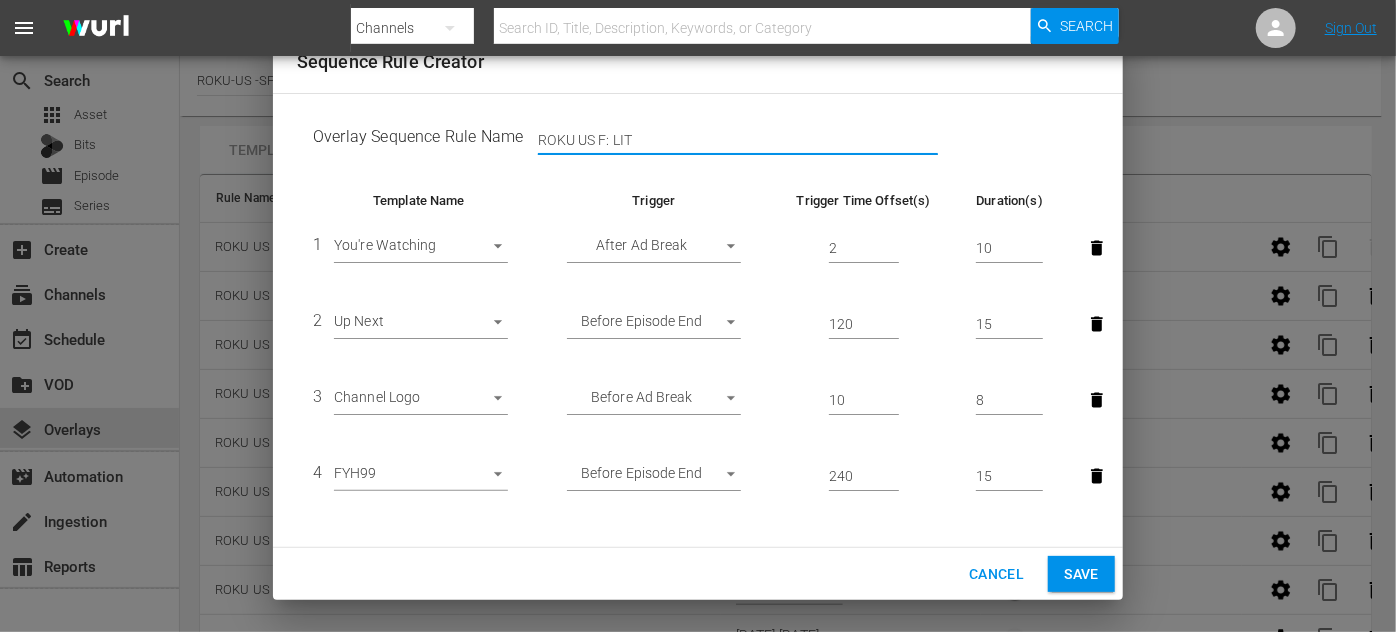 type on "ROKU US F: LIT" 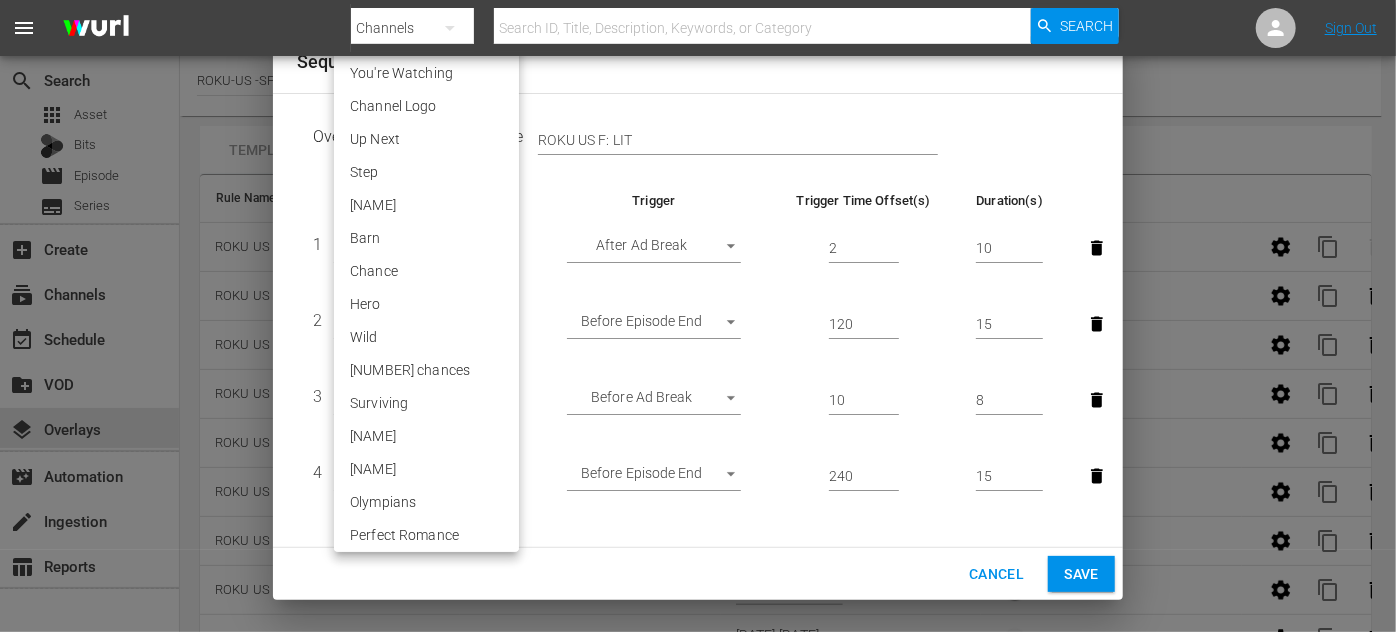 scroll, scrollTop: 3506, scrollLeft: 0, axis: vertical 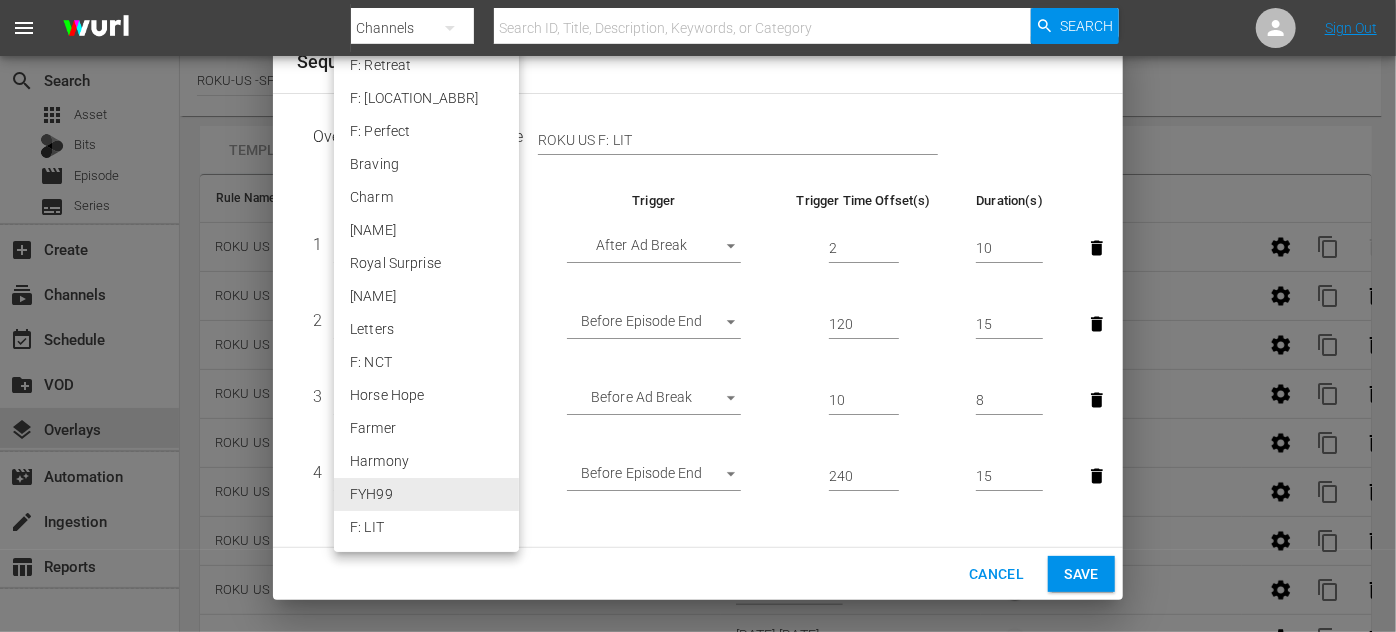 click on "F: LIT" at bounding box center [426, 527] 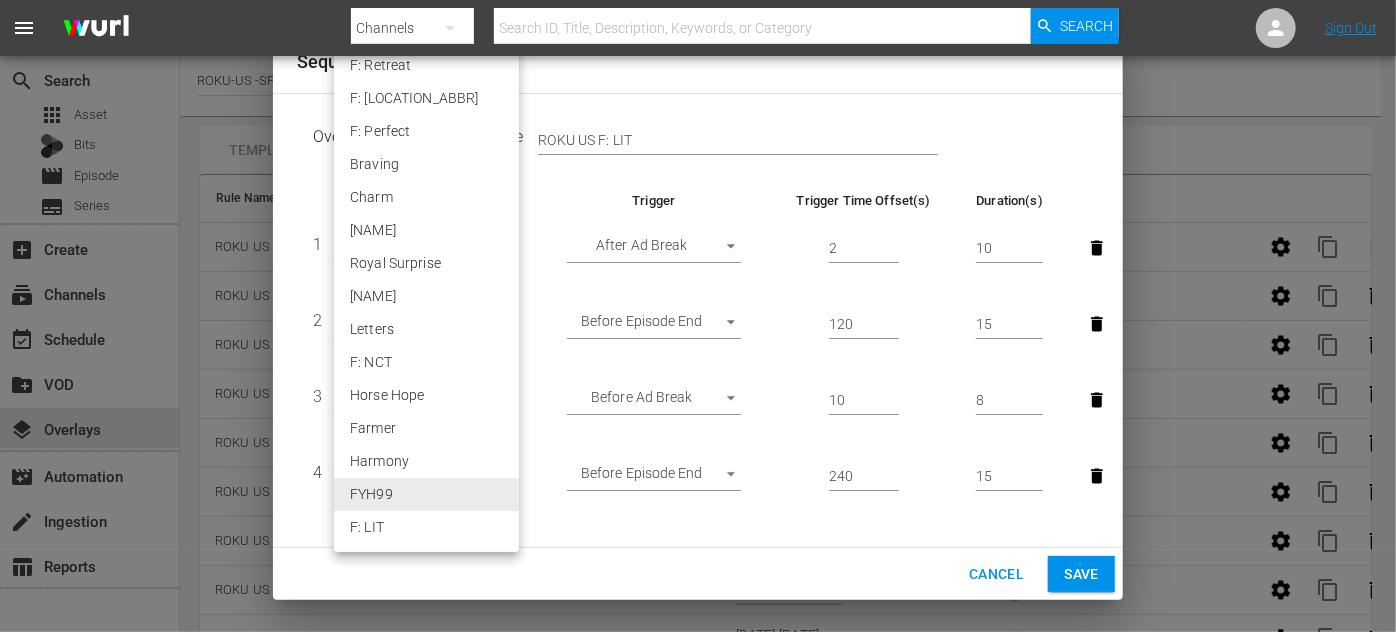 type on "[POSTAL_CODE]" 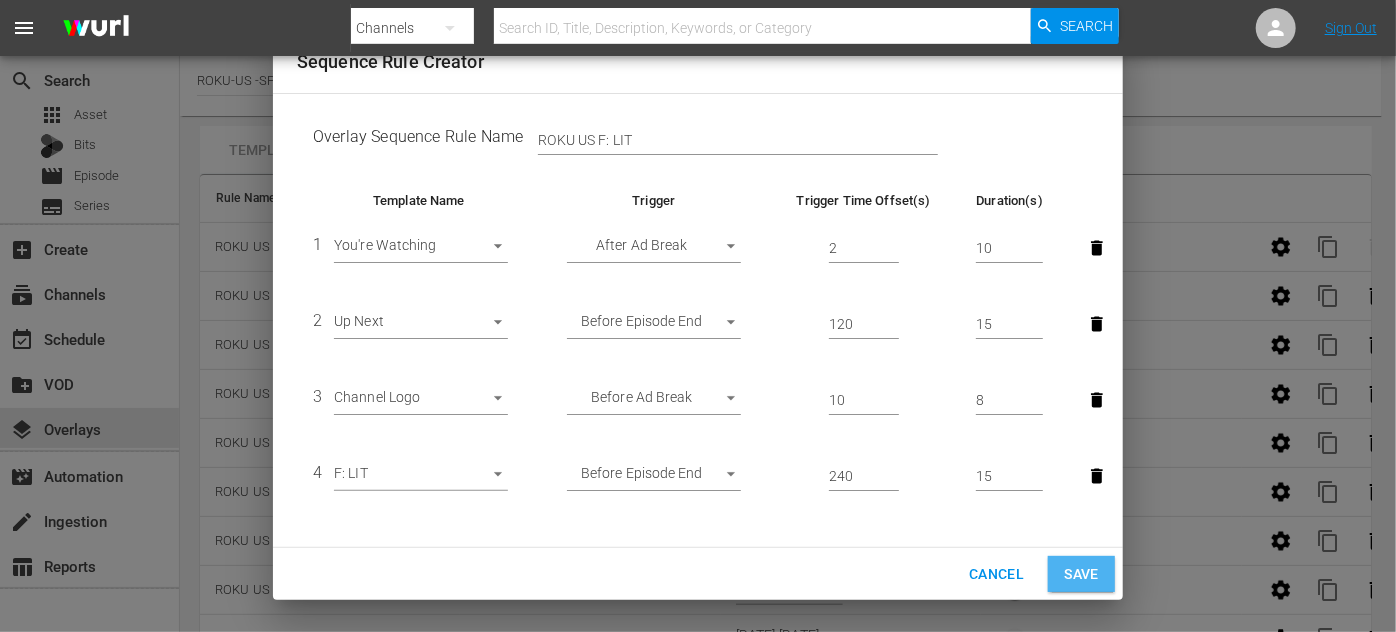 click on "Save" at bounding box center [1081, 574] 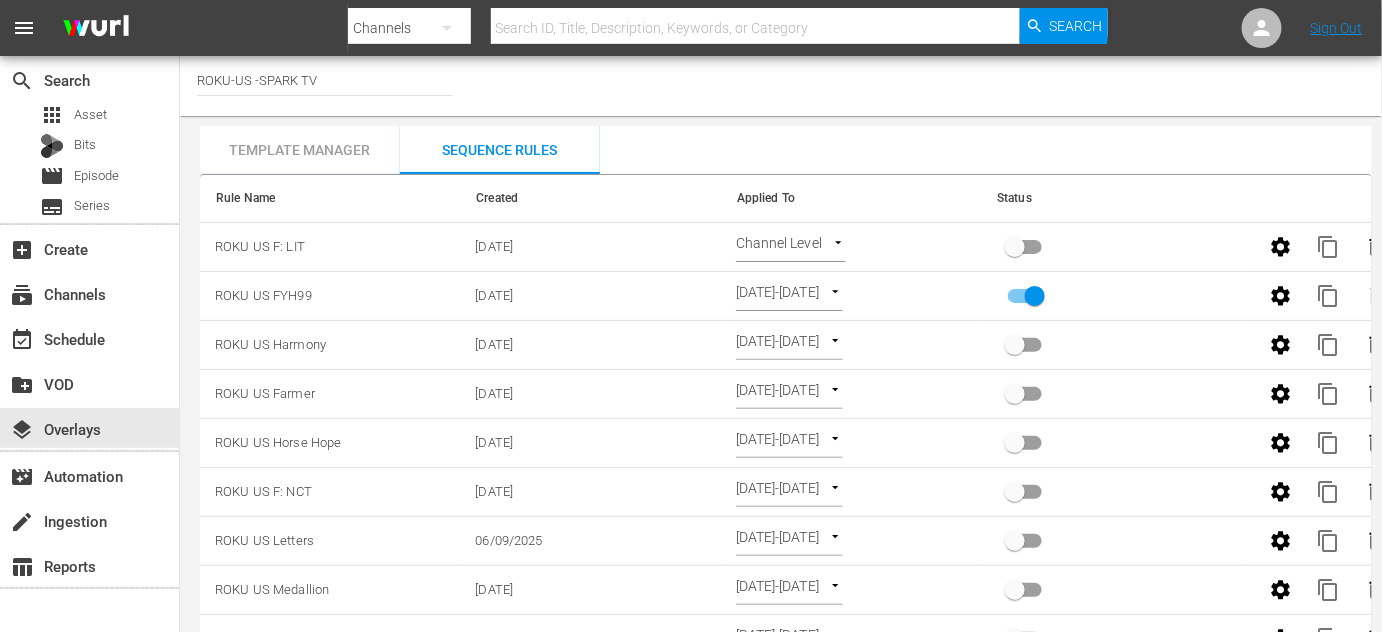 click on "menu Search By Channels Search ID, Title, Description, Keywords, or Category Search Sign Out search Search apps Asset Bits movie Episode subtitles Series add_box Create subscriptions Channels event_available Schedule create_new_folder VOD layers Overlays movie_filter Automation create Ingestion table_chart Reports Channel Title ROKU-US -SPARK TV Template Manager Sequence Rules Template Name Last Modified Sponsorship [DATE] content_copy You're Watching [DATE] content_copy Channel Logo [DATE] content_copy Up Next [DATE] content_copy Step [DATE] content_copy Dance [DATE] content_copy Barn [DATE] content_copy Chance [DATE] content_copy Hero [DATE] content_copy Wild [DATE] content_copy 77 chances [DATE] content_copy Surviving [DATE] content_copy Jack [DATE] content_copy Dandelion [DATE] content_copy Olympians [DATE] content_copy Perfect Romance [DATE] content_copy 5th Quarter [DATE] content_copy CWP BR [DATE]" at bounding box center (691, 316) 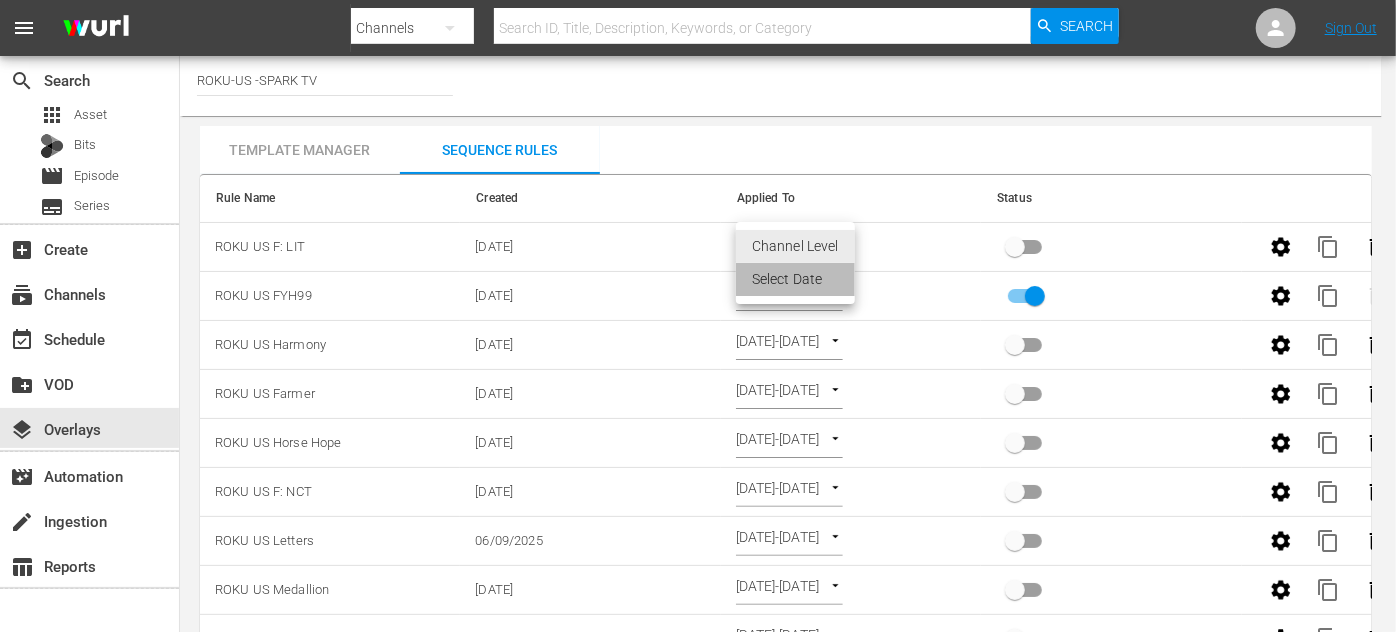 click on "Select Date" at bounding box center (795, 279) 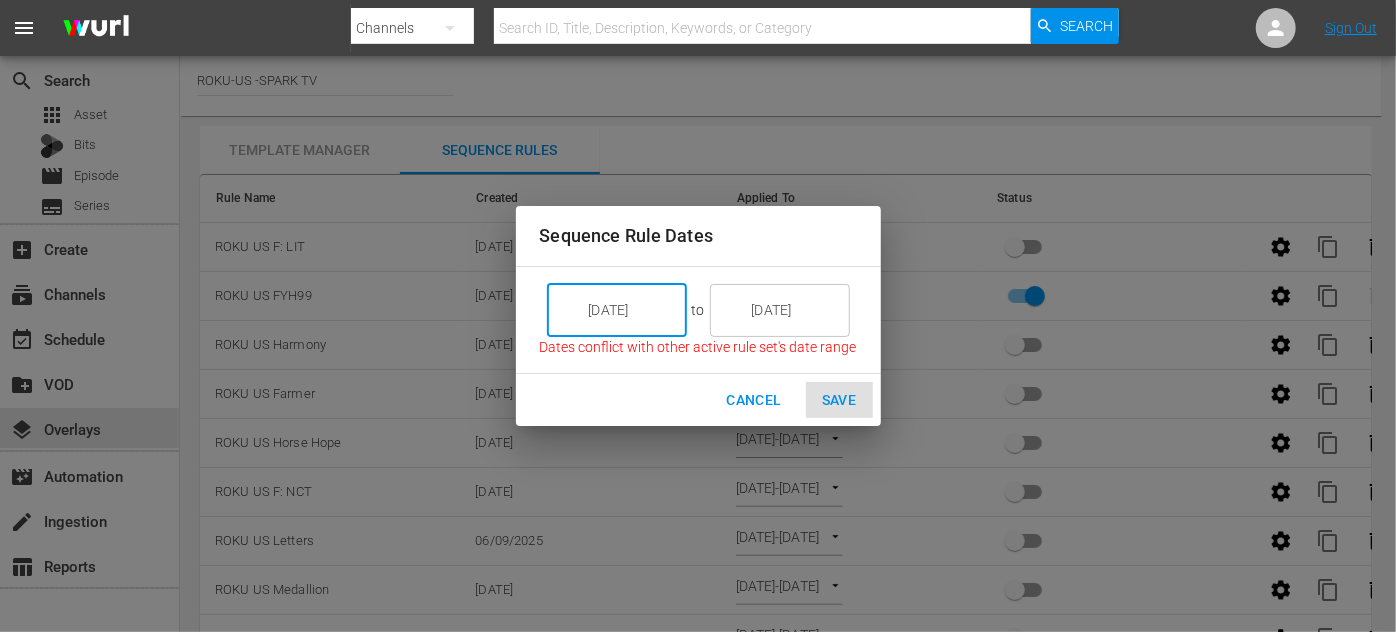 click on "[DATE]" at bounding box center (631, 310) 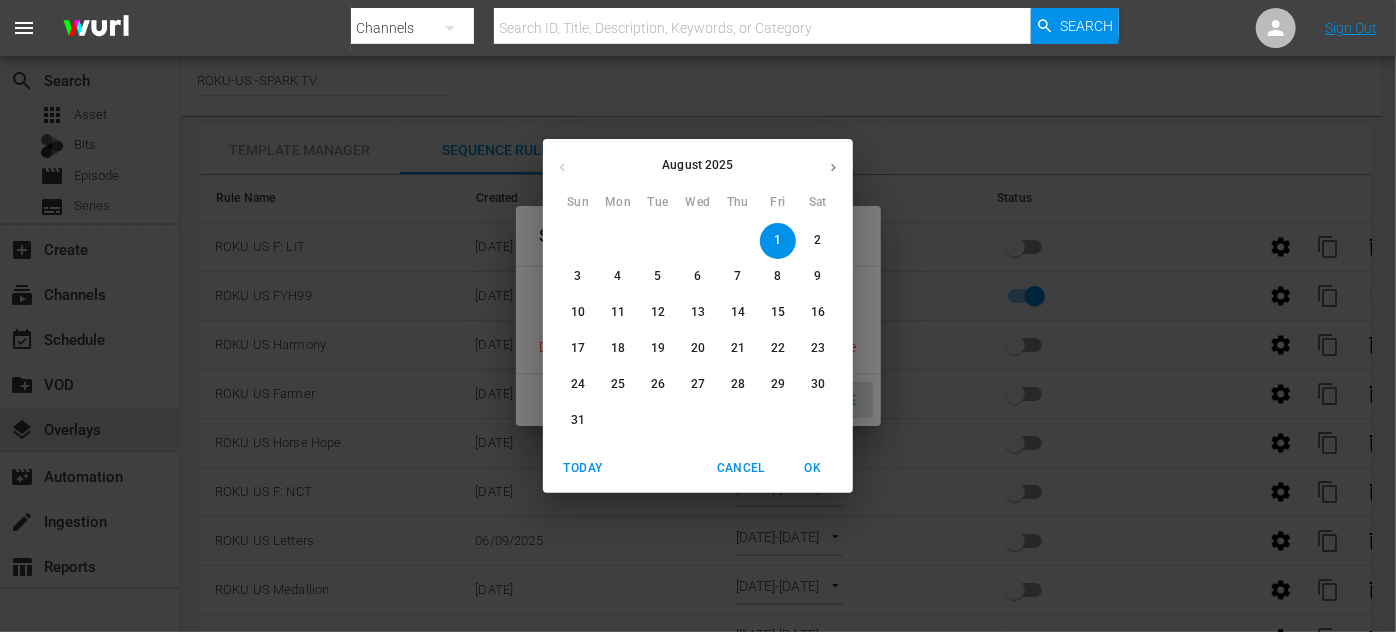 click on "3" at bounding box center (578, 276) 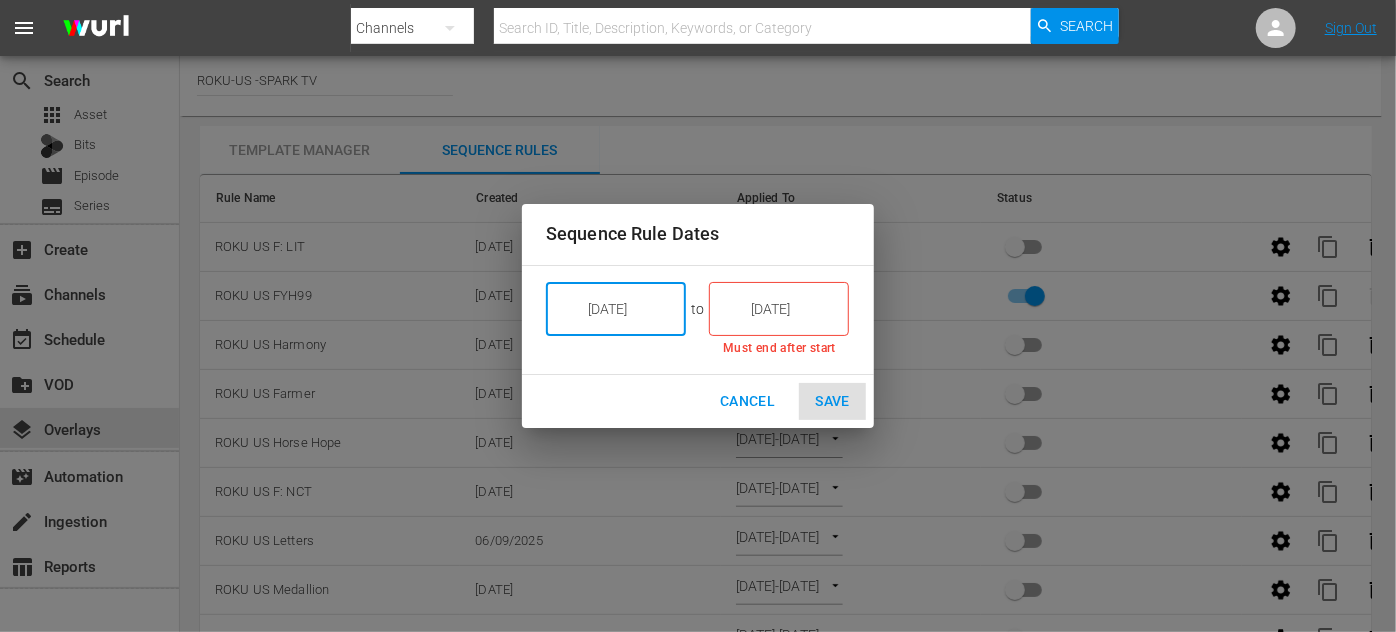click on "[DATE]" at bounding box center [793, 309] 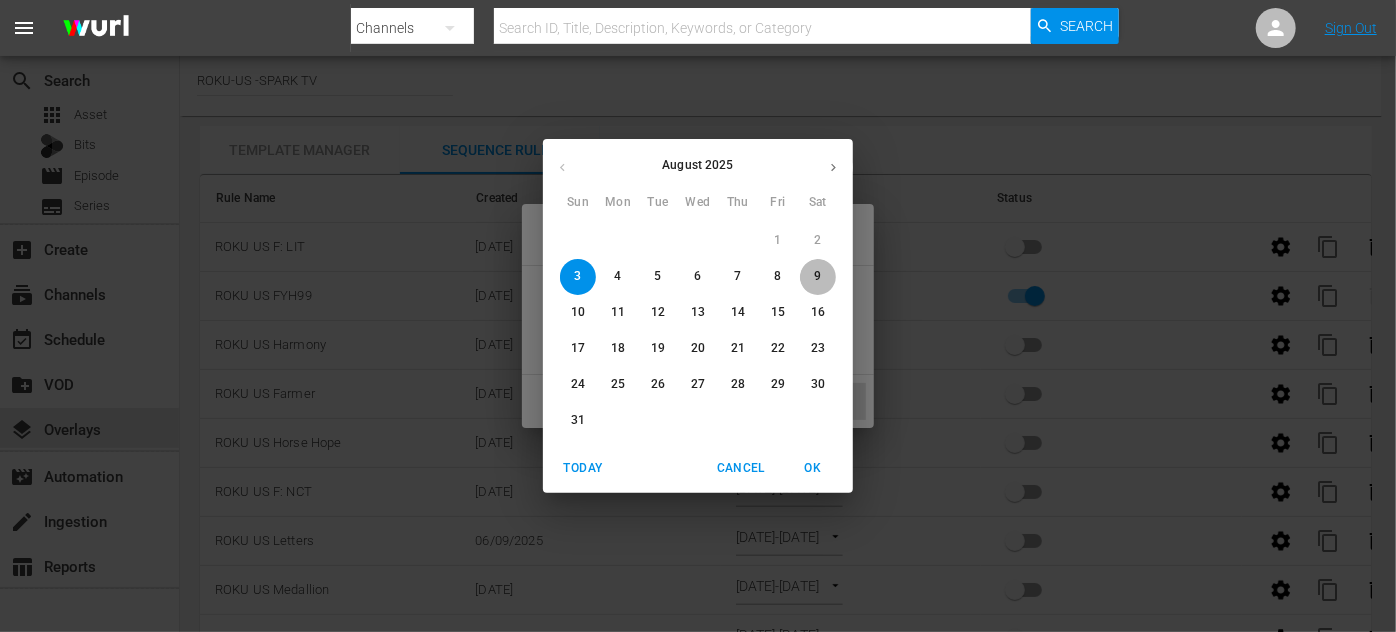 click on "9" at bounding box center [817, 276] 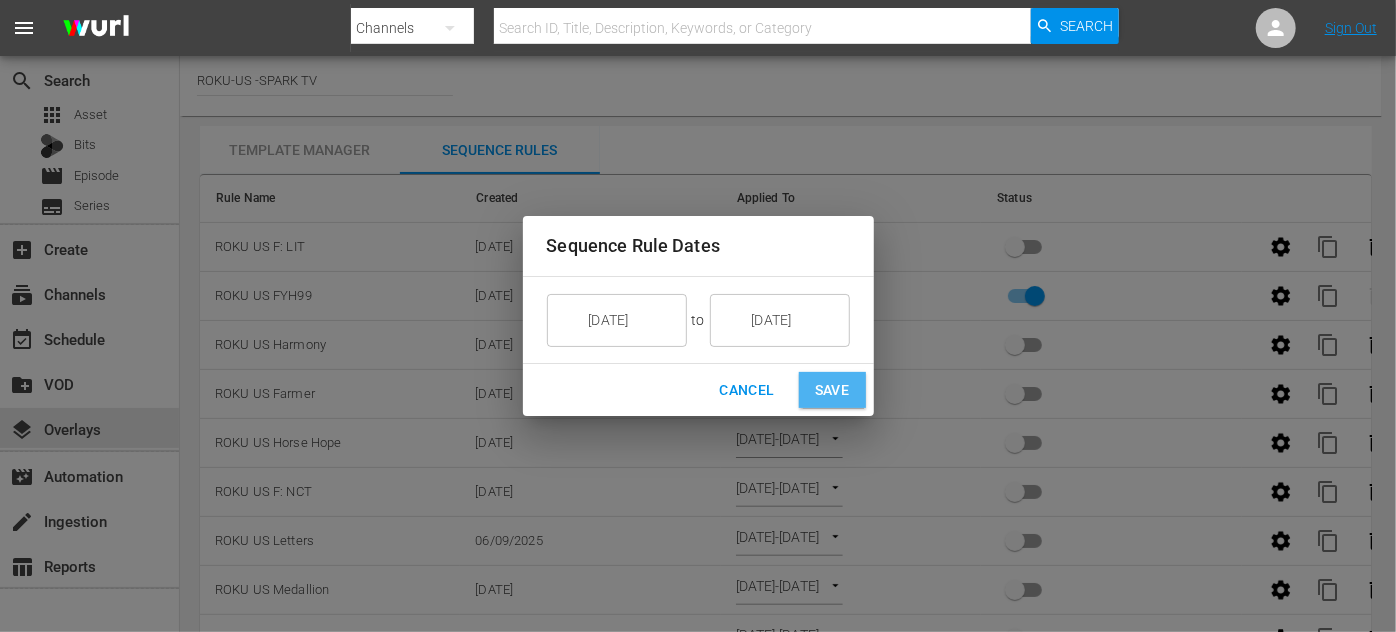 click on "Save" at bounding box center (832, 390) 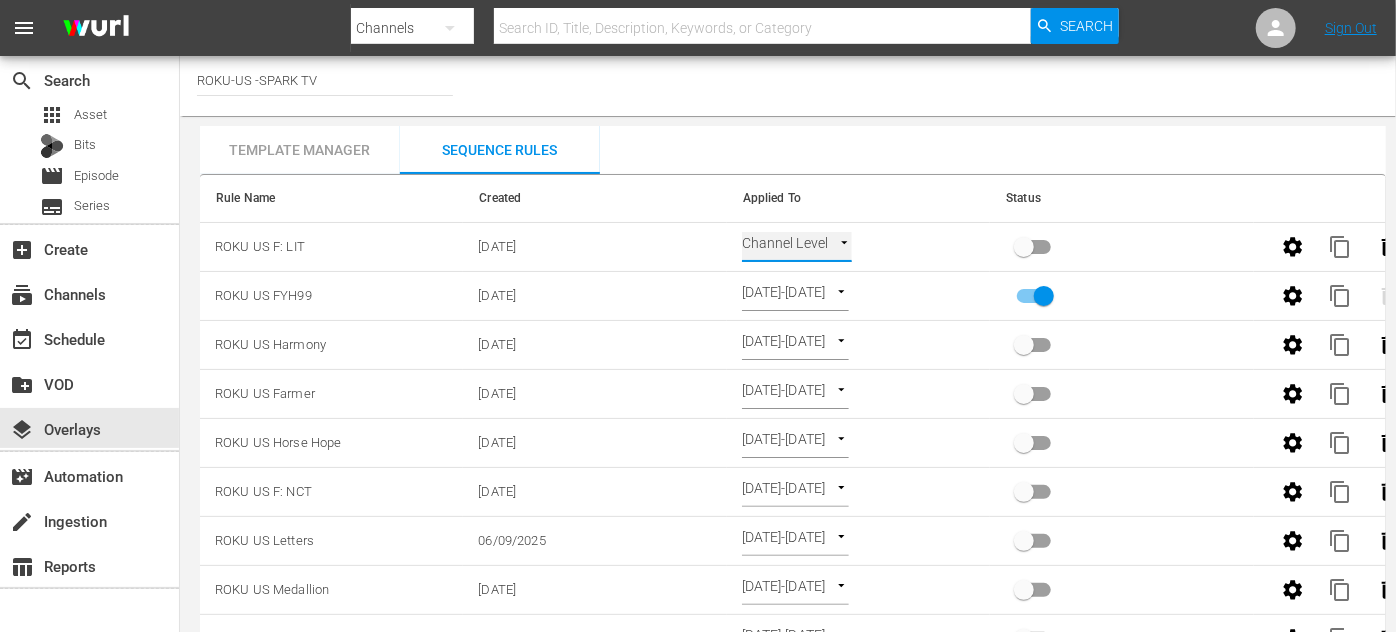 type on "SELECT_DATE" 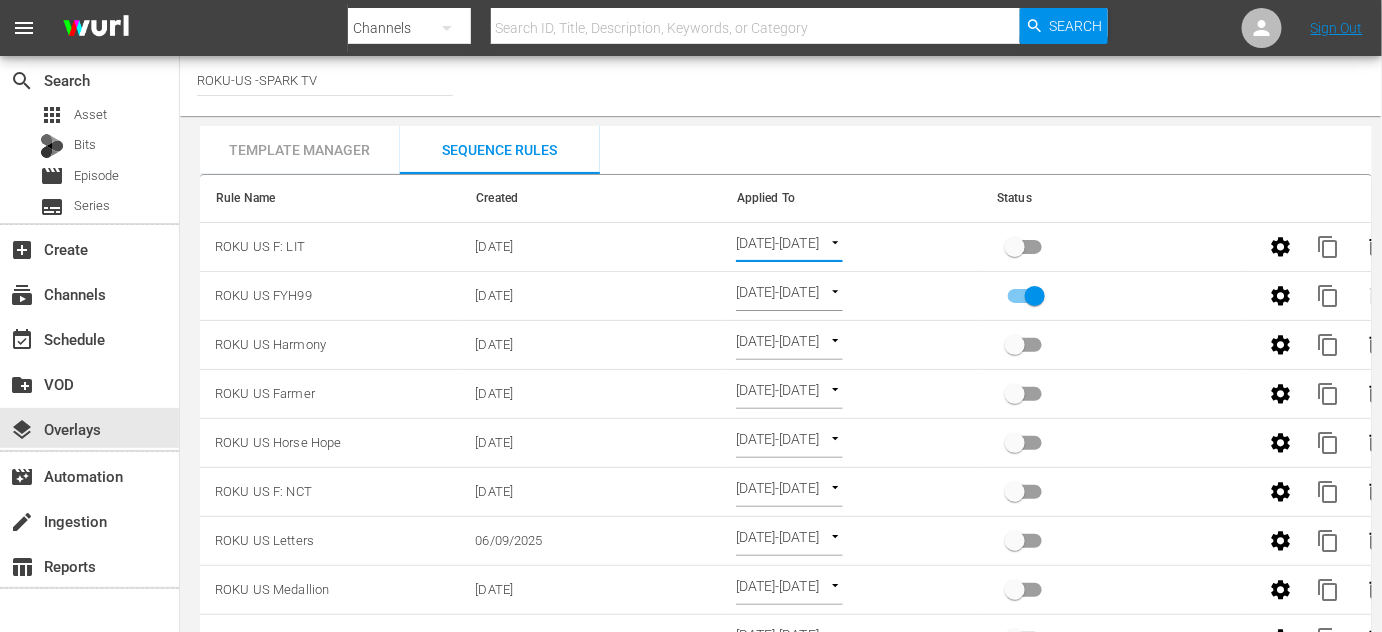 click at bounding box center [1015, 251] 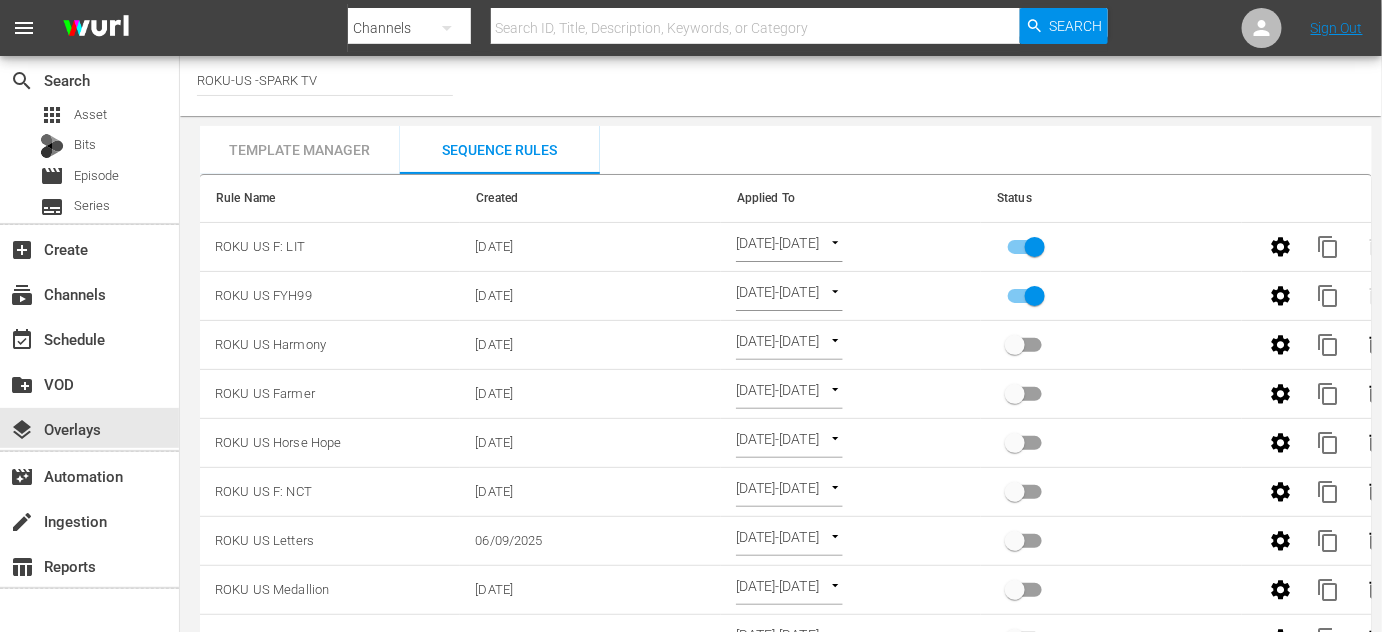 checkbox on "true" 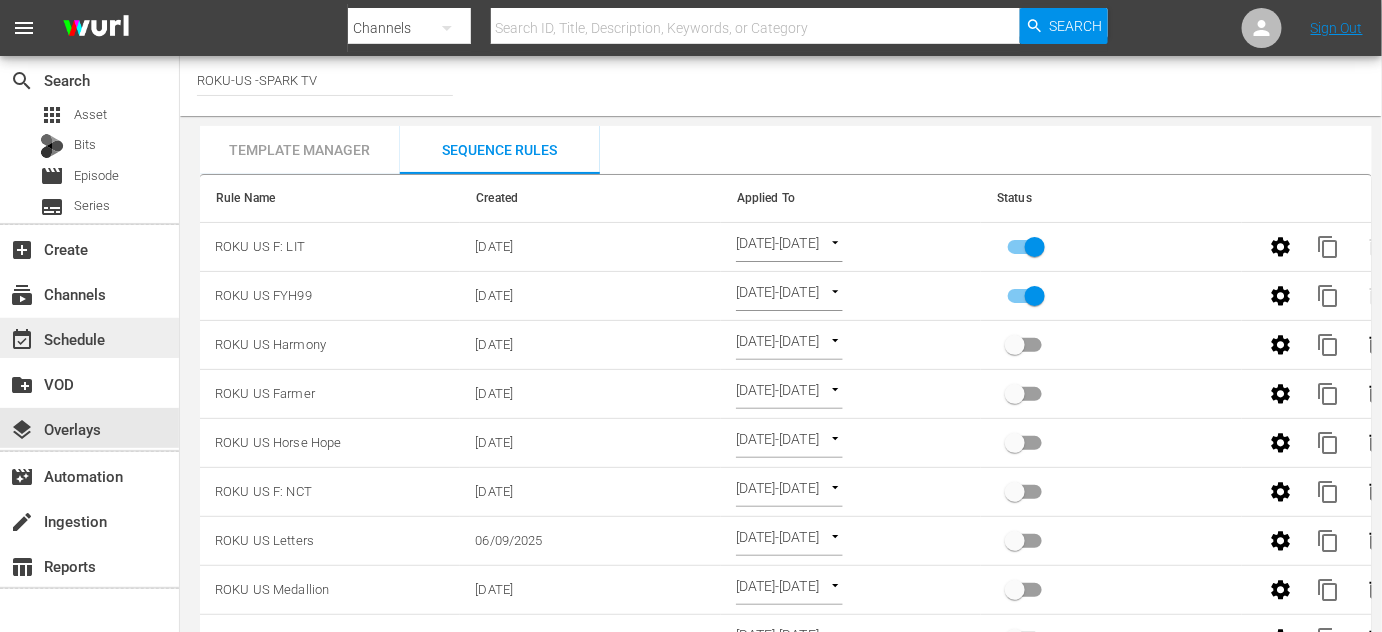 click on "event_available   Schedule" at bounding box center [56, 336] 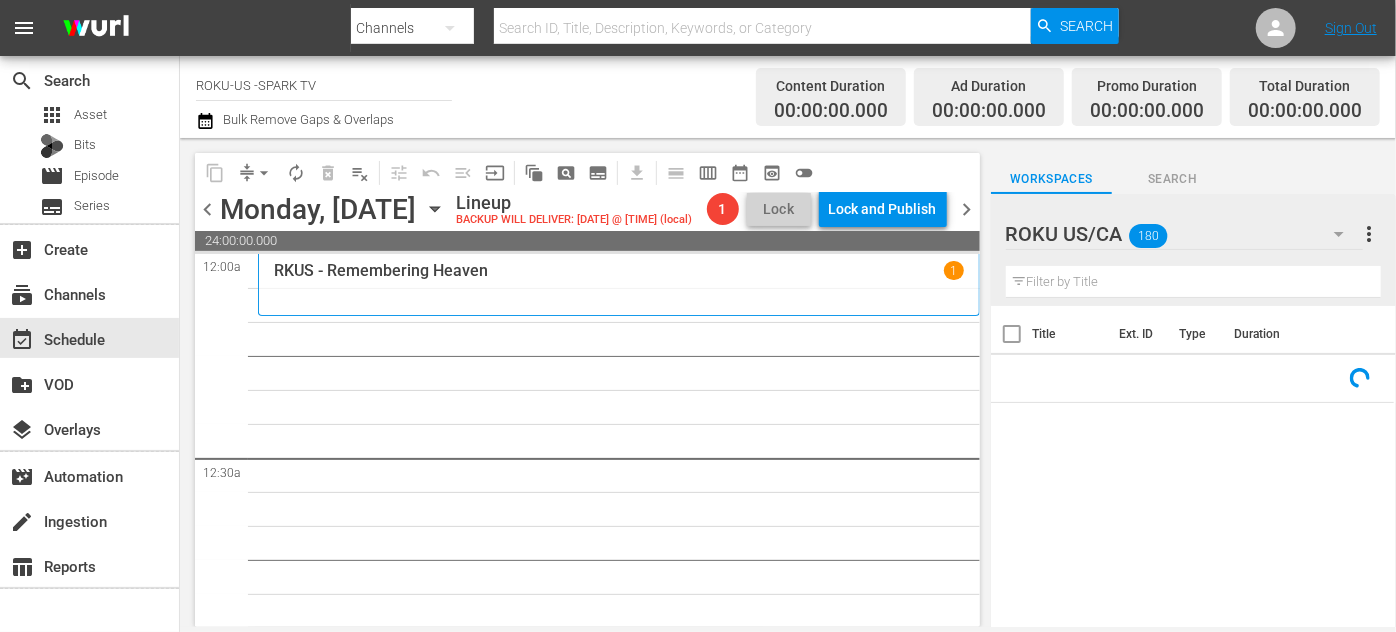 click 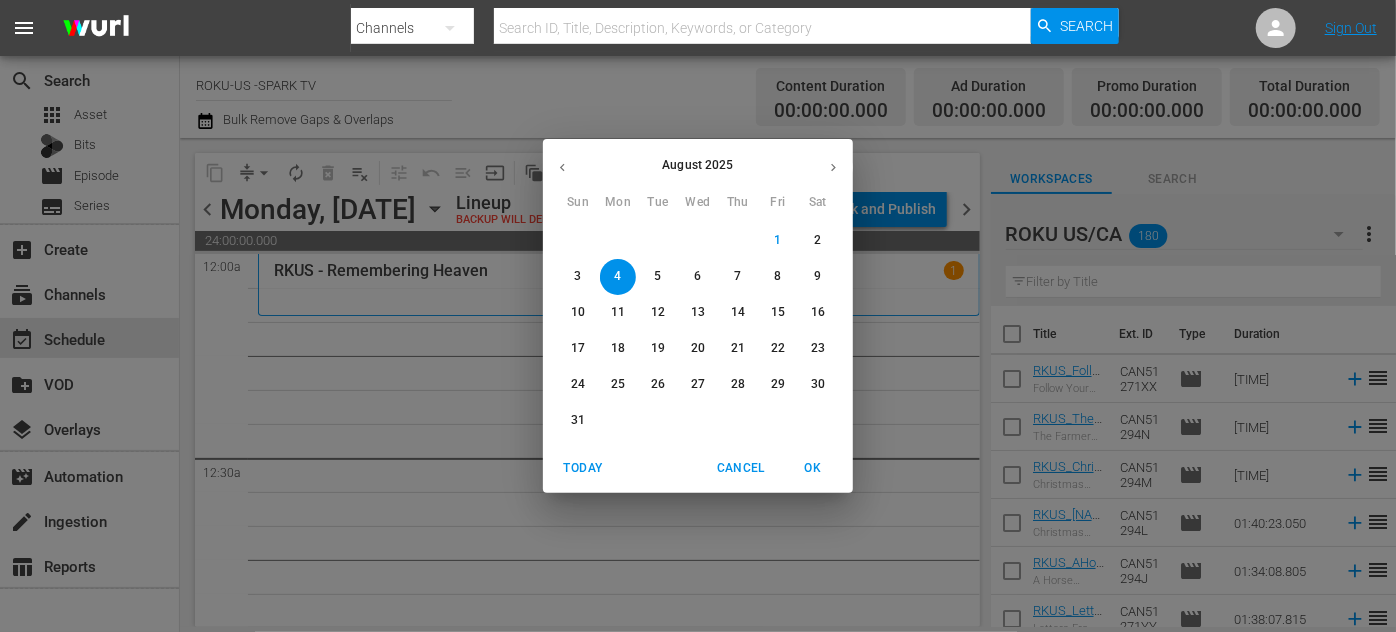 click on "3" at bounding box center (578, 276) 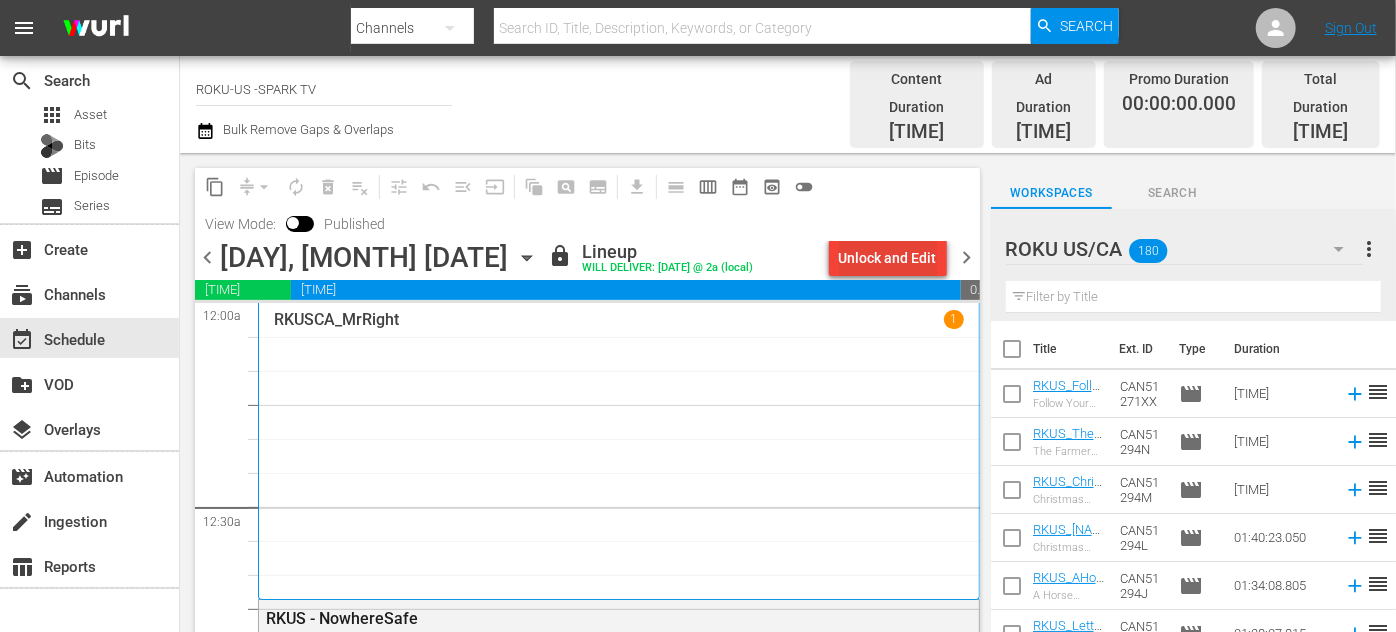 click on "Unlock and Edit" at bounding box center (888, 258) 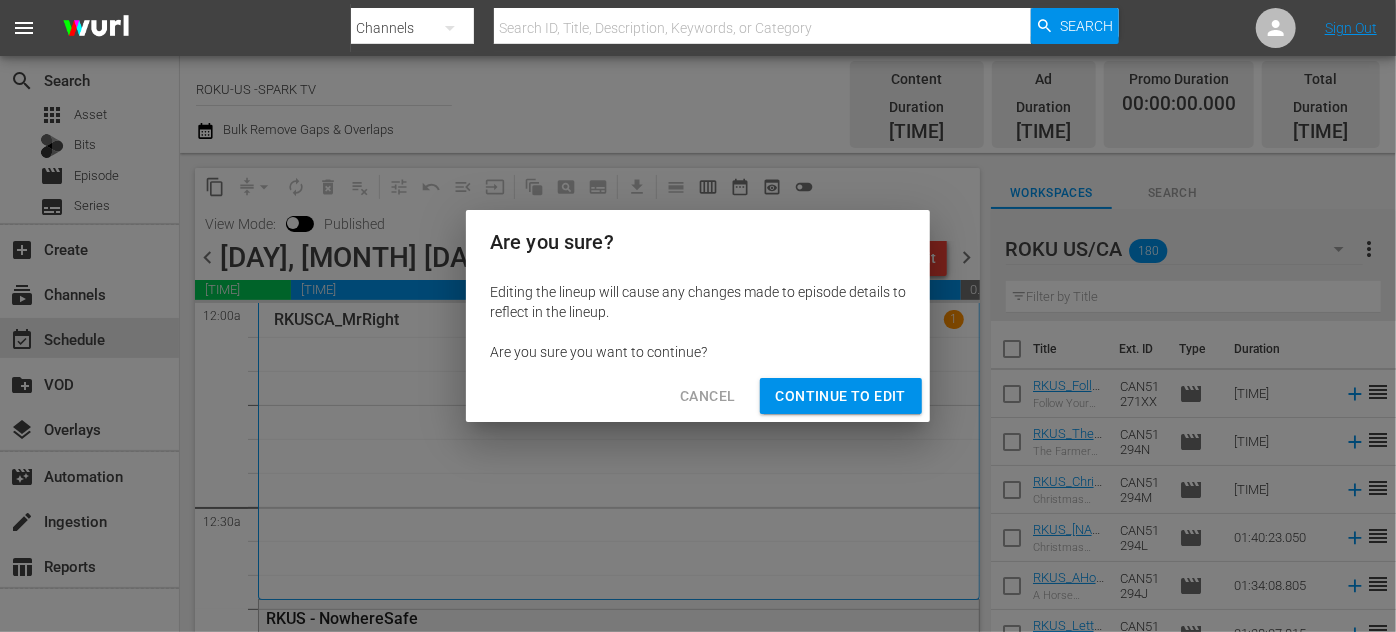 drag, startPoint x: 861, startPoint y: 399, endPoint x: 863, endPoint y: 387, distance: 12.165525 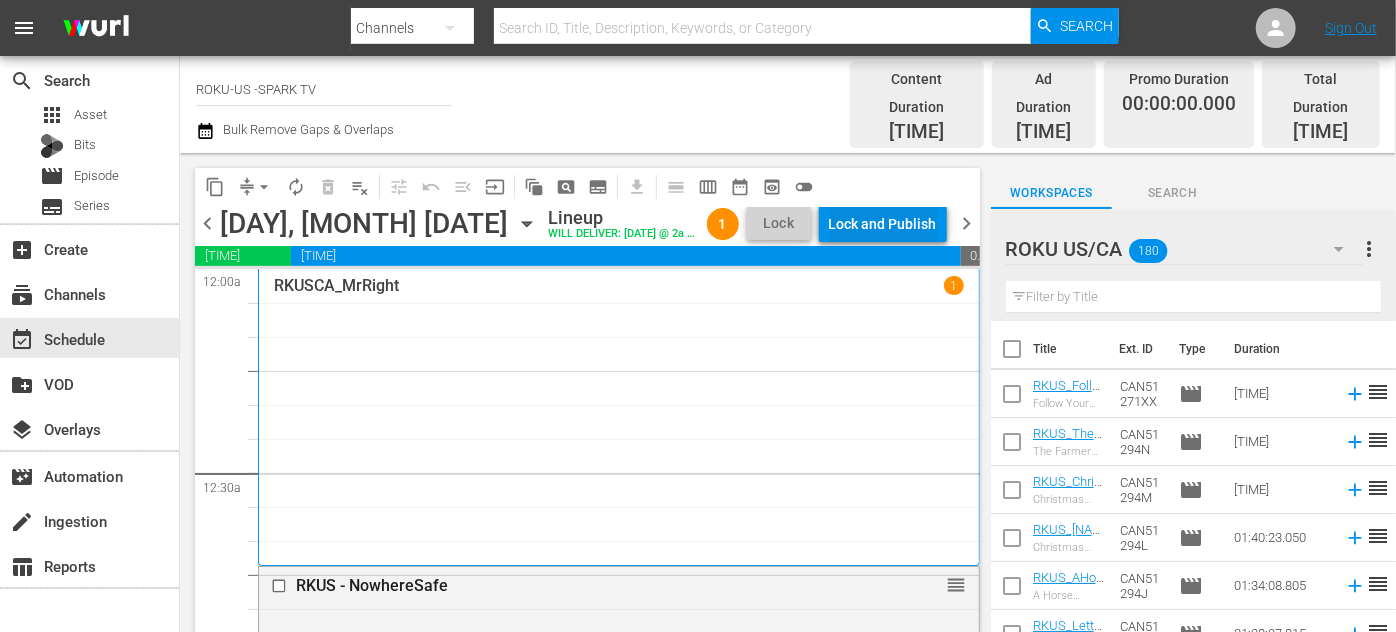 click on "Lock and Publish" at bounding box center (883, 224) 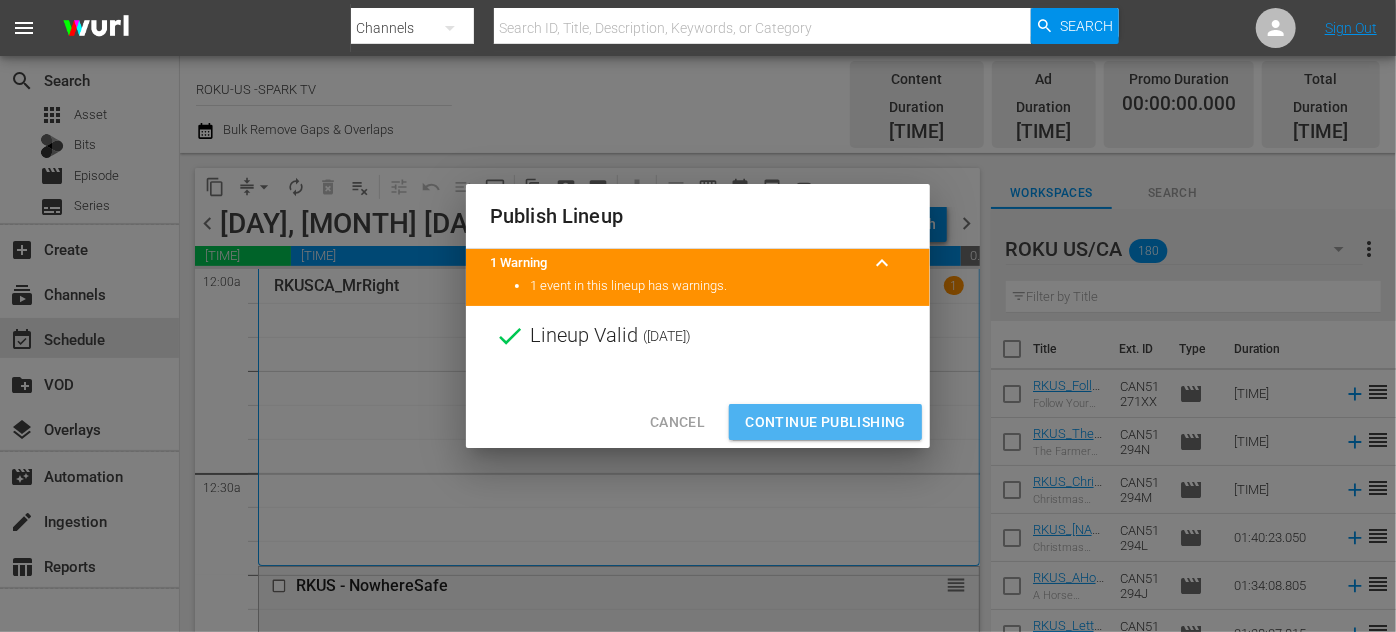 click on "Continue Publishing" at bounding box center (825, 422) 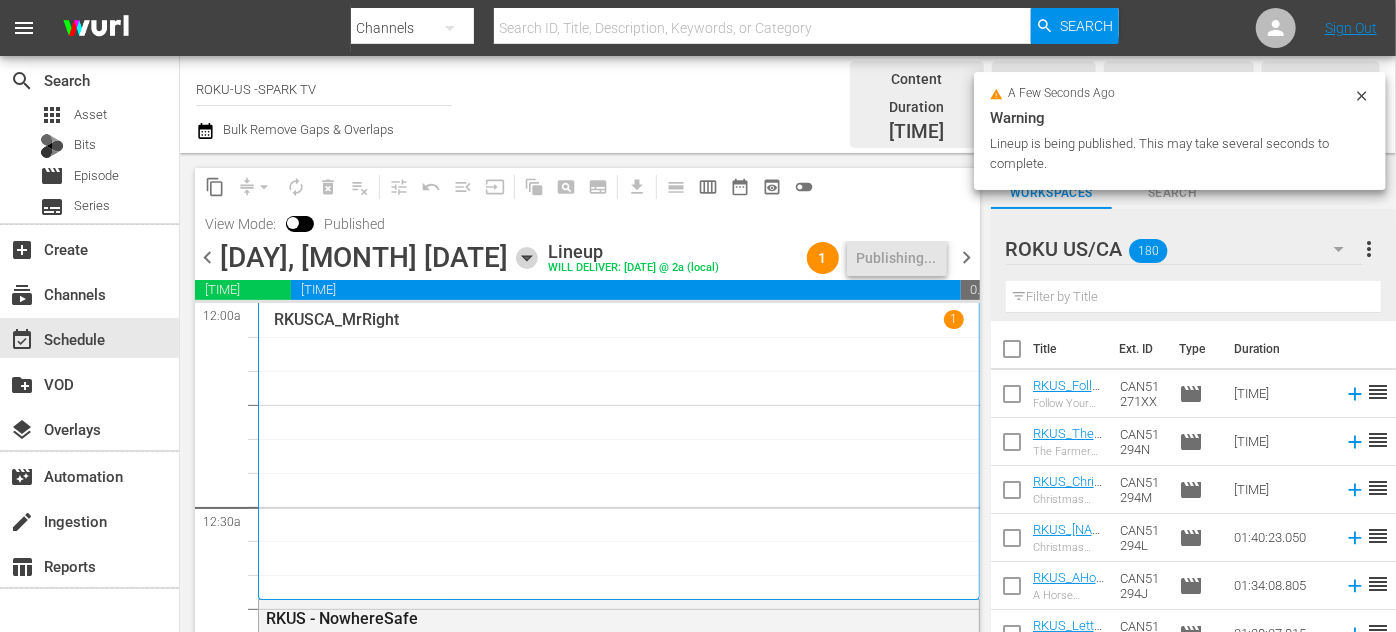 click 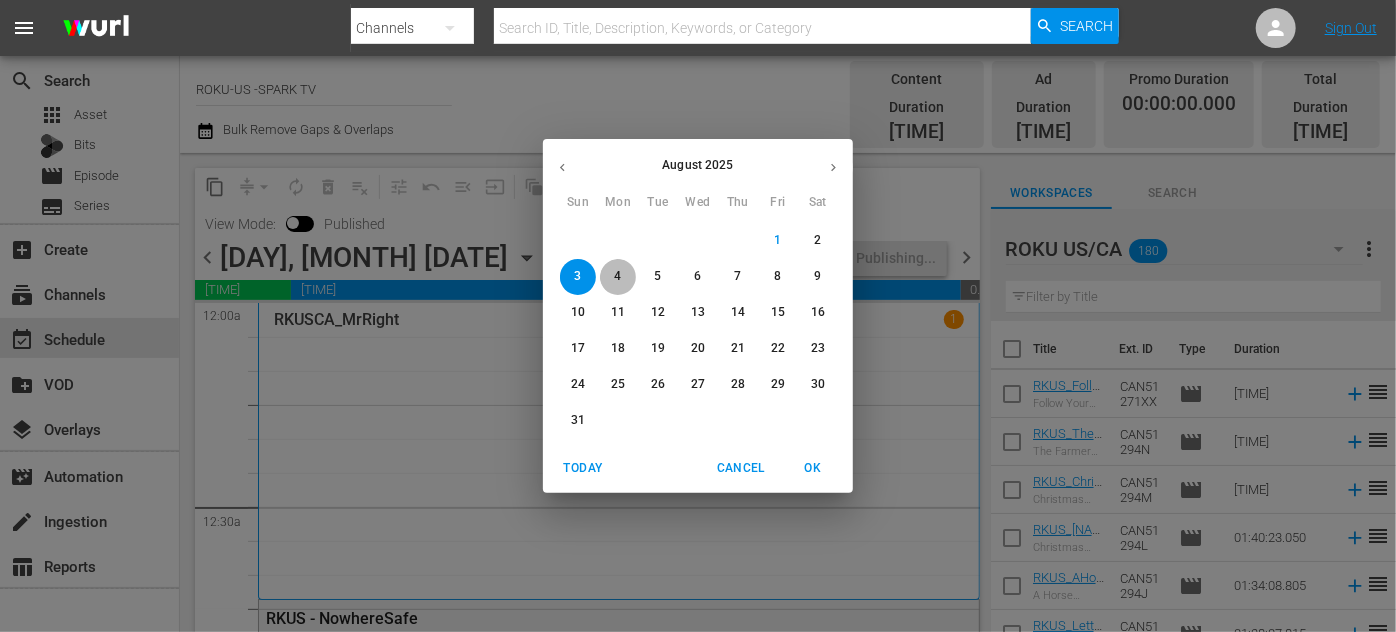 click on "4" at bounding box center [618, 277] 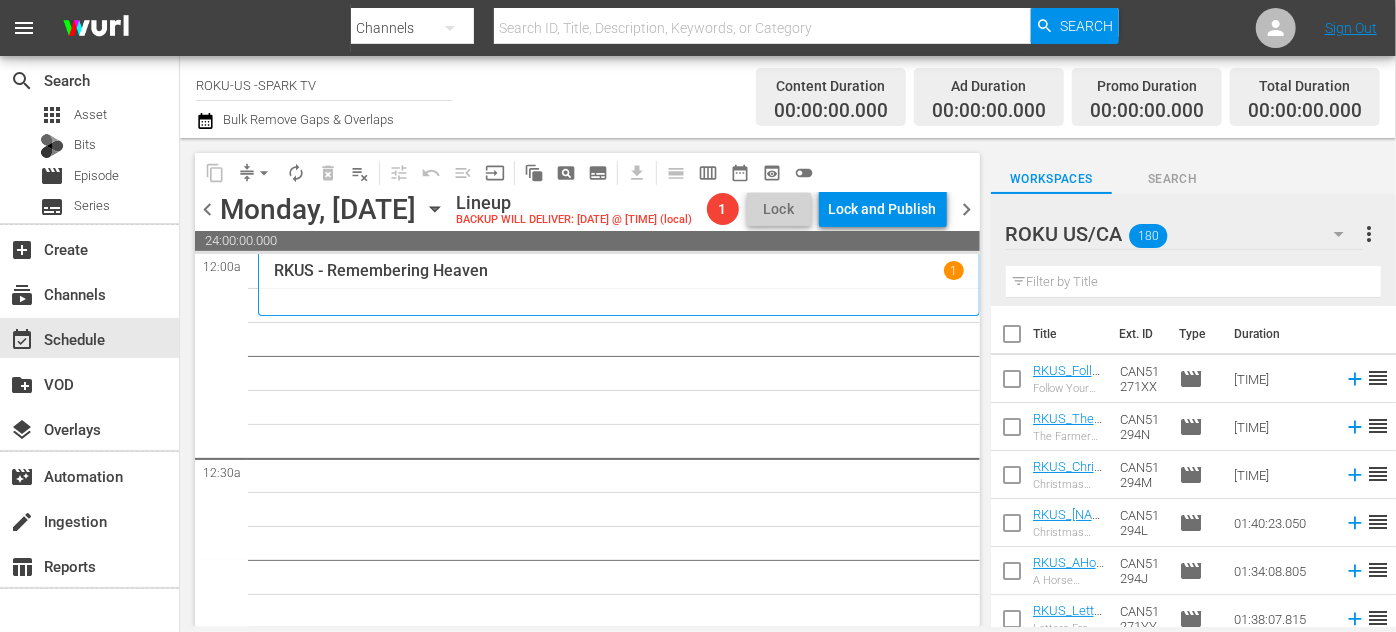click at bounding box center [1193, 282] 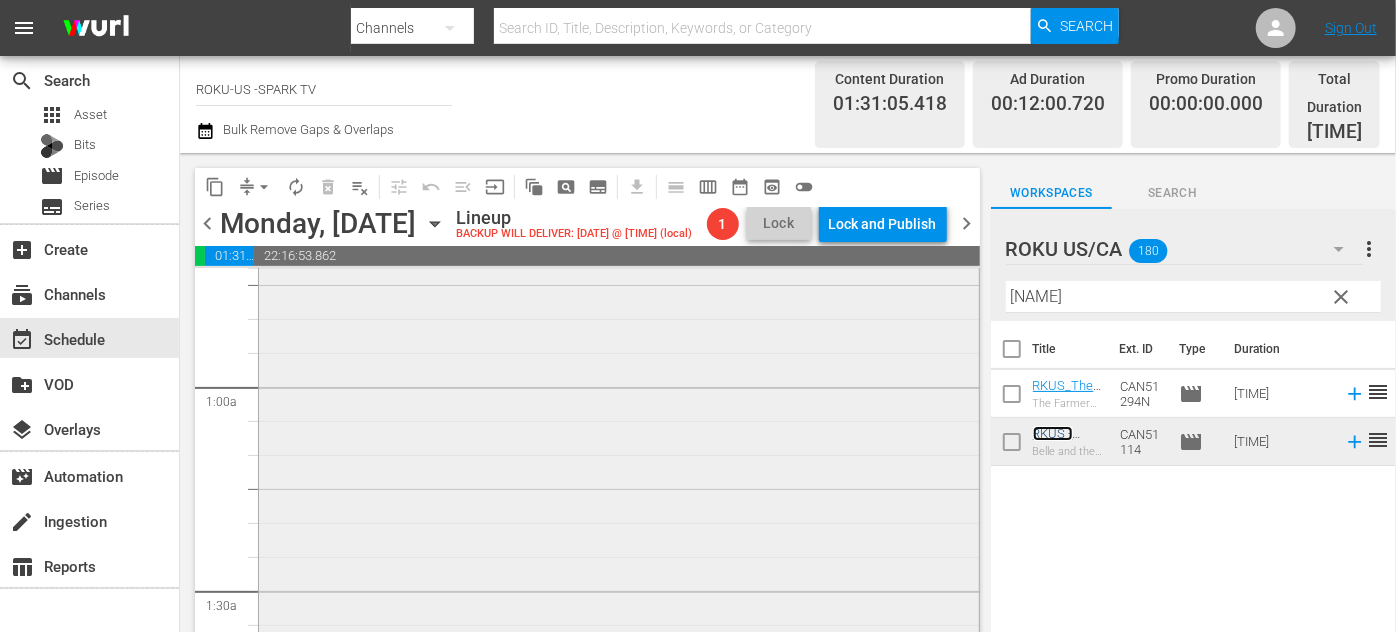 scroll, scrollTop: 545, scrollLeft: 0, axis: vertical 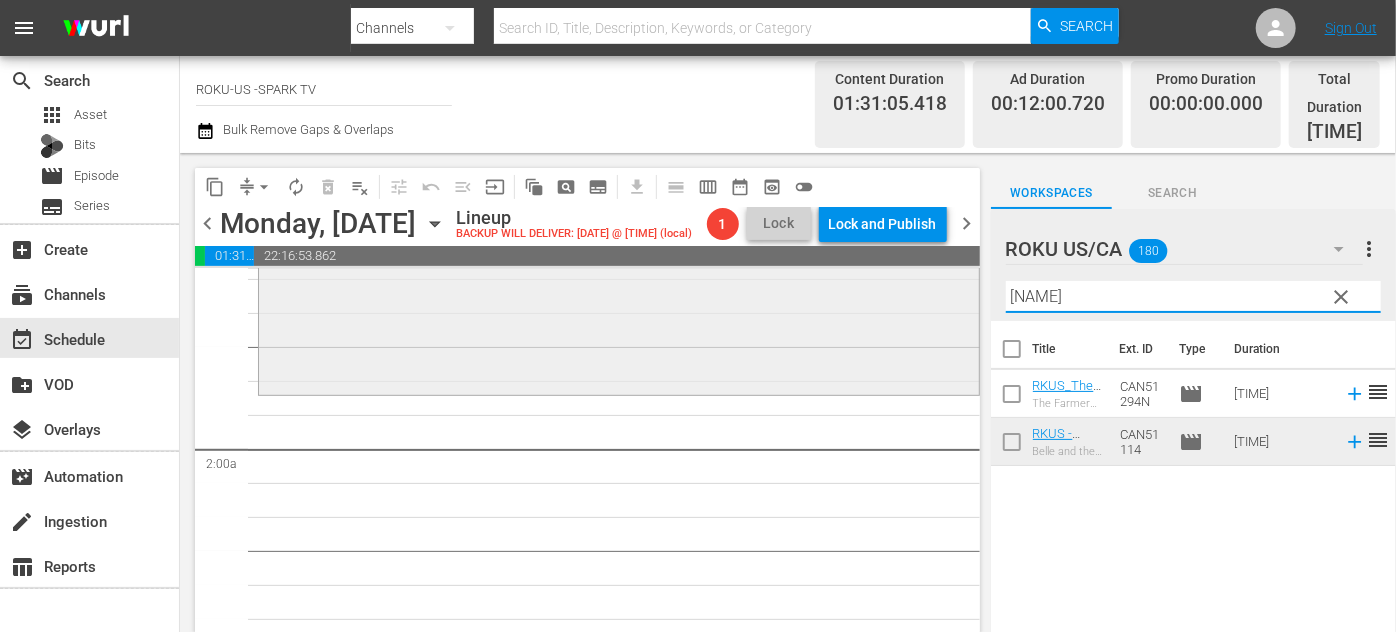 drag, startPoint x: 1072, startPoint y: 276, endPoint x: 930, endPoint y: 271, distance: 142.088 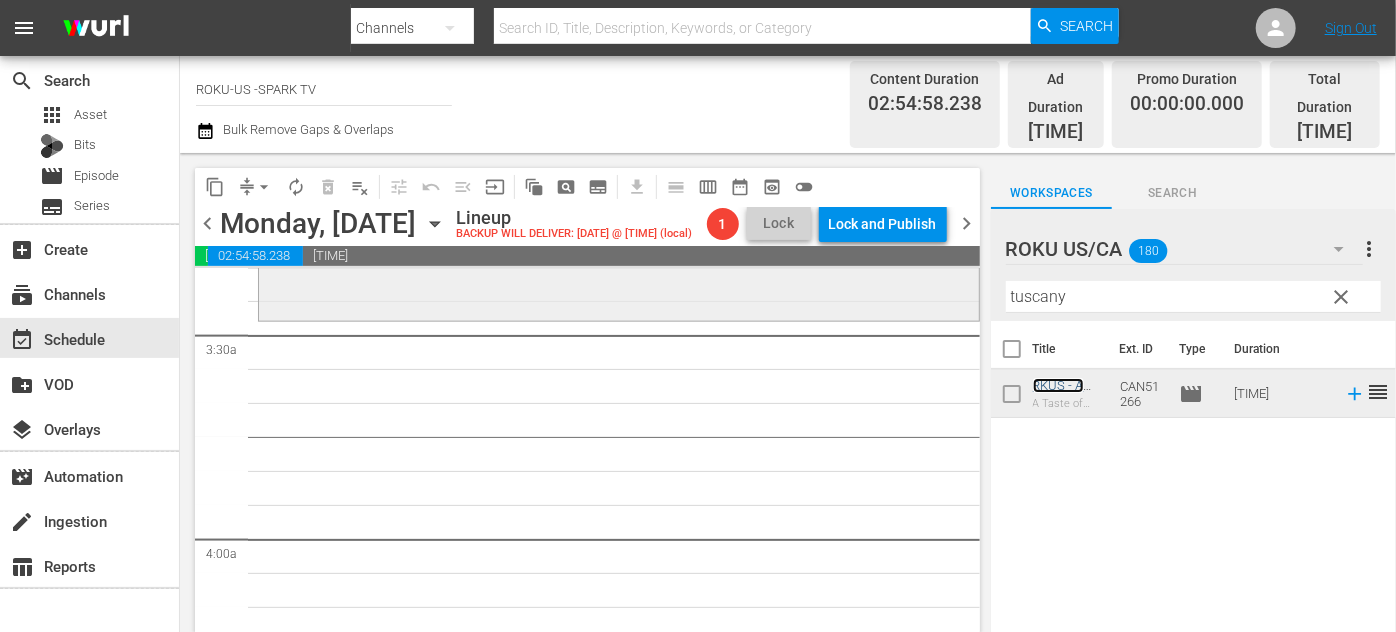 scroll, scrollTop: 1363, scrollLeft: 0, axis: vertical 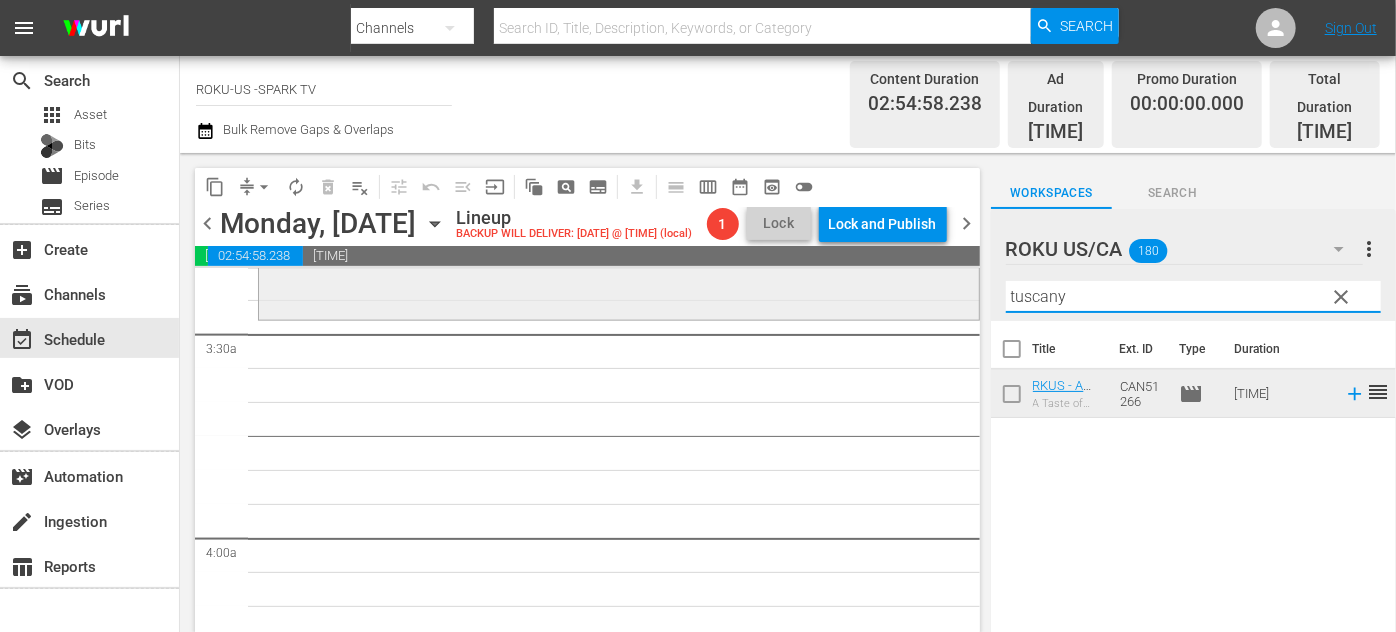 drag, startPoint x: 1098, startPoint y: 274, endPoint x: 903, endPoint y: 276, distance: 195.01025 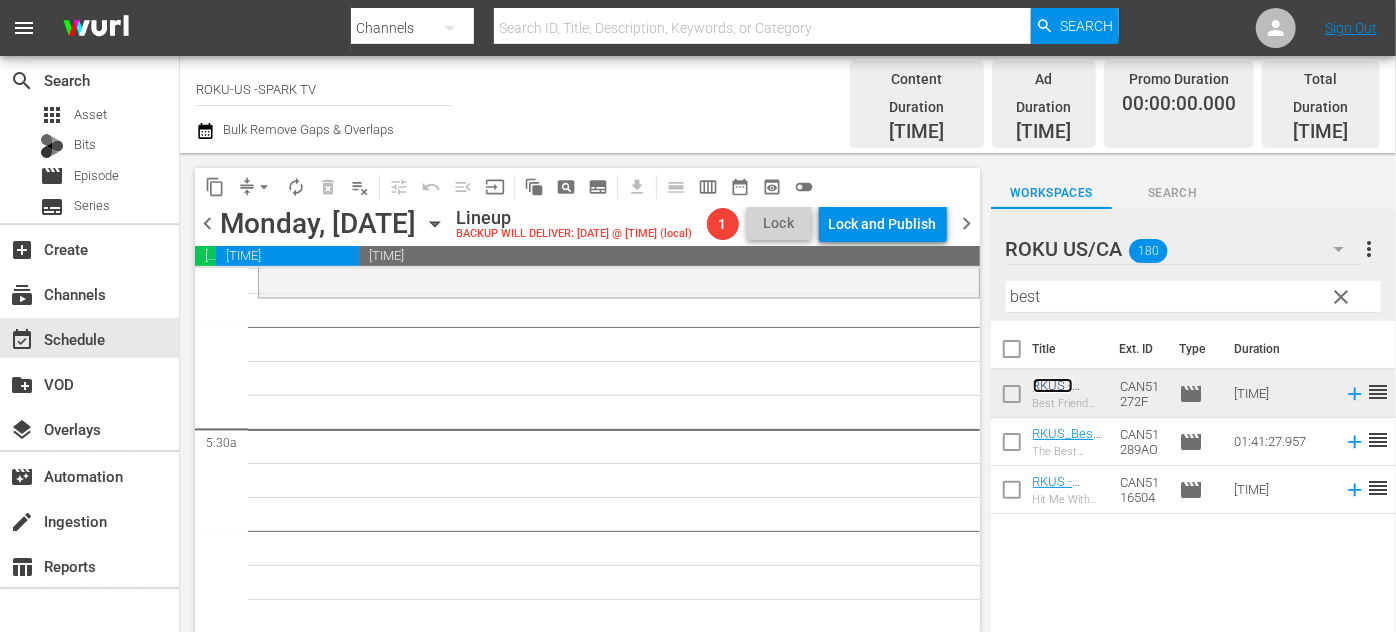 scroll, scrollTop: 2090, scrollLeft: 0, axis: vertical 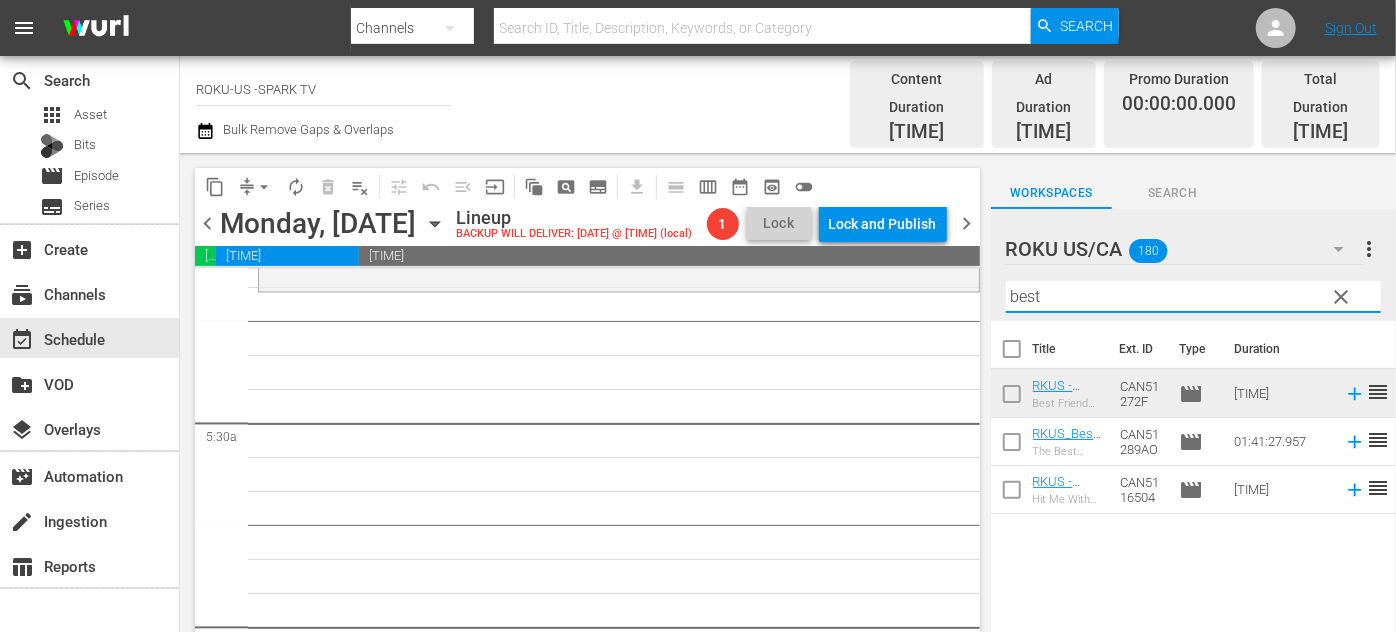 drag, startPoint x: 1056, startPoint y: 279, endPoint x: 867, endPoint y: 279, distance: 189 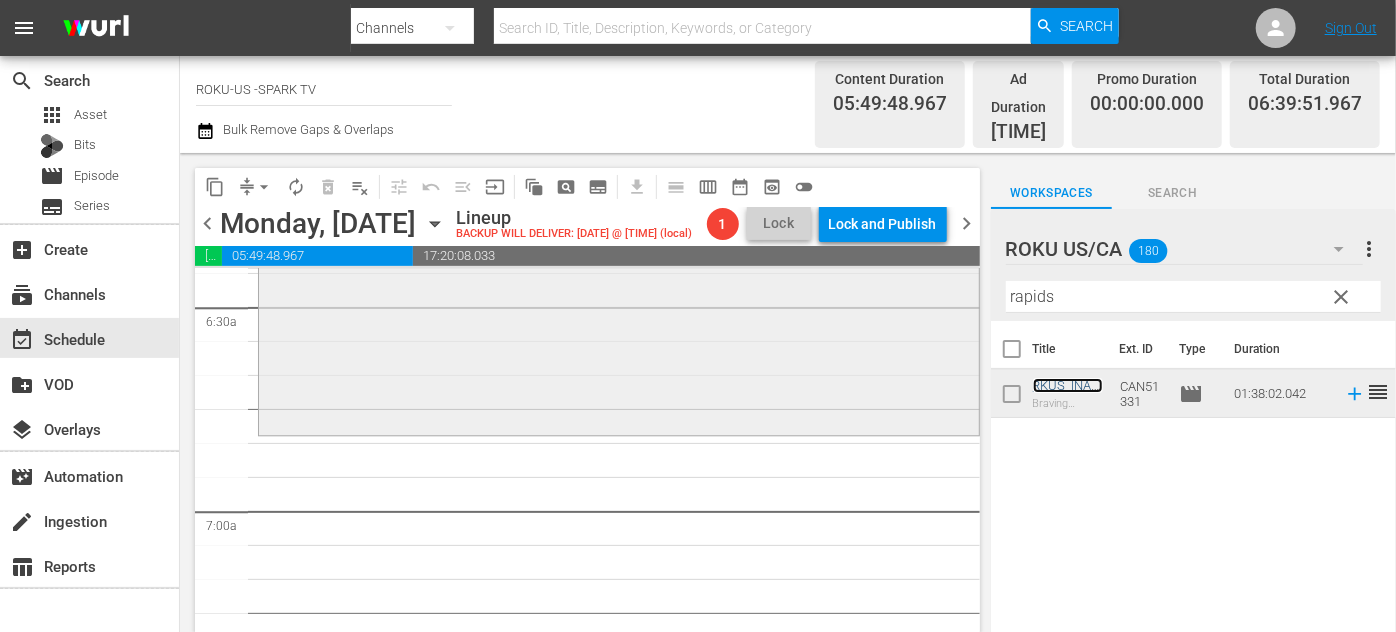 scroll, scrollTop: 2636, scrollLeft: 0, axis: vertical 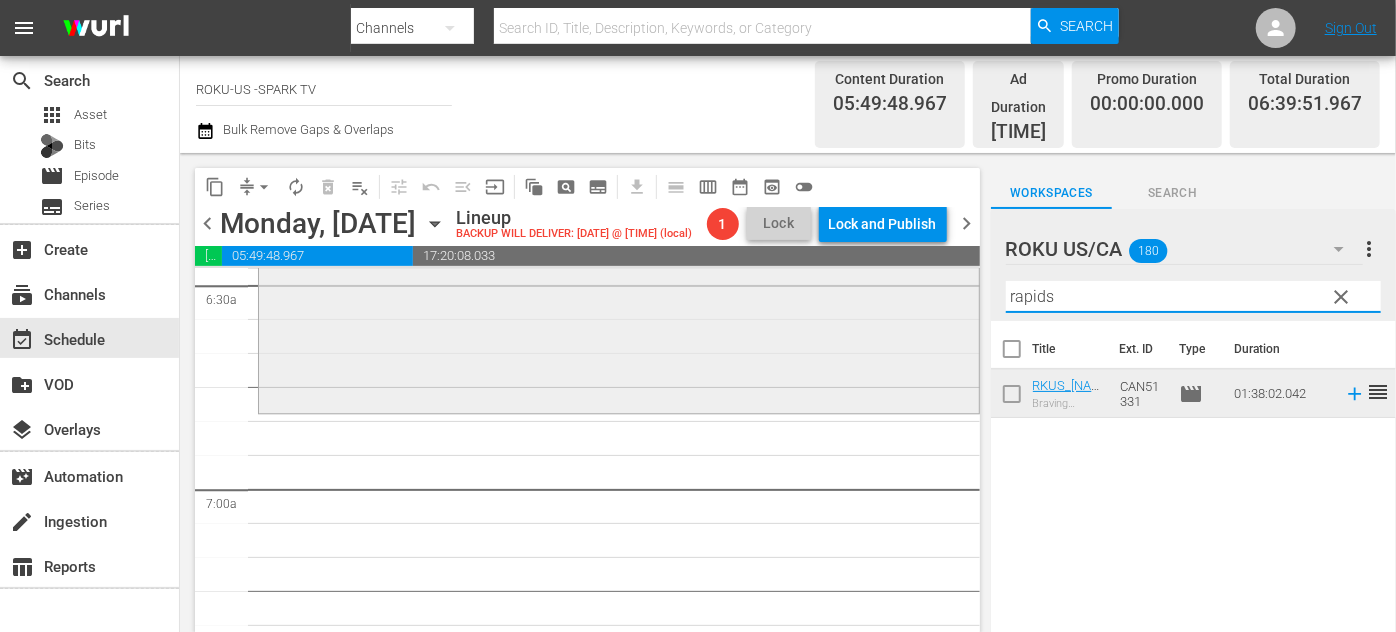 drag, startPoint x: 1074, startPoint y: 279, endPoint x: 887, endPoint y: 284, distance: 187.06683 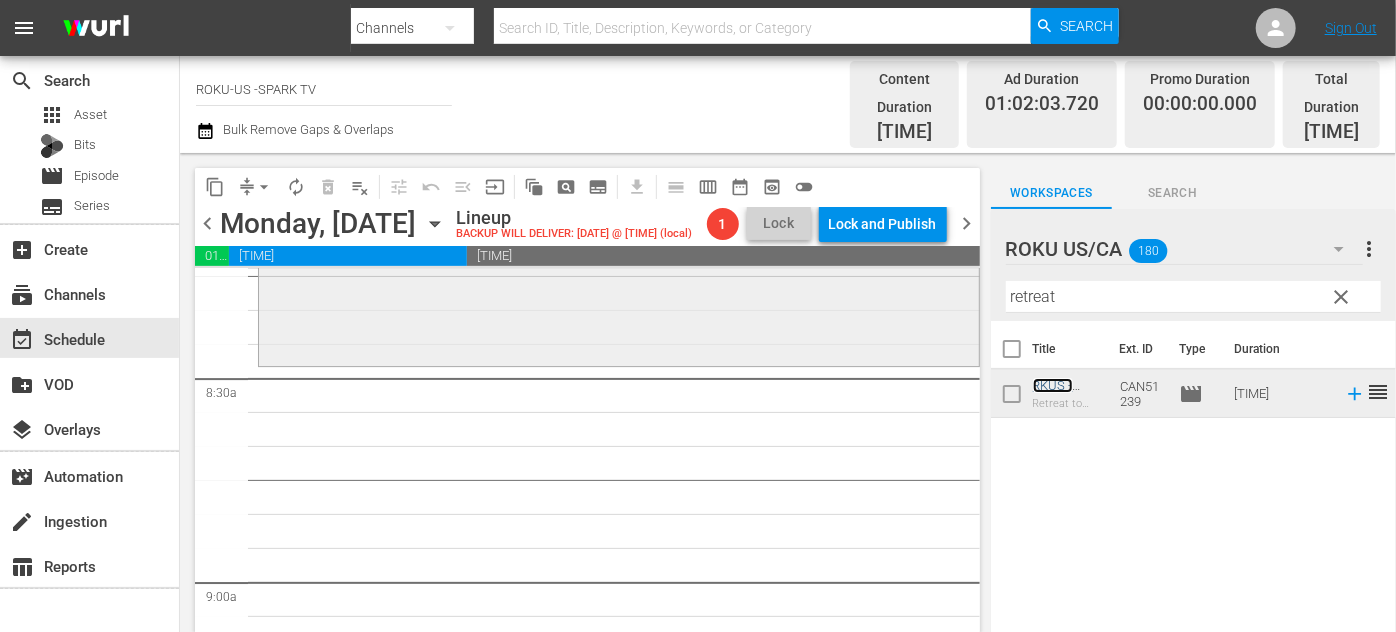 scroll, scrollTop: 3363, scrollLeft: 0, axis: vertical 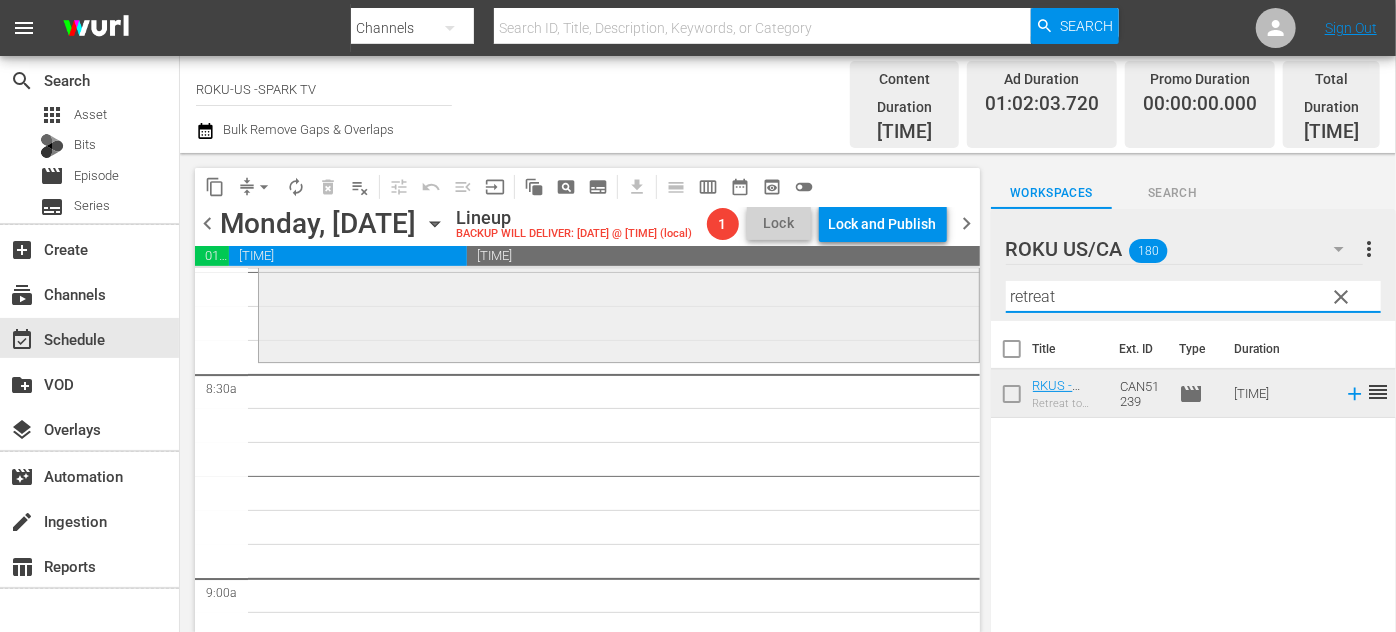 drag, startPoint x: 1053, startPoint y: 282, endPoint x: 936, endPoint y: 279, distance: 117.03845 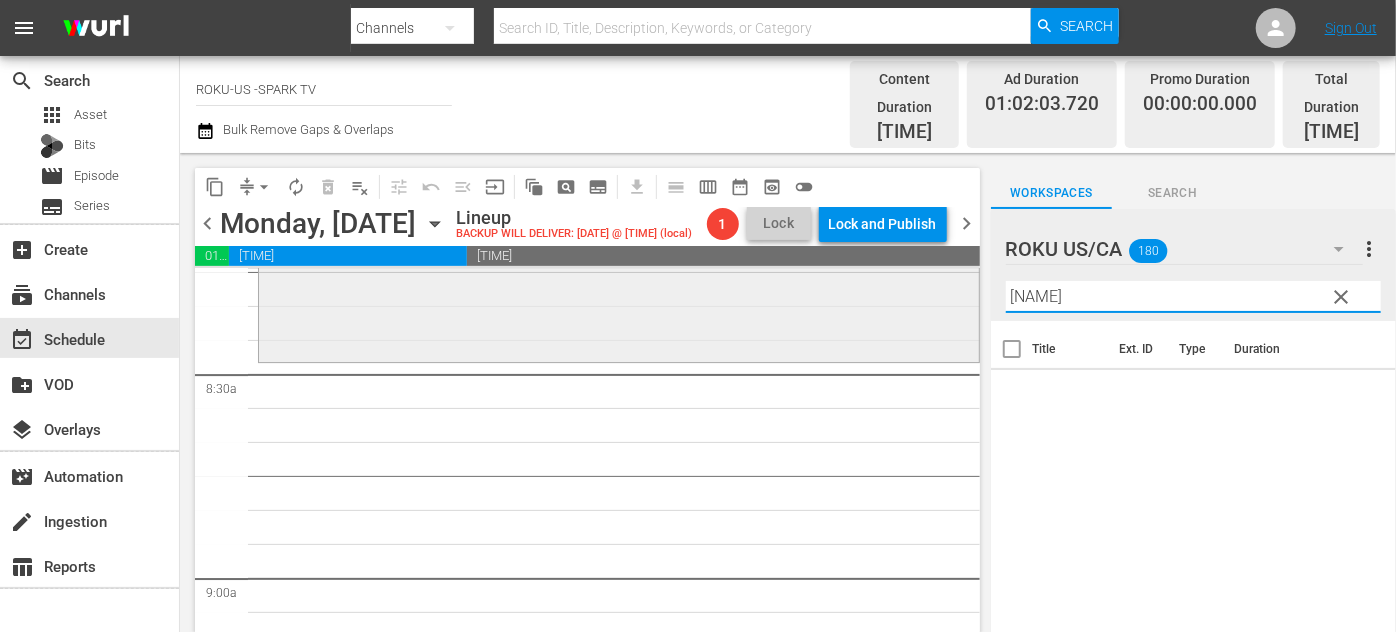 type on "p" 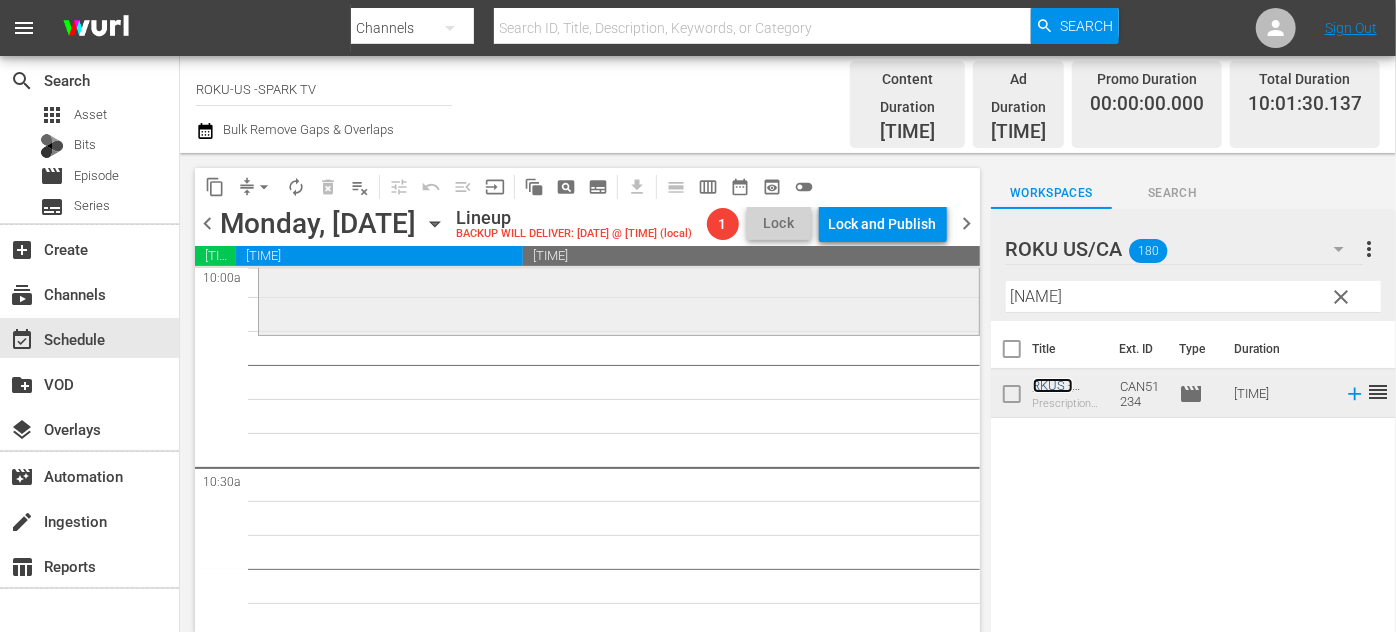 scroll, scrollTop: 4090, scrollLeft: 0, axis: vertical 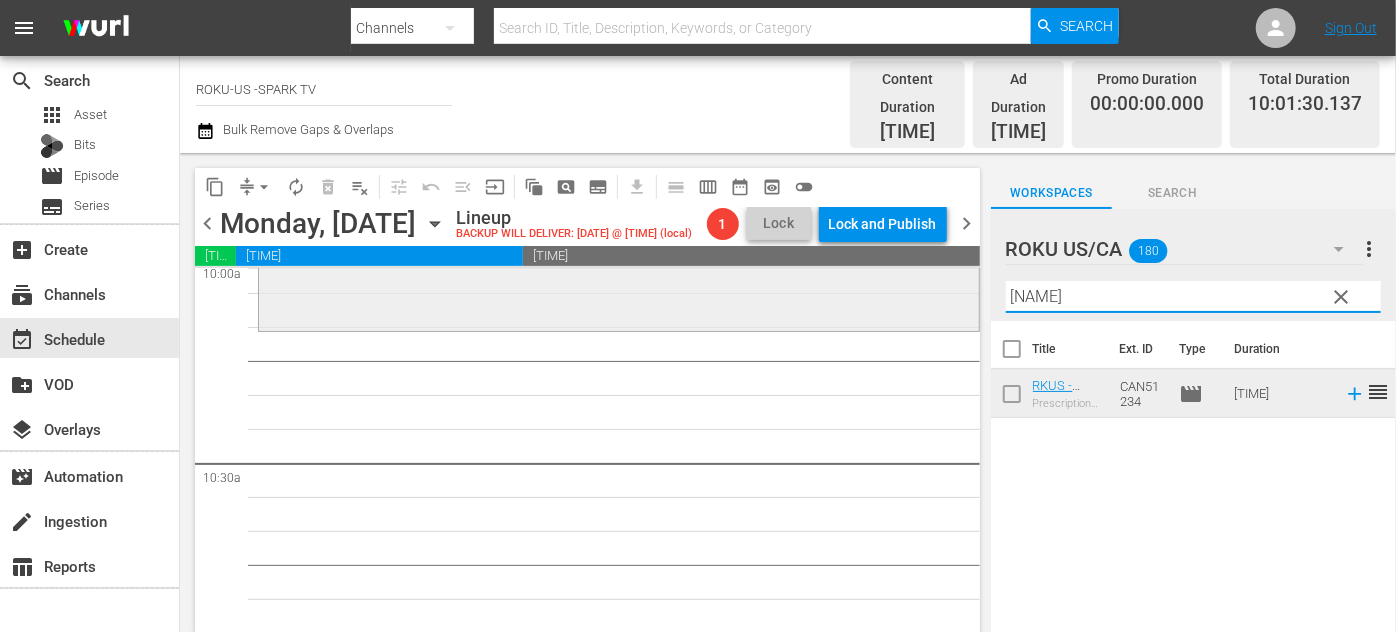 drag, startPoint x: 1072, startPoint y: 282, endPoint x: 896, endPoint y: 283, distance: 176.00284 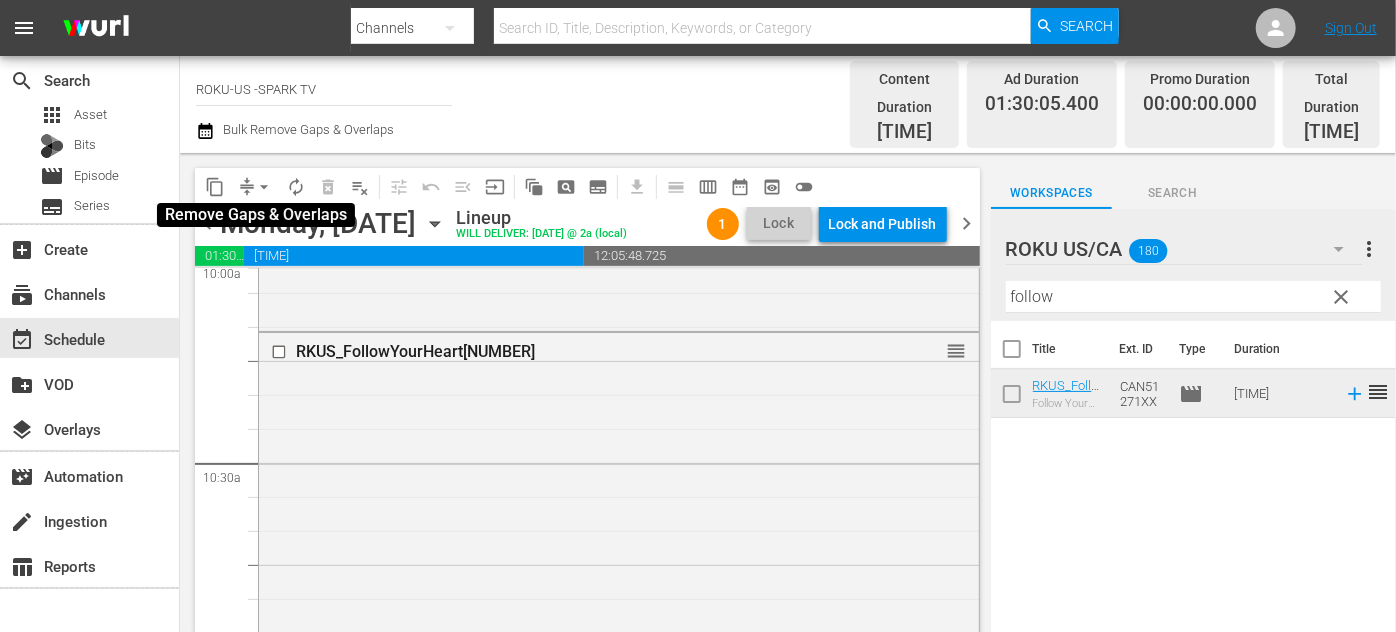 click on "arrow_drop_down" at bounding box center [264, 187] 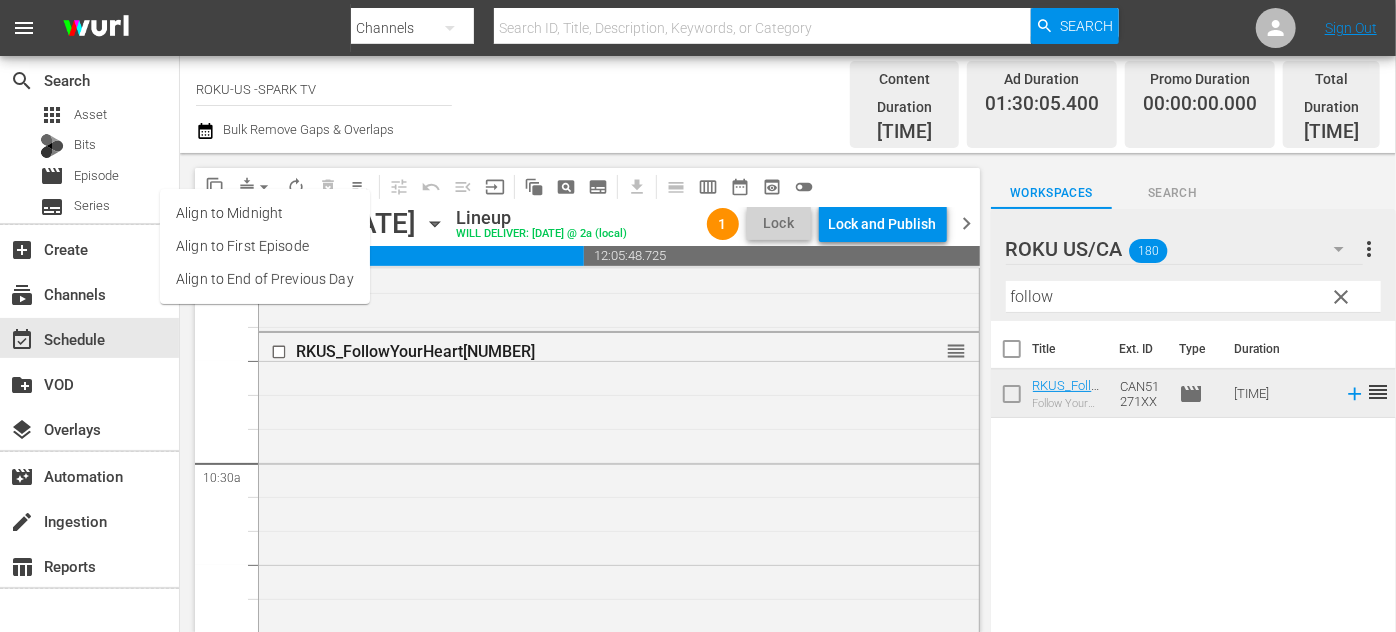 click on "Align to End of Previous Day" at bounding box center [265, 279] 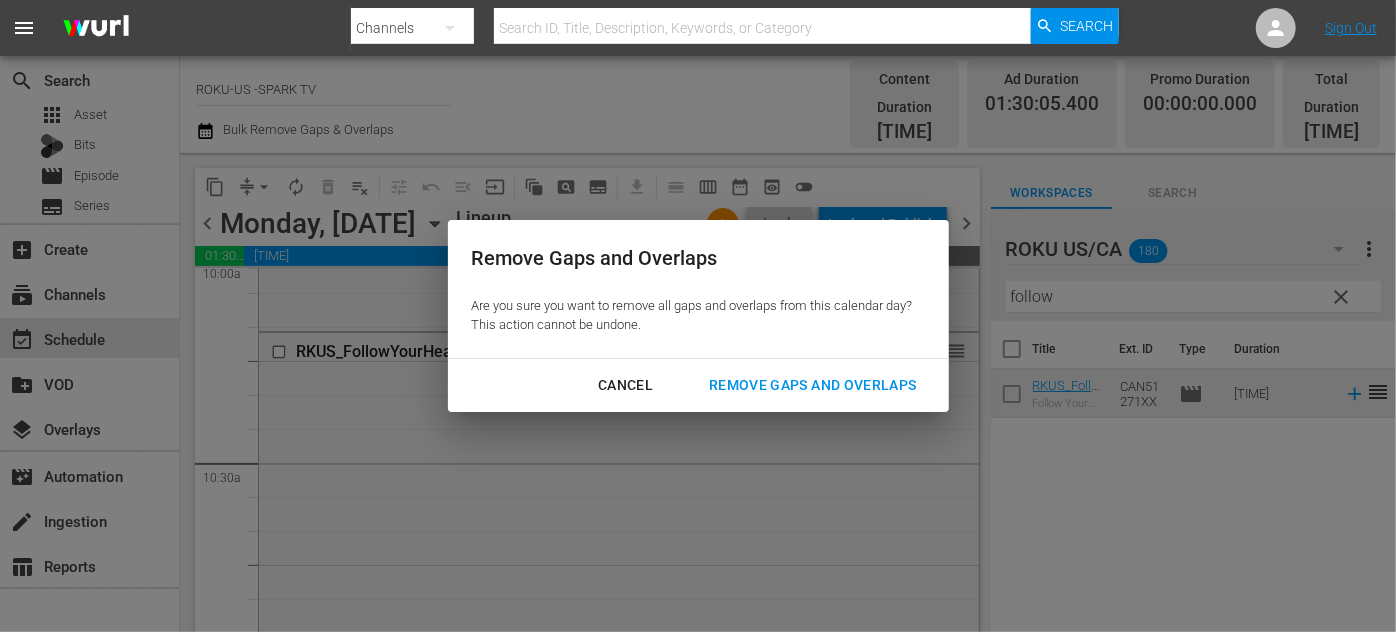 click on "Remove Gaps and Overlaps" at bounding box center (812, 385) 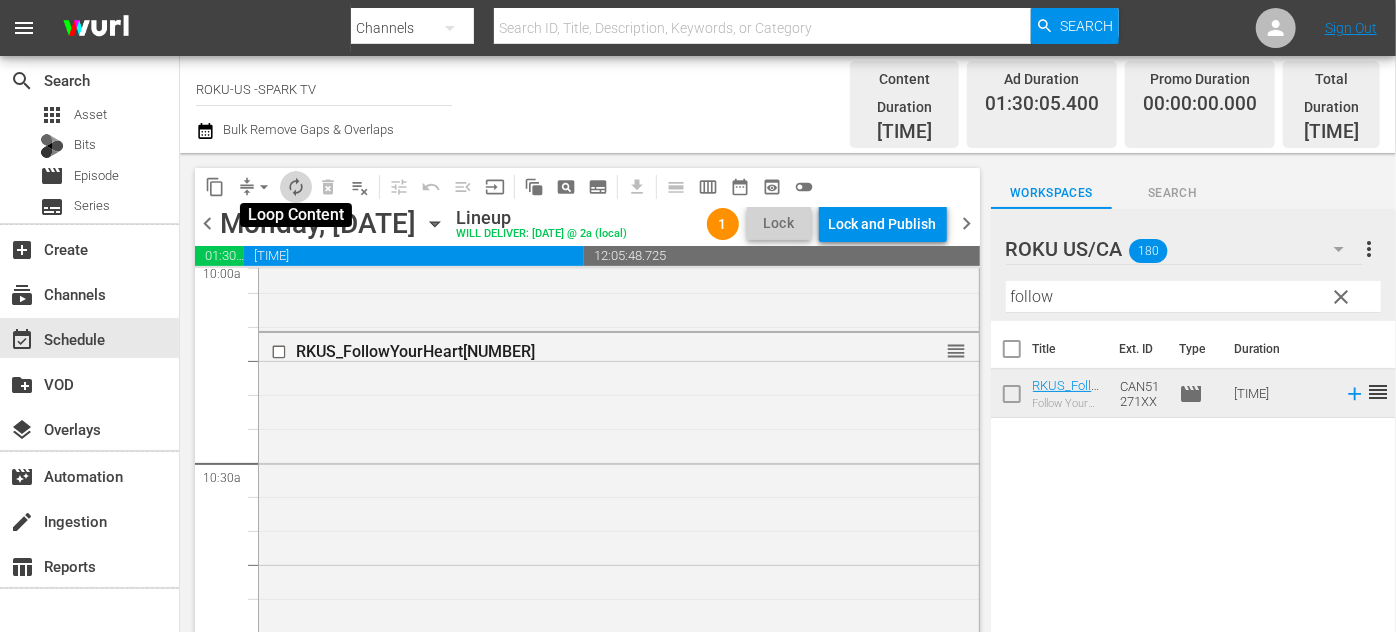 click on "autorenew_outlined" at bounding box center [296, 187] 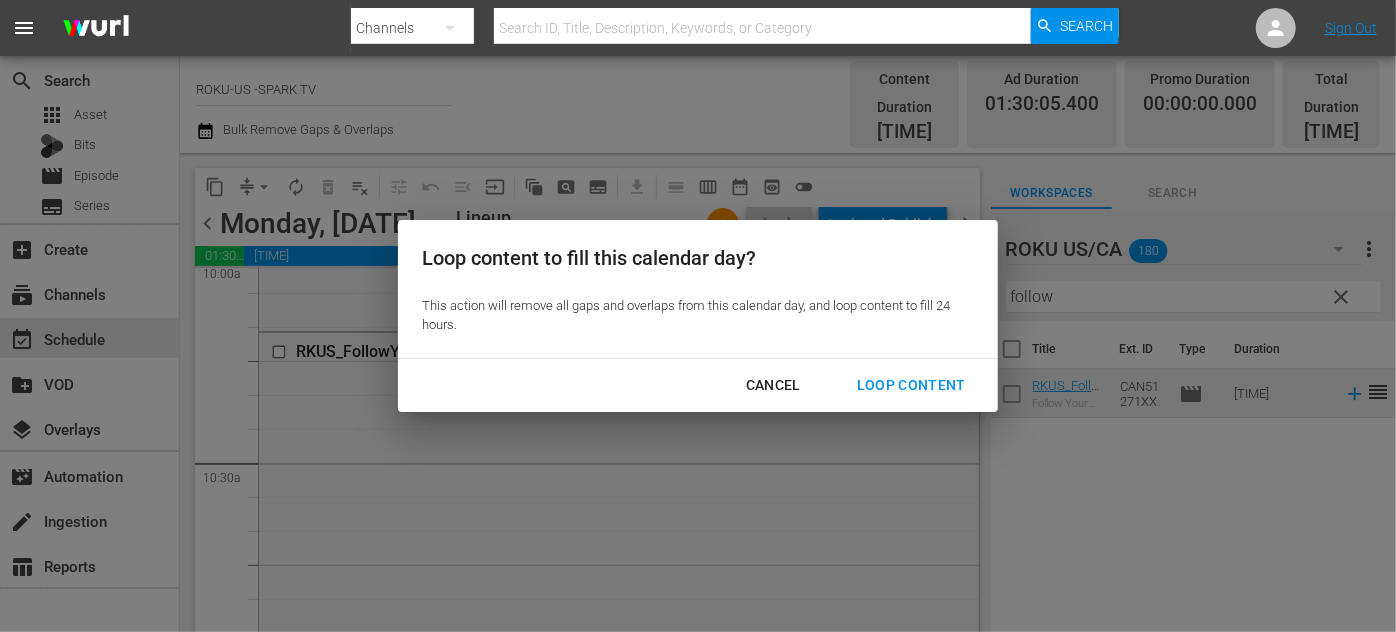 click on "Loop Content" at bounding box center [911, 385] 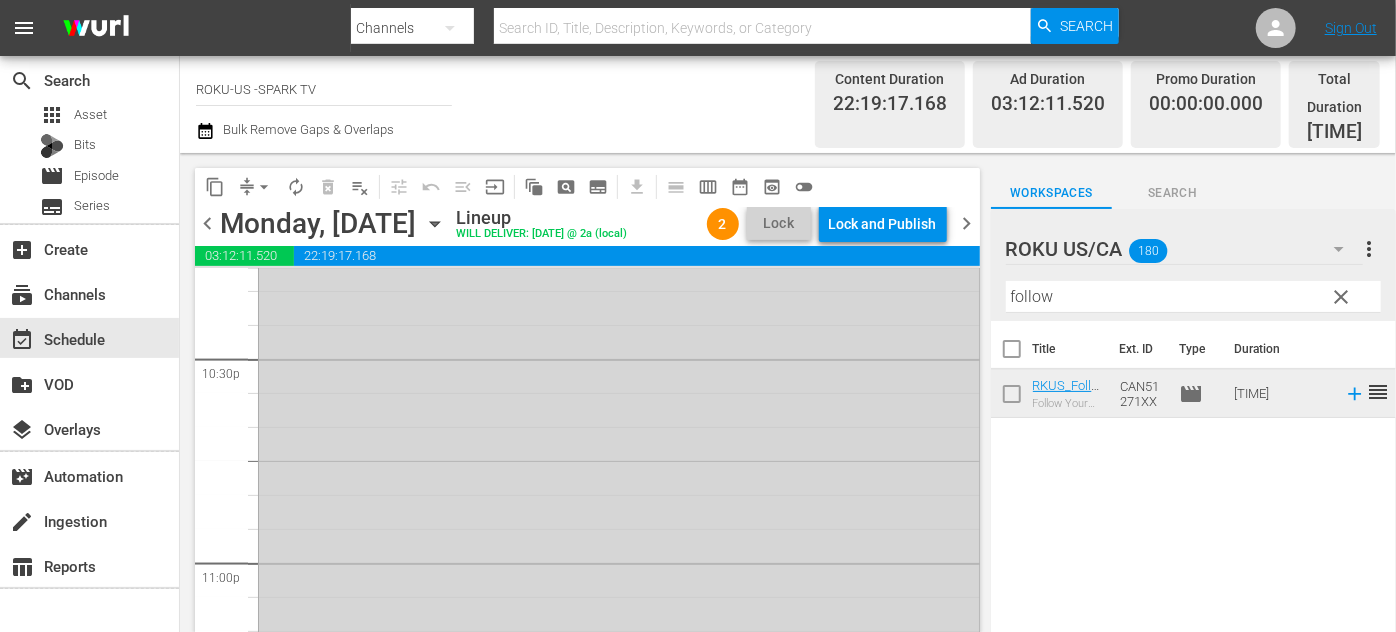 scroll, scrollTop: 9545, scrollLeft: 0, axis: vertical 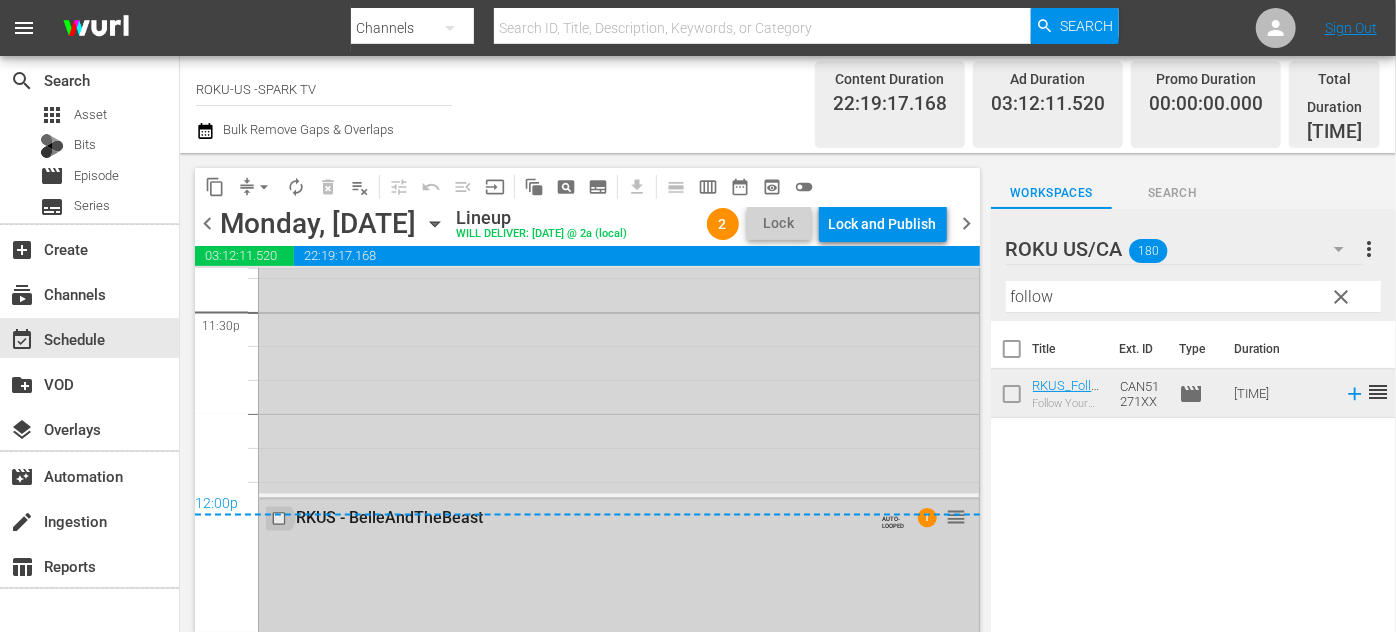 click at bounding box center [281, 519] 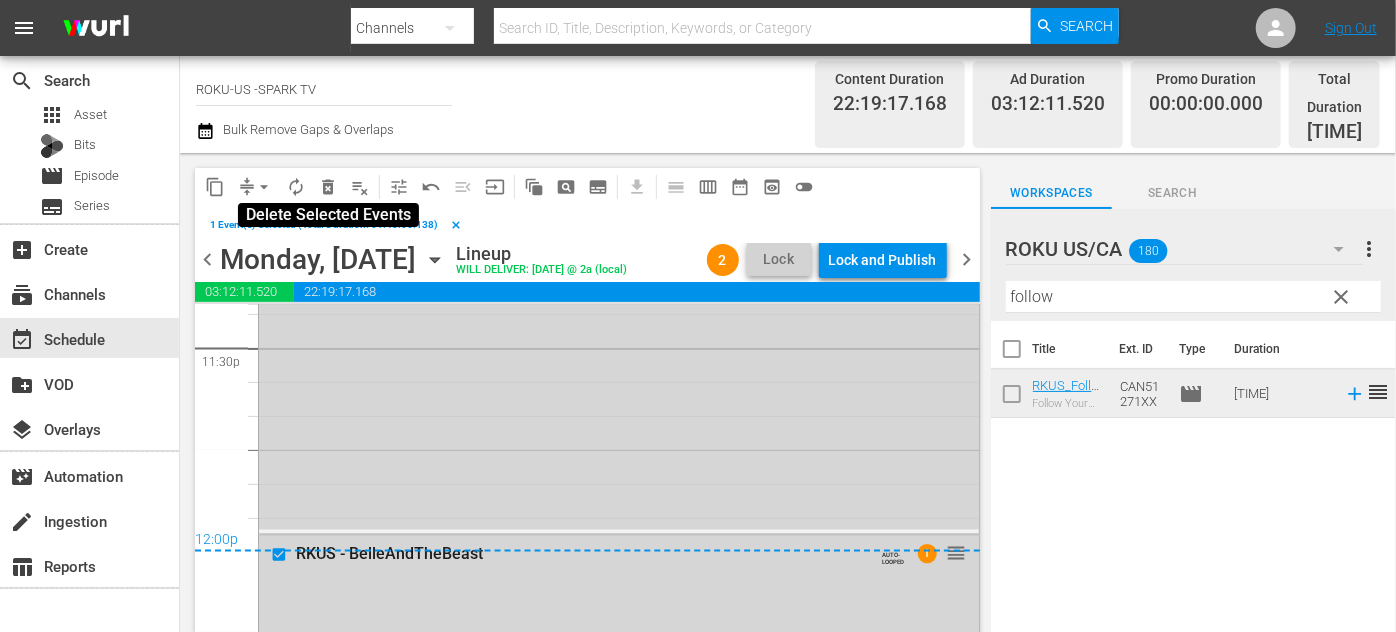 click on "delete_forever_outlined" at bounding box center (328, 187) 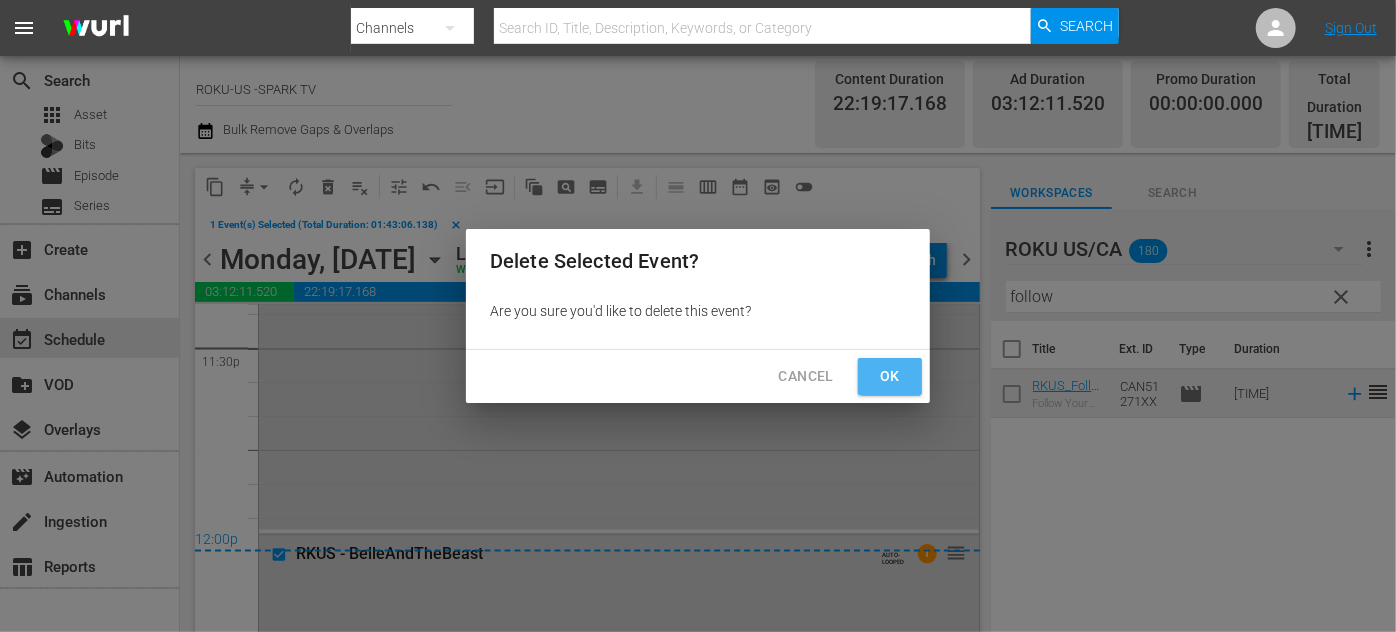 click on "Ok" at bounding box center [890, 376] 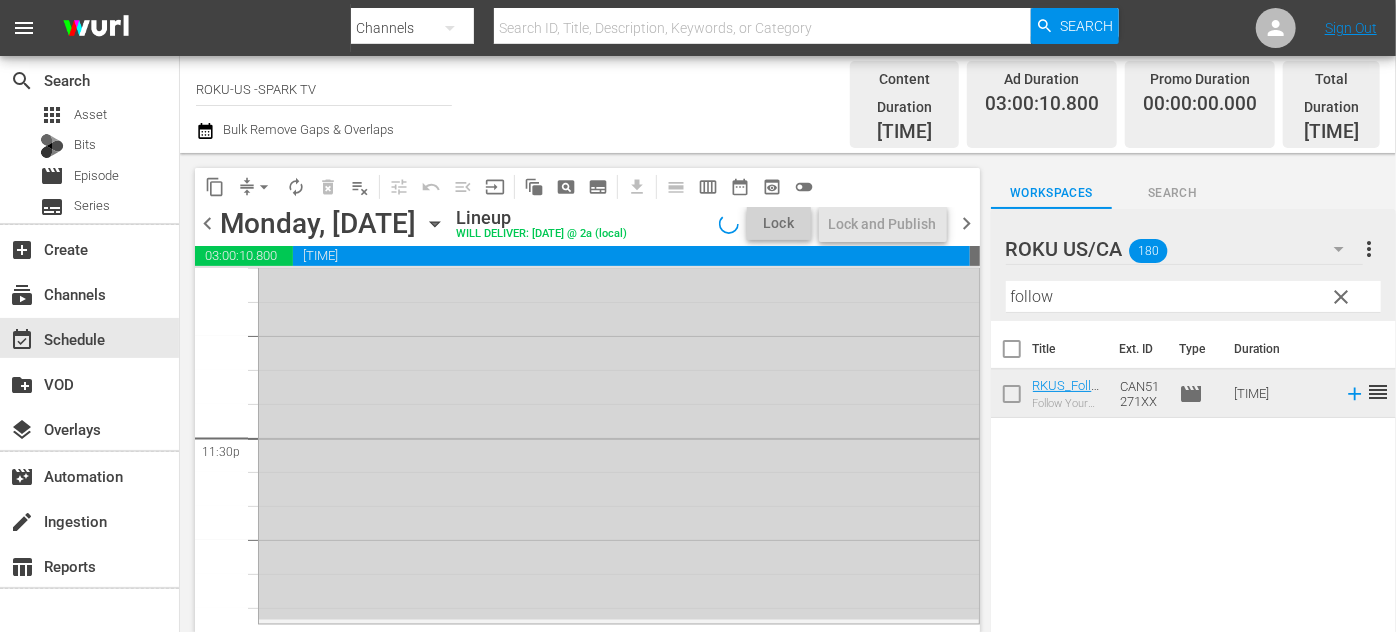 scroll, scrollTop: 9419, scrollLeft: 0, axis: vertical 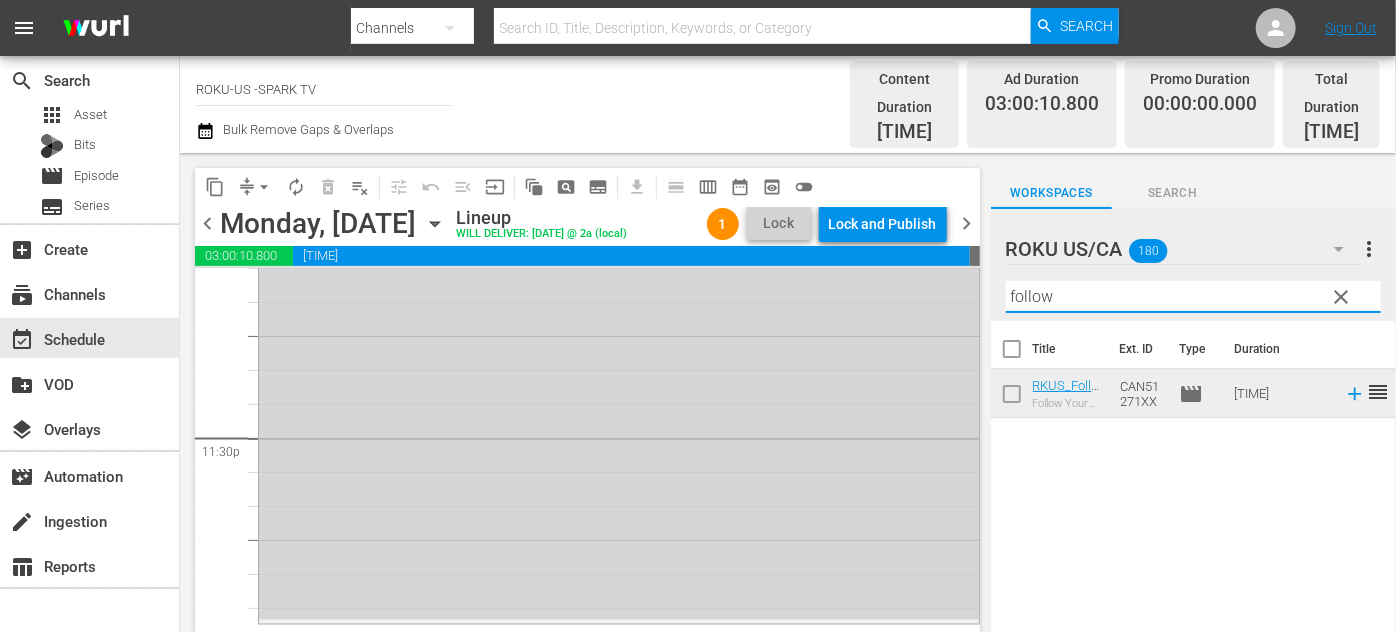 drag, startPoint x: 1066, startPoint y: 276, endPoint x: 983, endPoint y: 278, distance: 83.02409 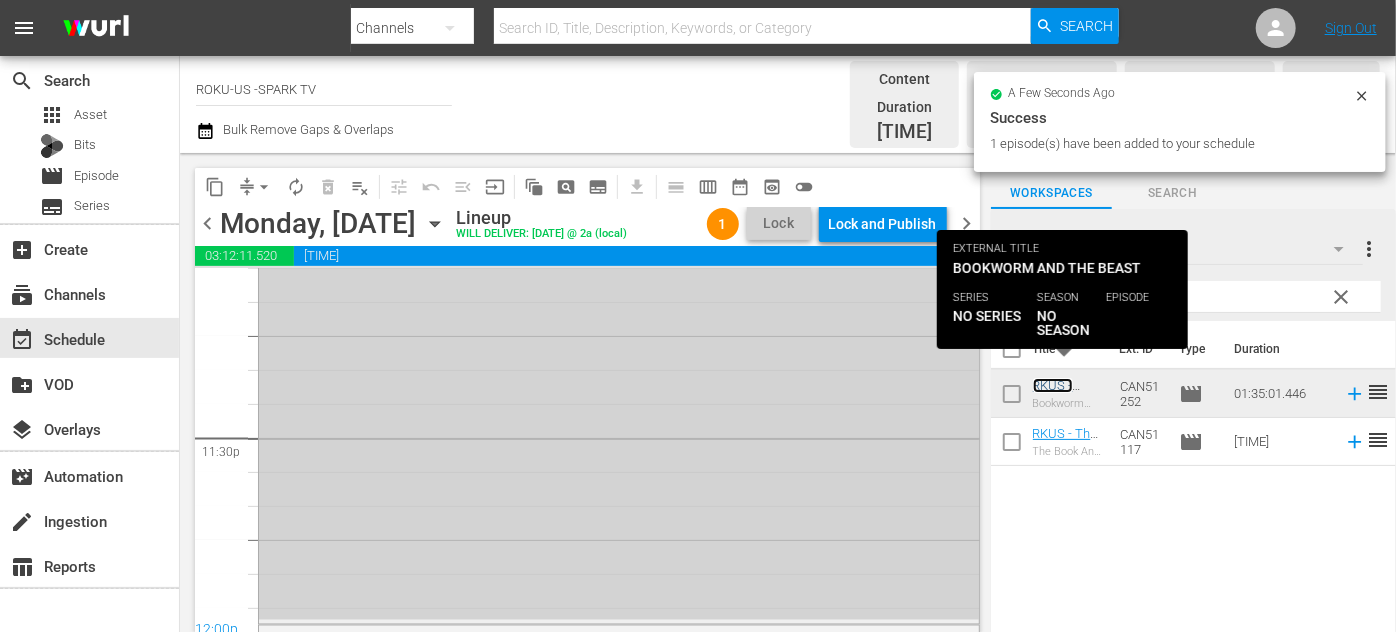 scroll, scrollTop: 9545, scrollLeft: 0, axis: vertical 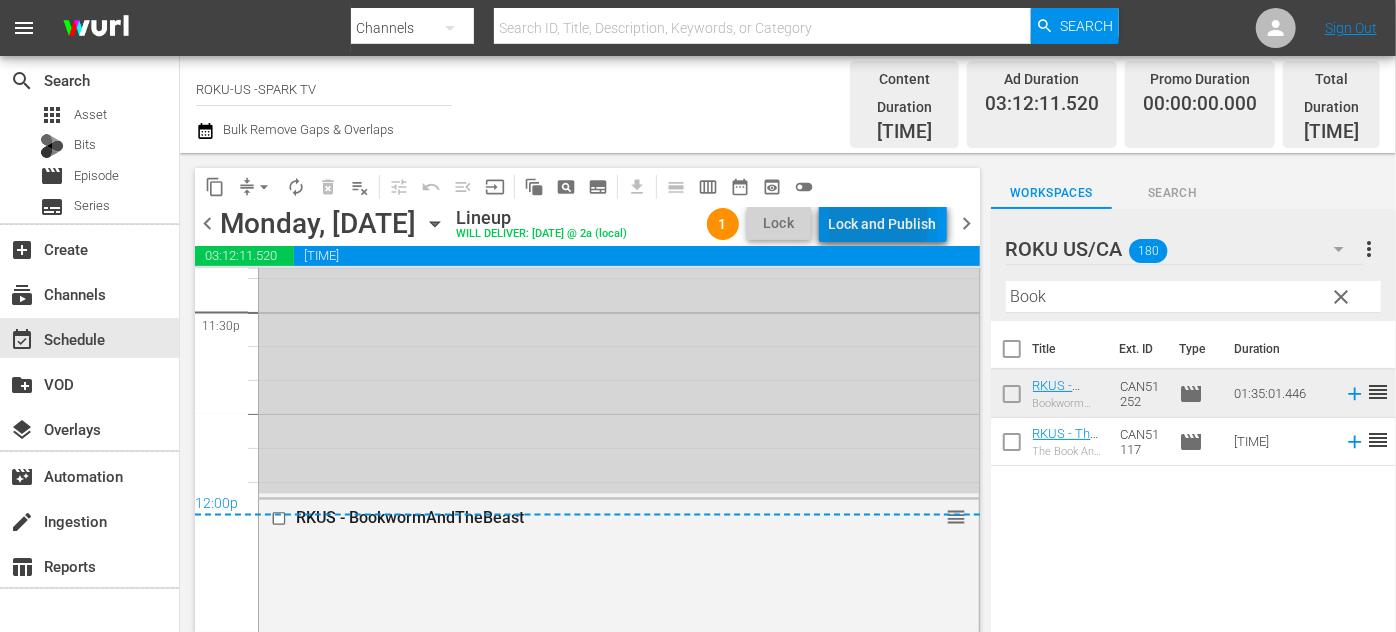 click on "Lock and Publish" at bounding box center (883, 224) 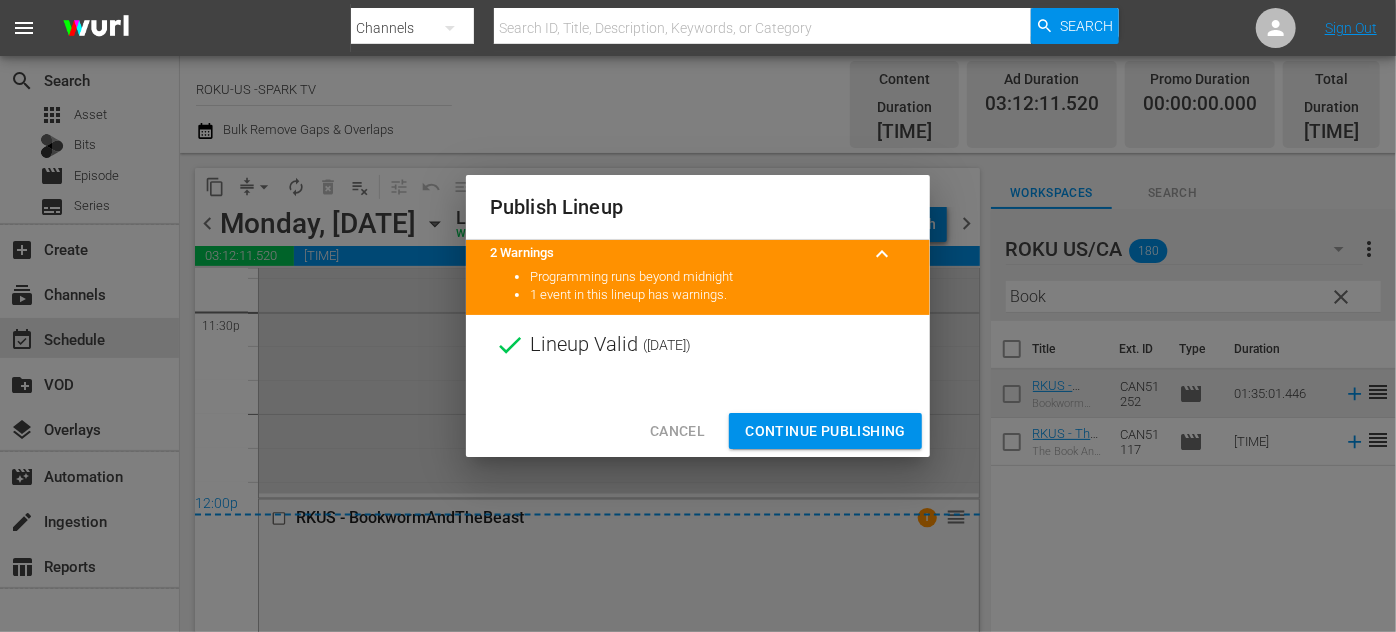 click on "Continue Publishing" at bounding box center (825, 431) 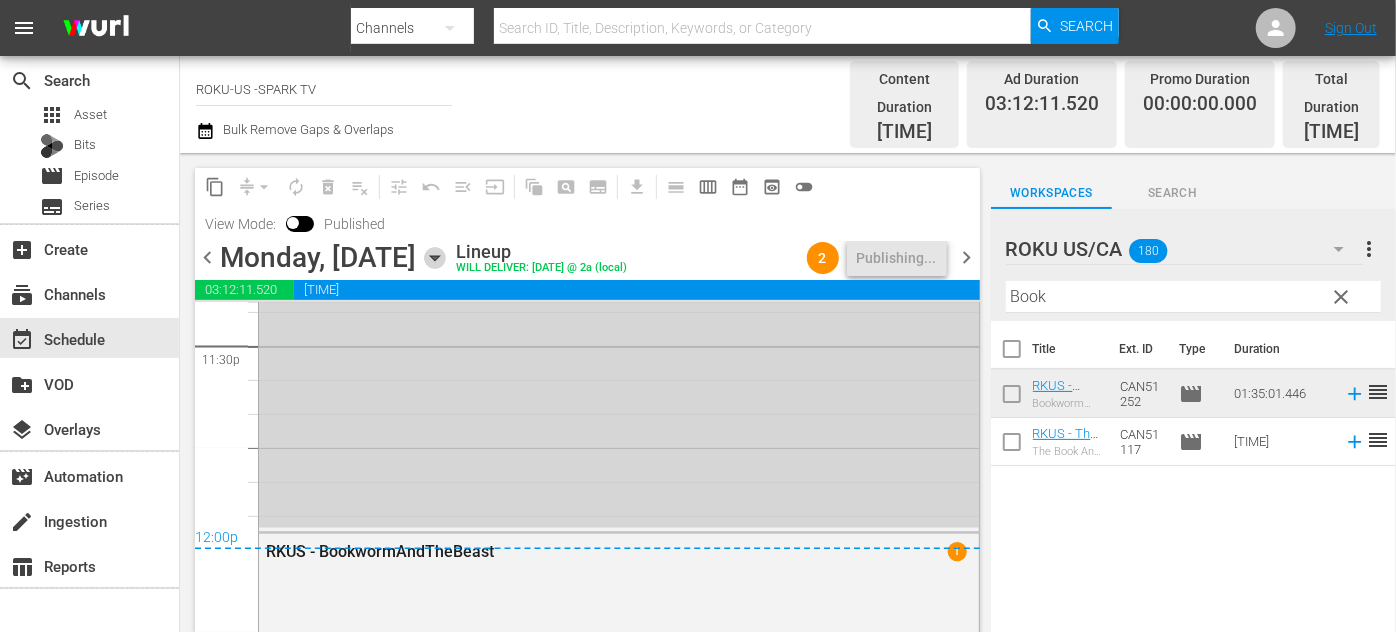 click 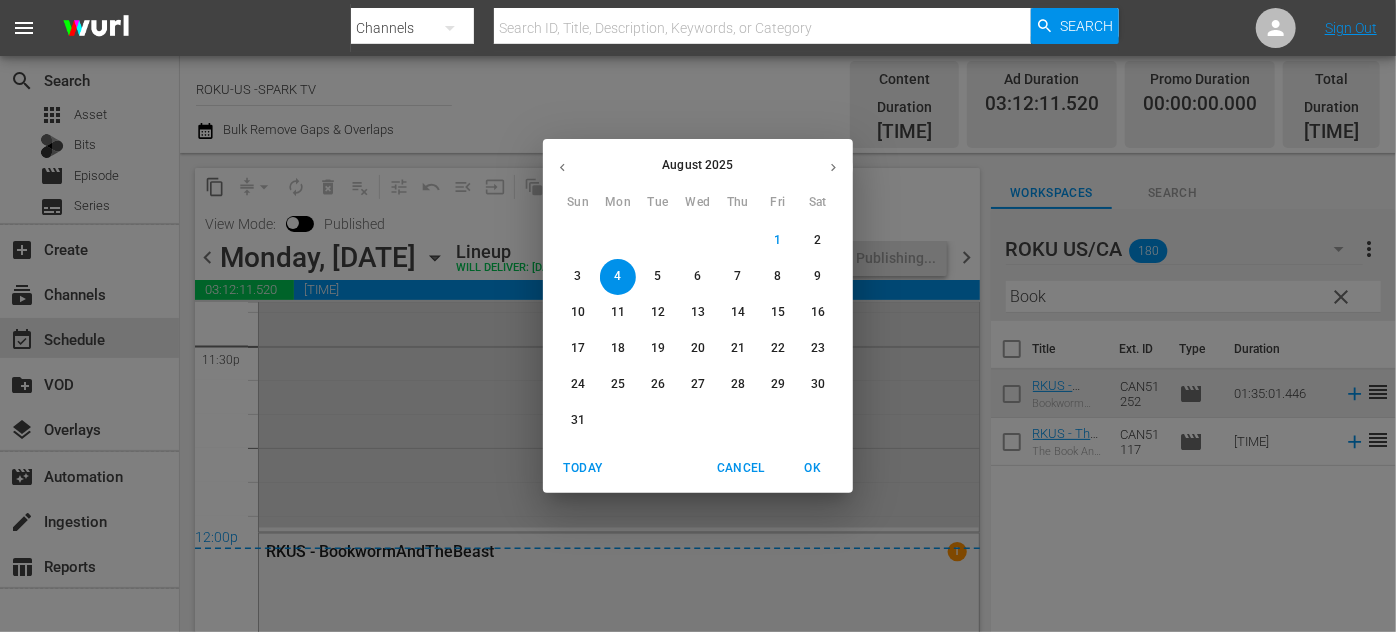 click on "5" at bounding box center (657, 276) 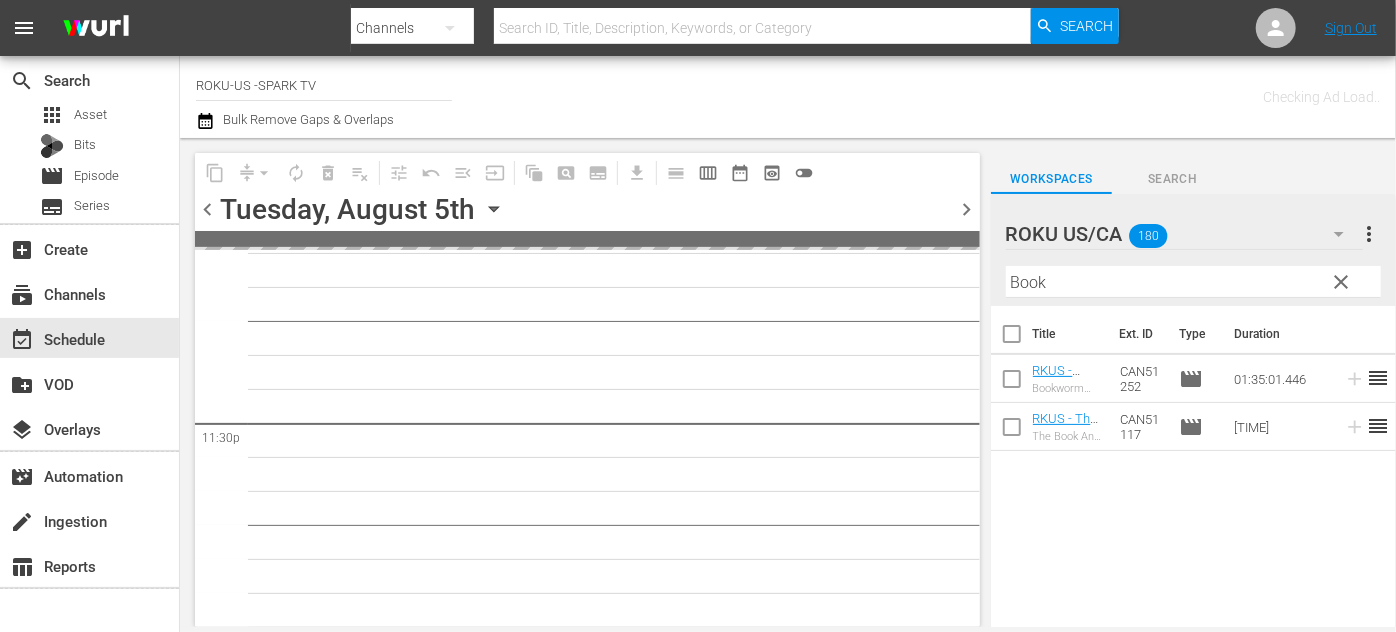 scroll, scrollTop: 9416, scrollLeft: 0, axis: vertical 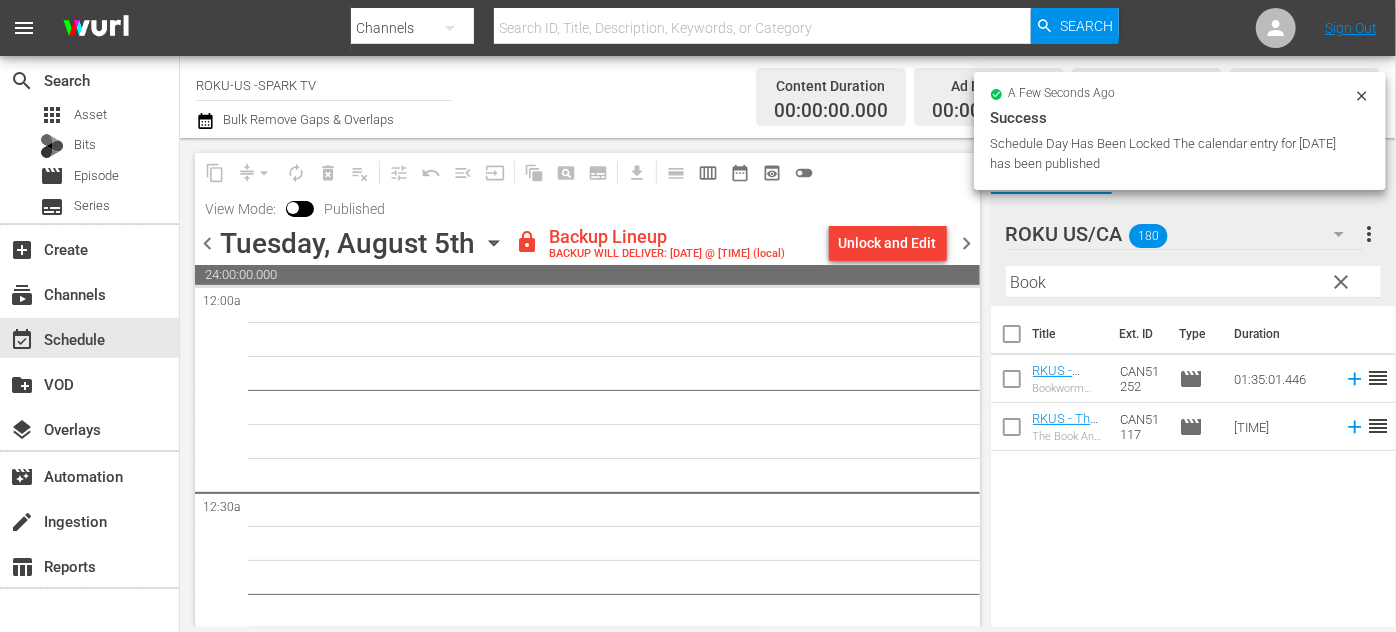 click on "chevron_left" at bounding box center [207, 243] 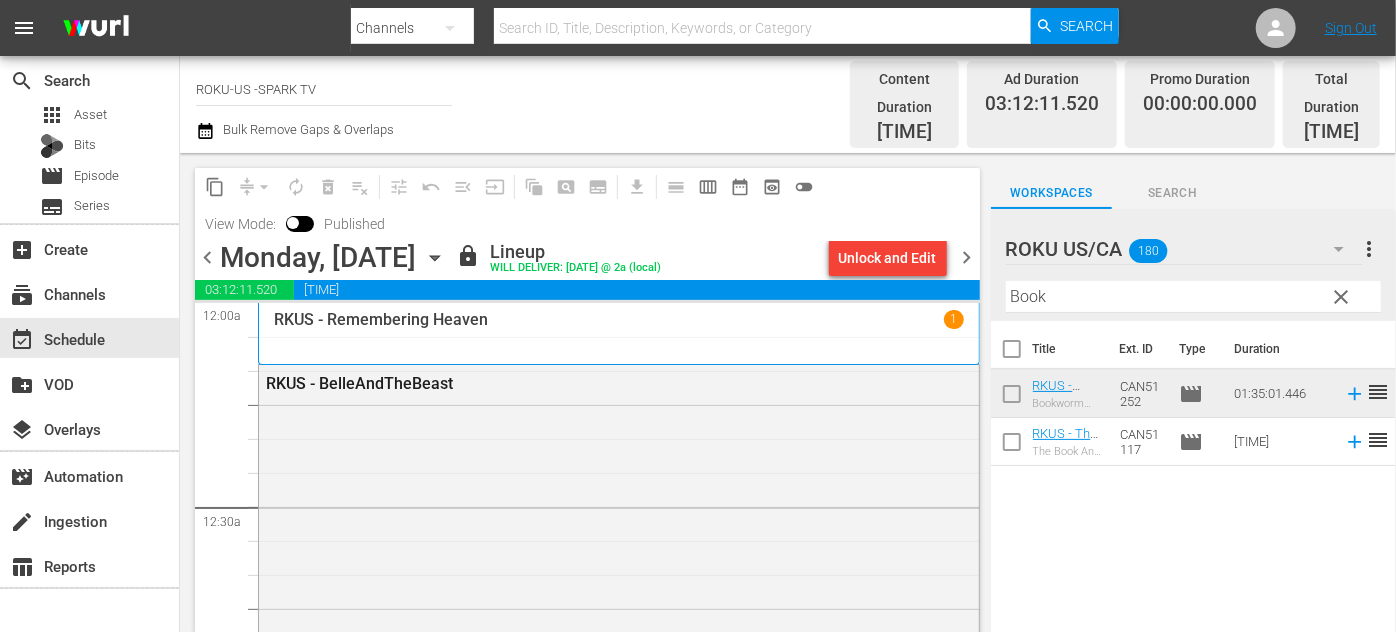 click 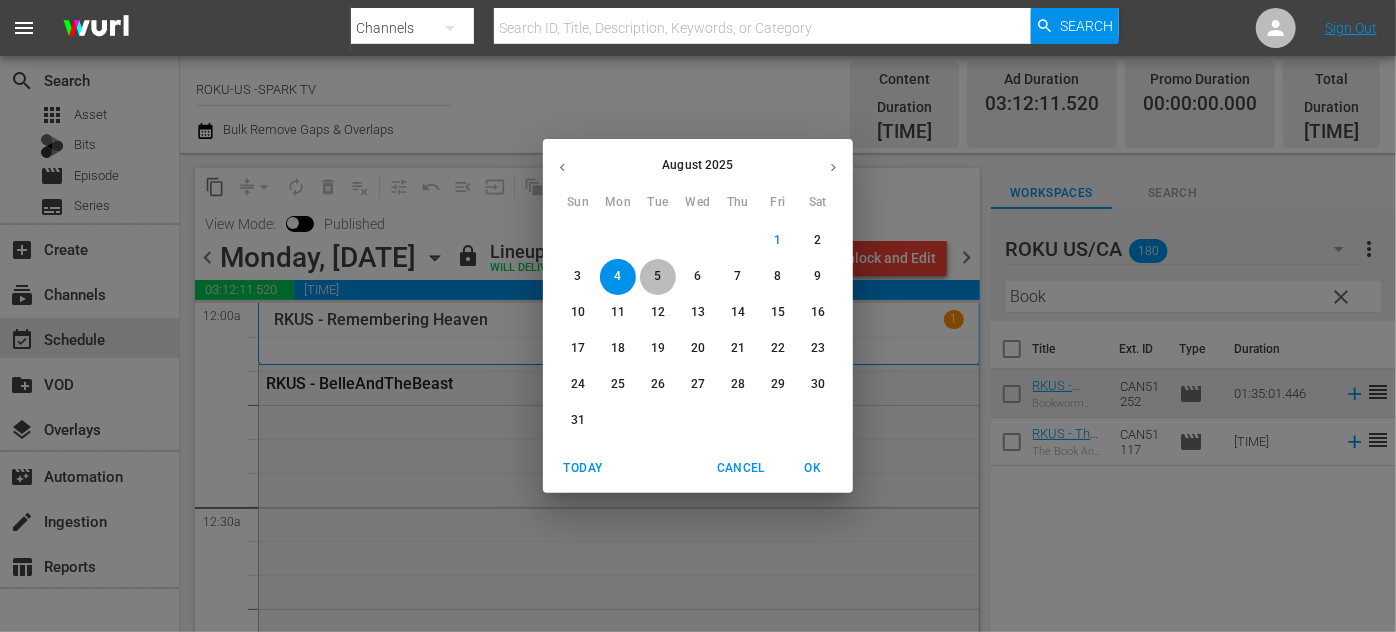 click on "5" at bounding box center [658, 276] 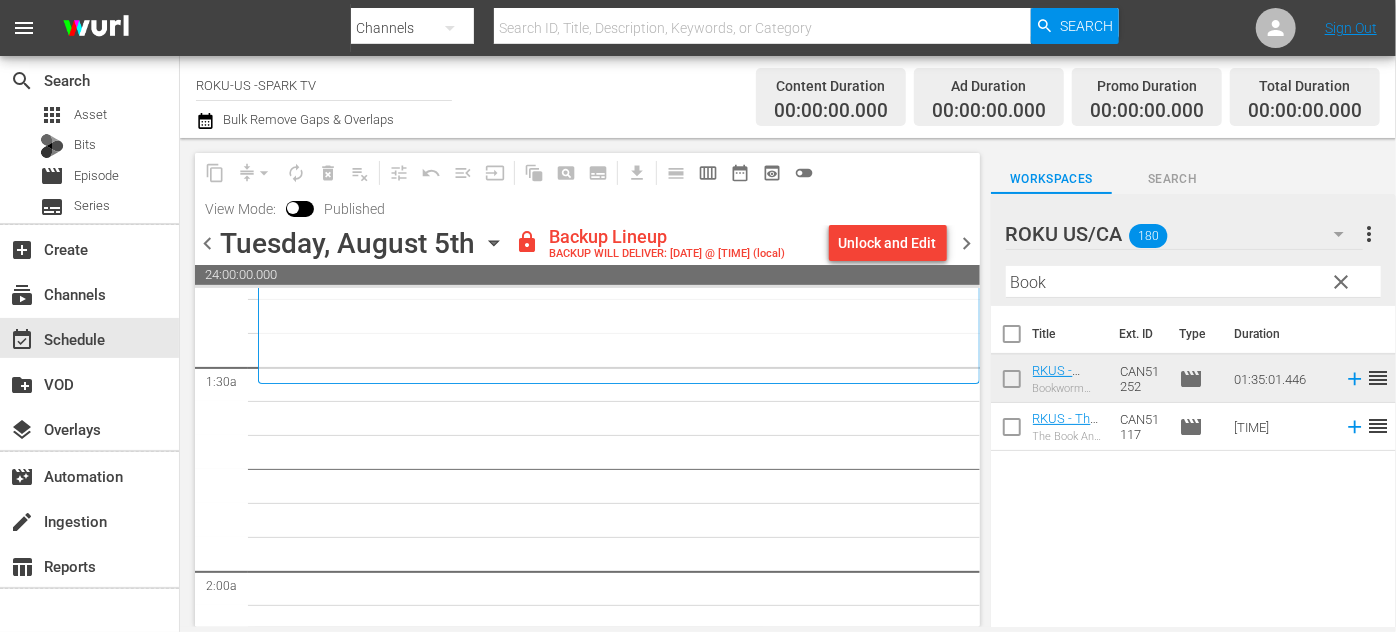 scroll, scrollTop: 454, scrollLeft: 0, axis: vertical 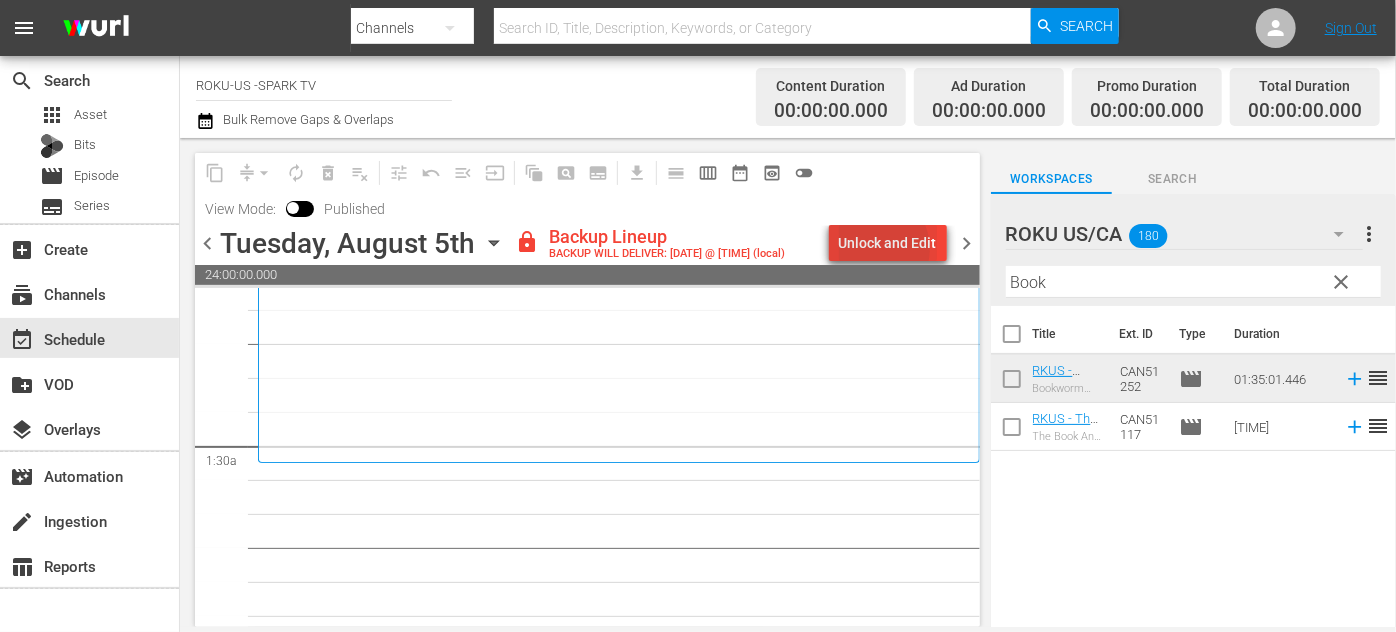 click on "Unlock and Edit" at bounding box center (888, 243) 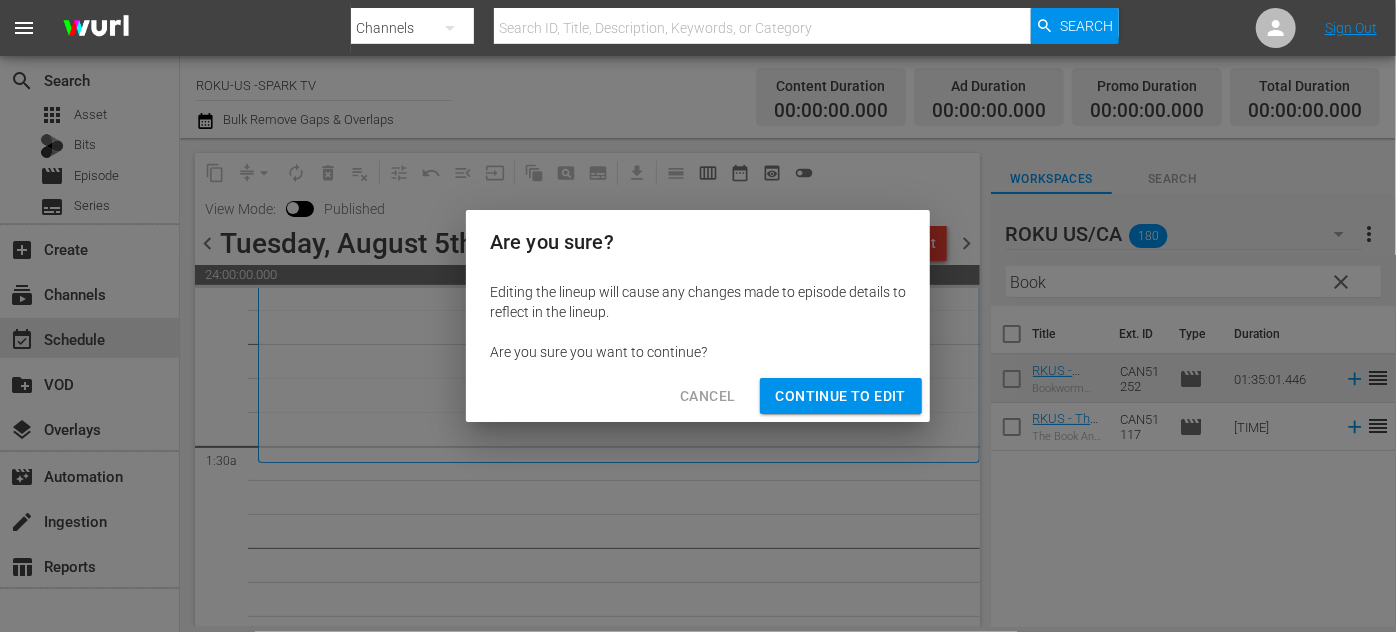 click on "Continue to Edit" at bounding box center [841, 396] 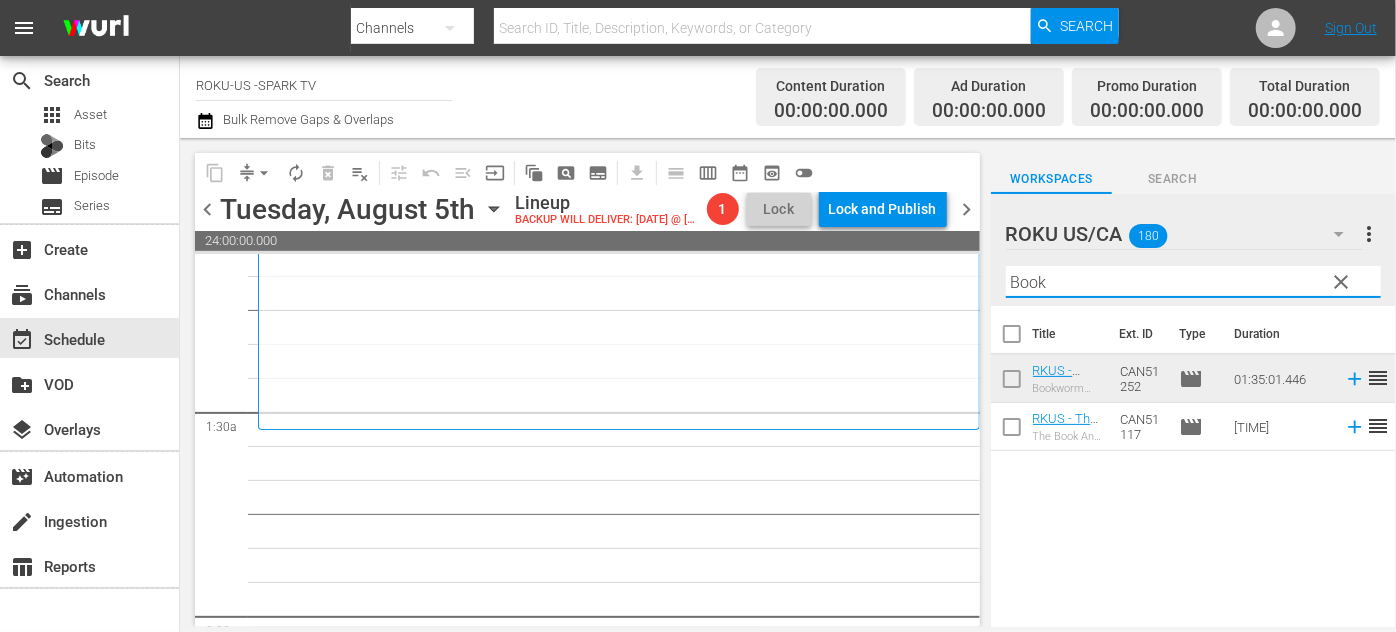 drag, startPoint x: 1066, startPoint y: 282, endPoint x: 958, endPoint y: 282, distance: 108 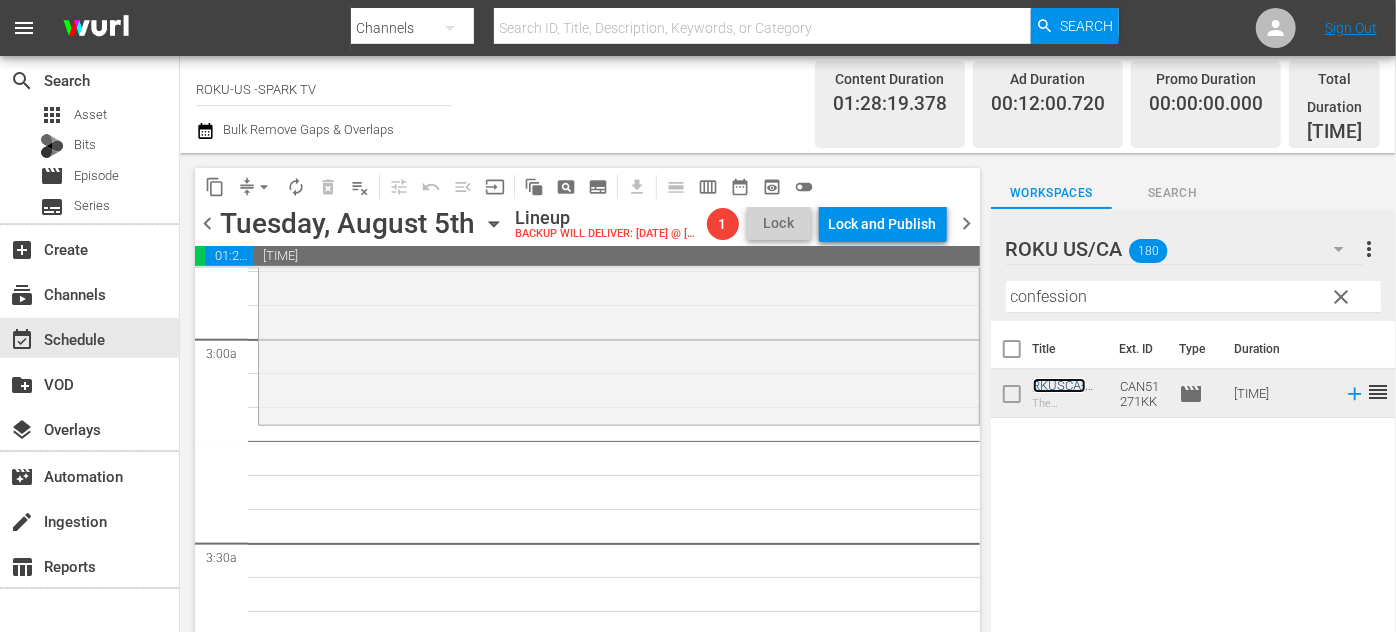scroll, scrollTop: 1181, scrollLeft: 0, axis: vertical 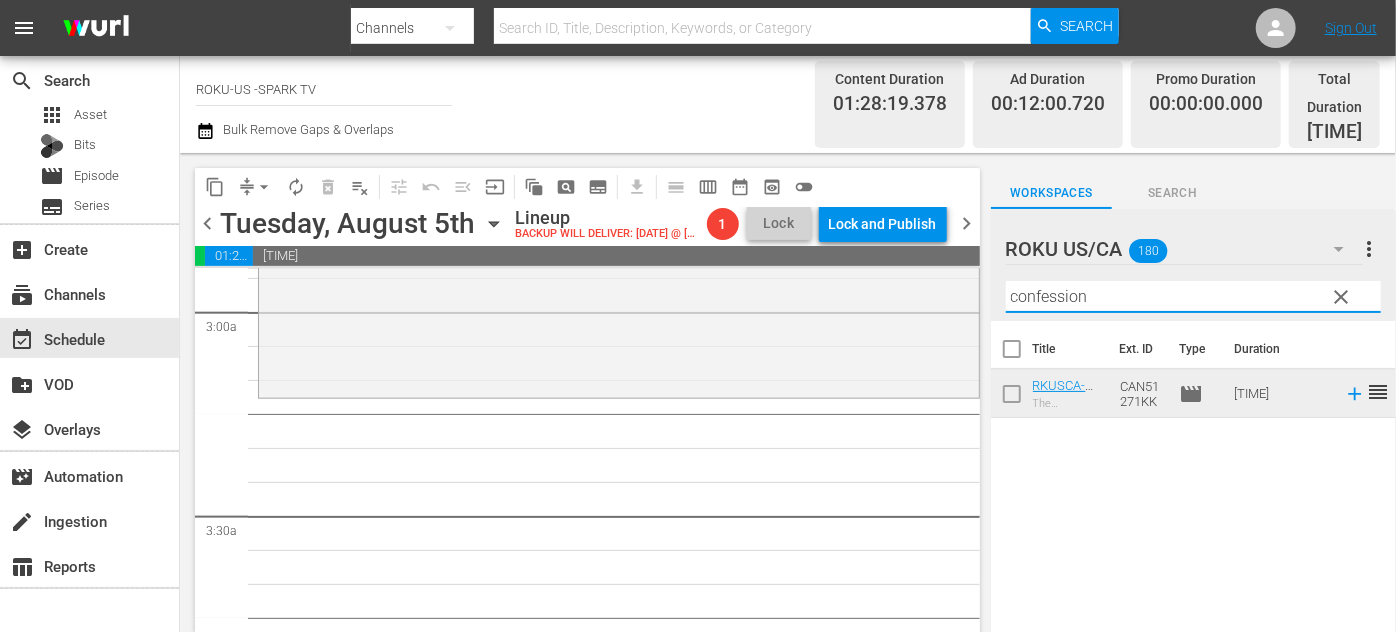 drag, startPoint x: 1104, startPoint y: 287, endPoint x: 984, endPoint y: 279, distance: 120.26637 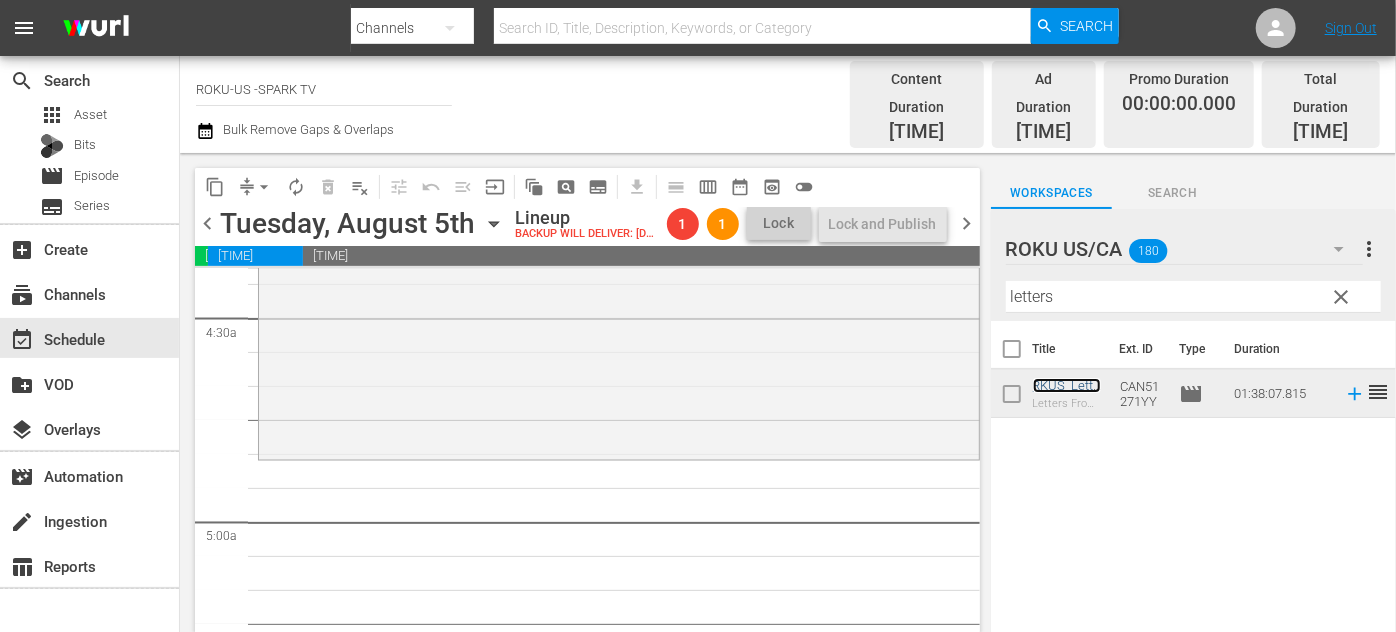 scroll, scrollTop: 1818, scrollLeft: 0, axis: vertical 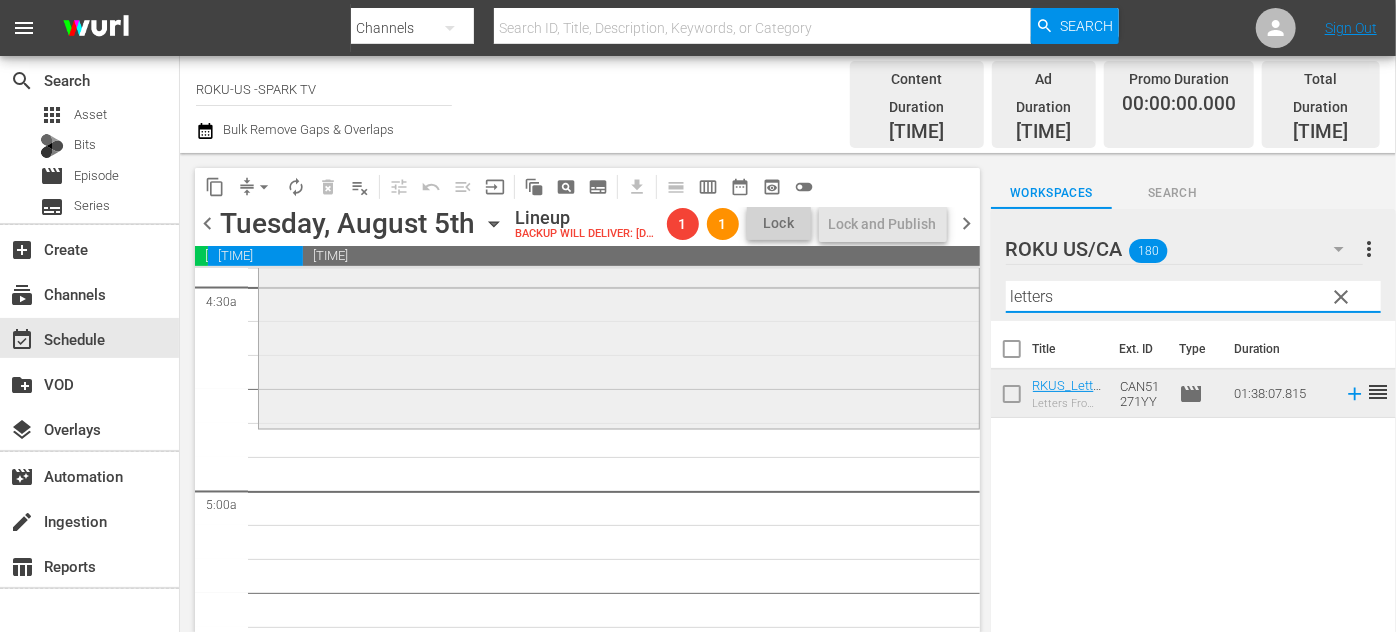 drag, startPoint x: 1058, startPoint y: 284, endPoint x: 866, endPoint y: 290, distance: 192.09373 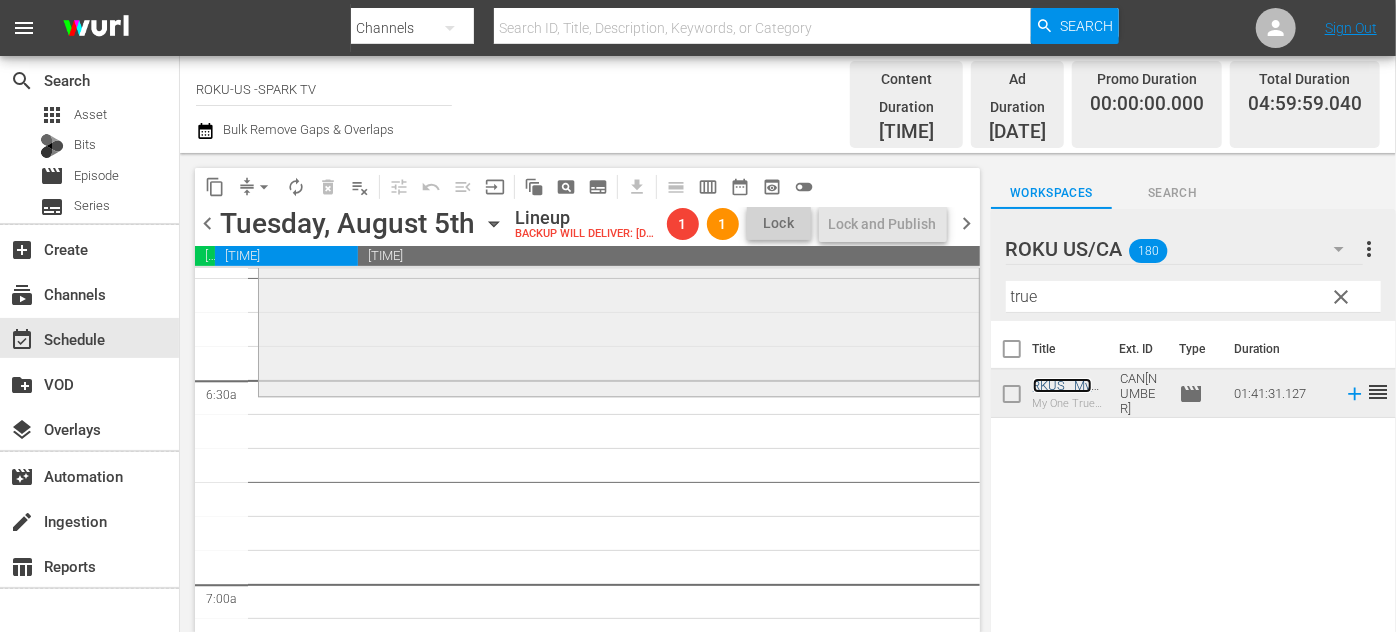 scroll, scrollTop: 2545, scrollLeft: 0, axis: vertical 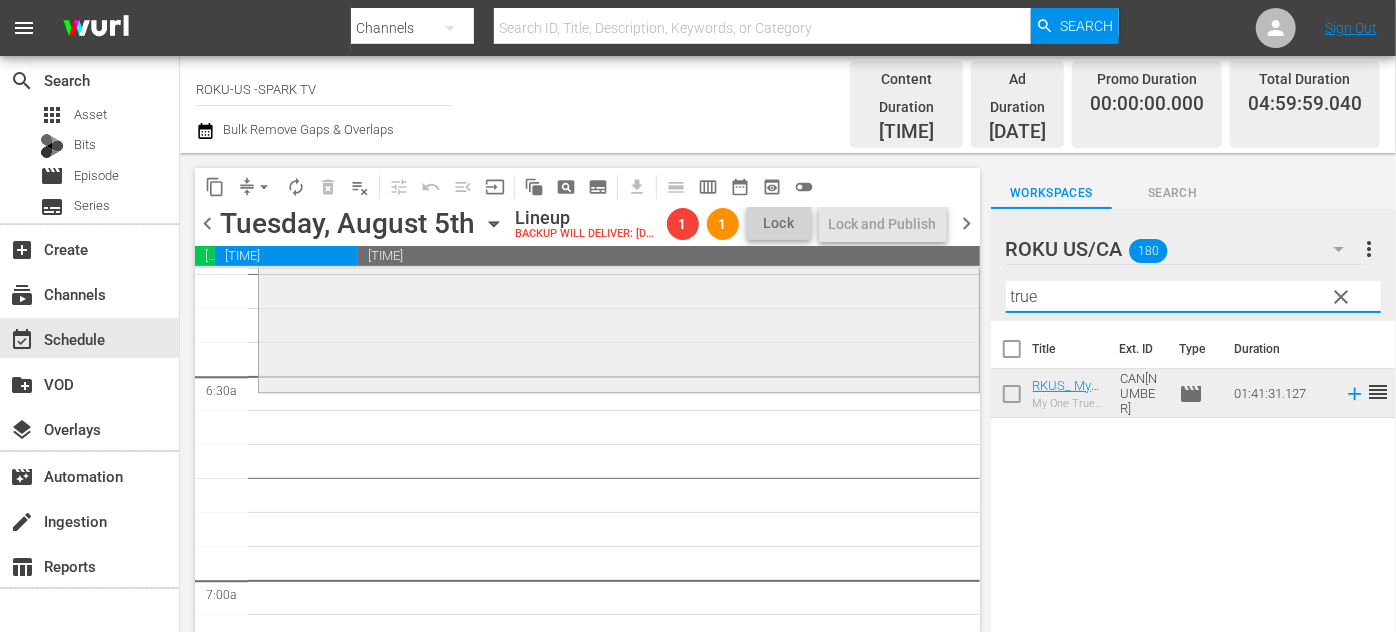 drag, startPoint x: 1074, startPoint y: 274, endPoint x: 836, endPoint y: 277, distance: 238.0189 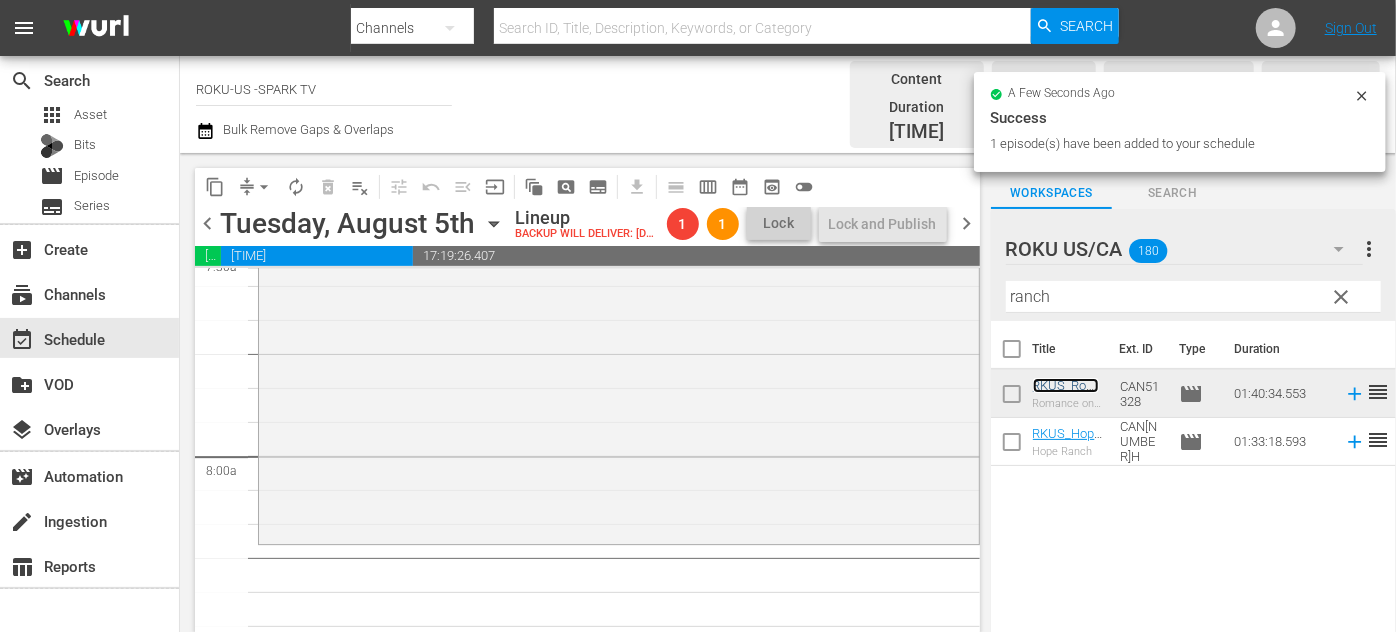 scroll, scrollTop: 3272, scrollLeft: 0, axis: vertical 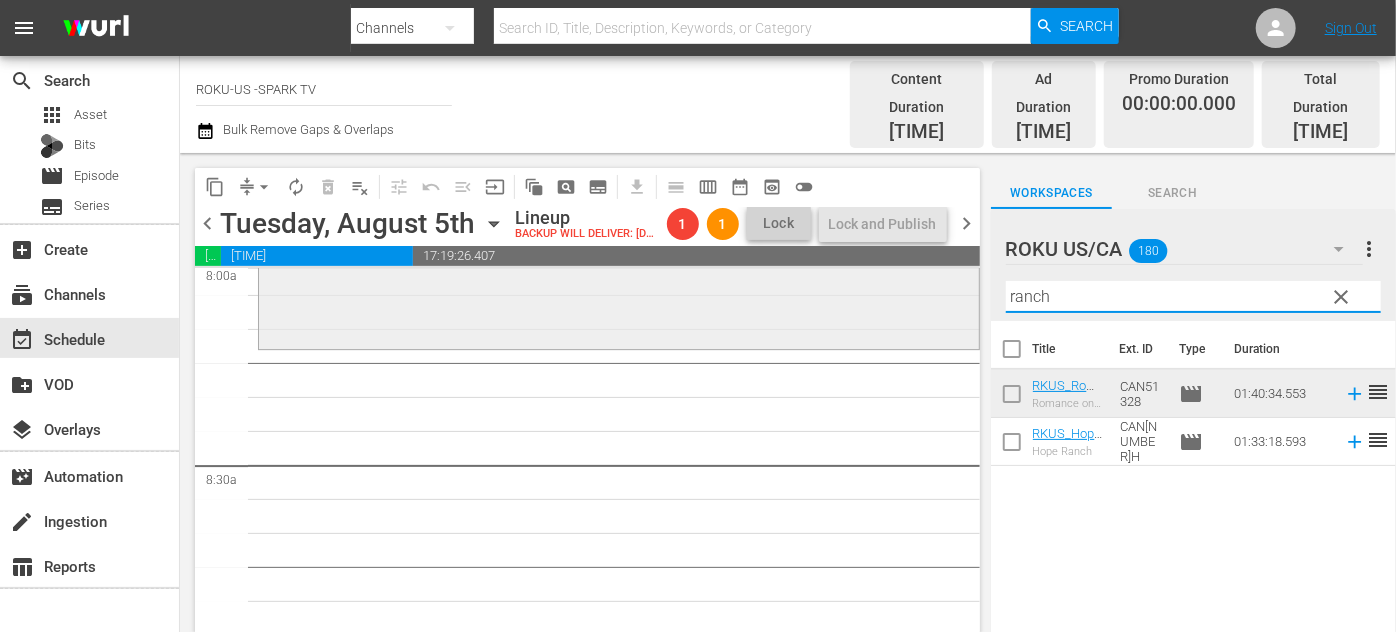 drag, startPoint x: 1063, startPoint y: 280, endPoint x: 893, endPoint y: 280, distance: 170 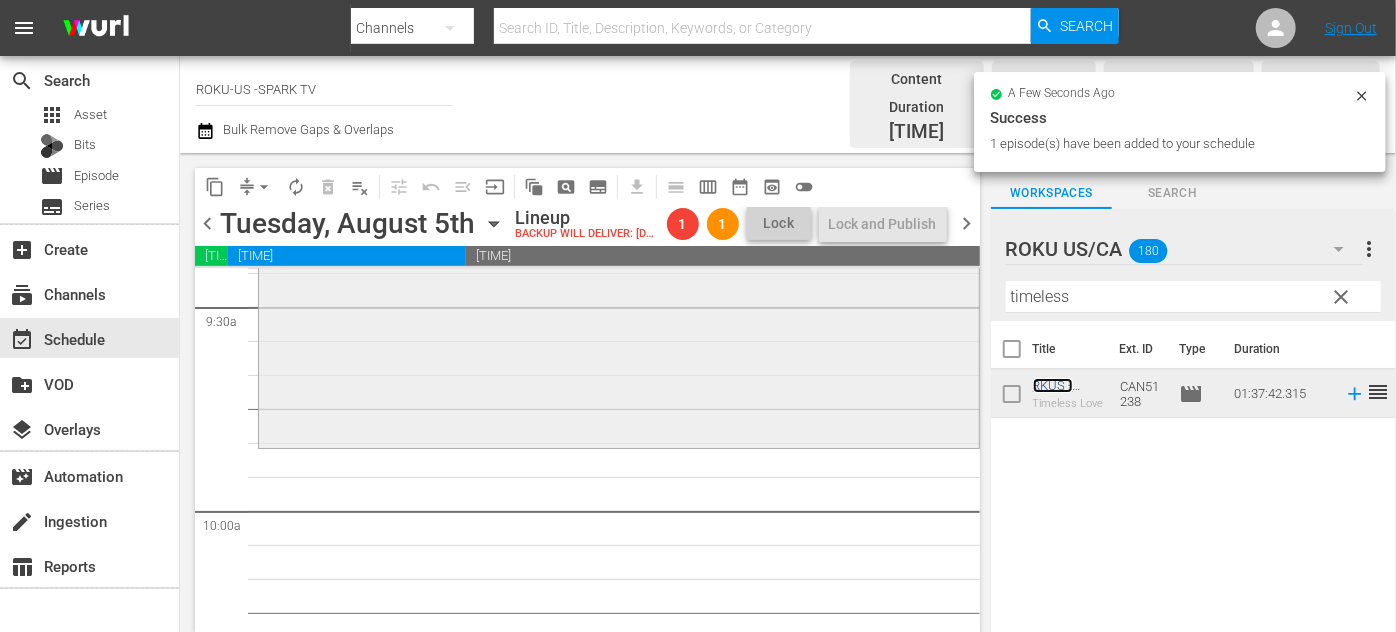 scroll, scrollTop: 3818, scrollLeft: 0, axis: vertical 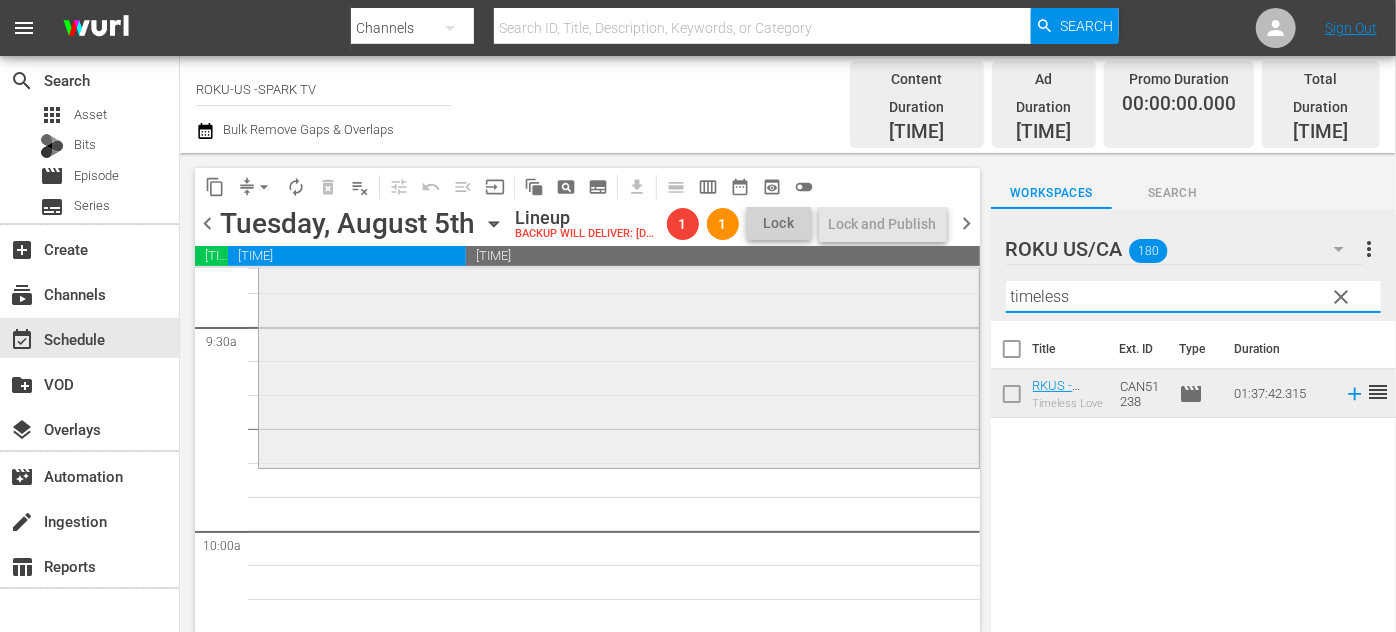 drag, startPoint x: 1085, startPoint y: 283, endPoint x: 911, endPoint y: 276, distance: 174.14075 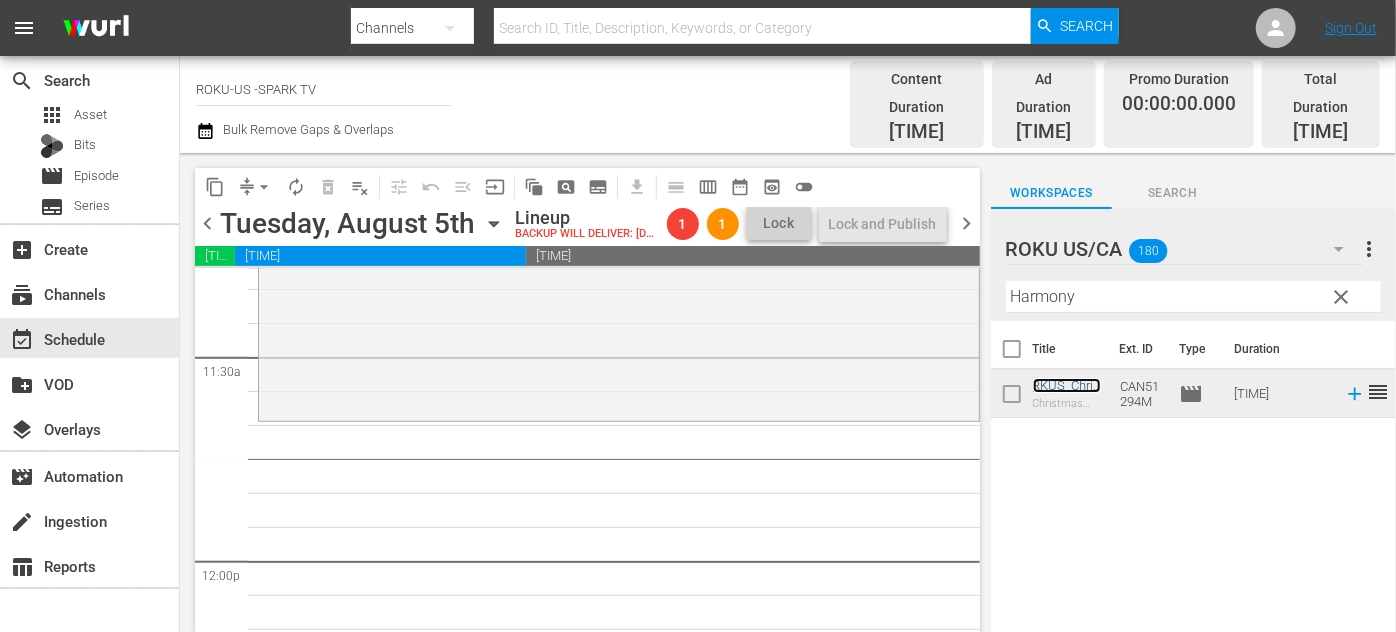 scroll, scrollTop: 4636, scrollLeft: 0, axis: vertical 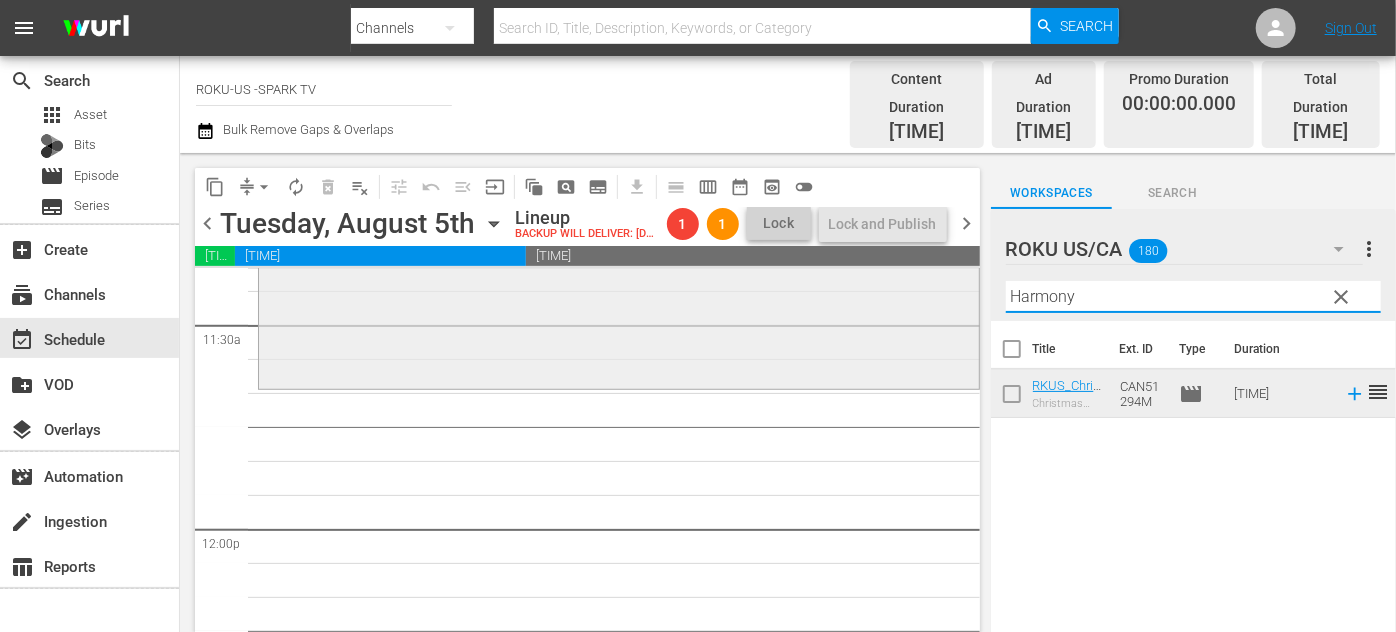 drag, startPoint x: 1048, startPoint y: 287, endPoint x: 905, endPoint y: 290, distance: 143.03146 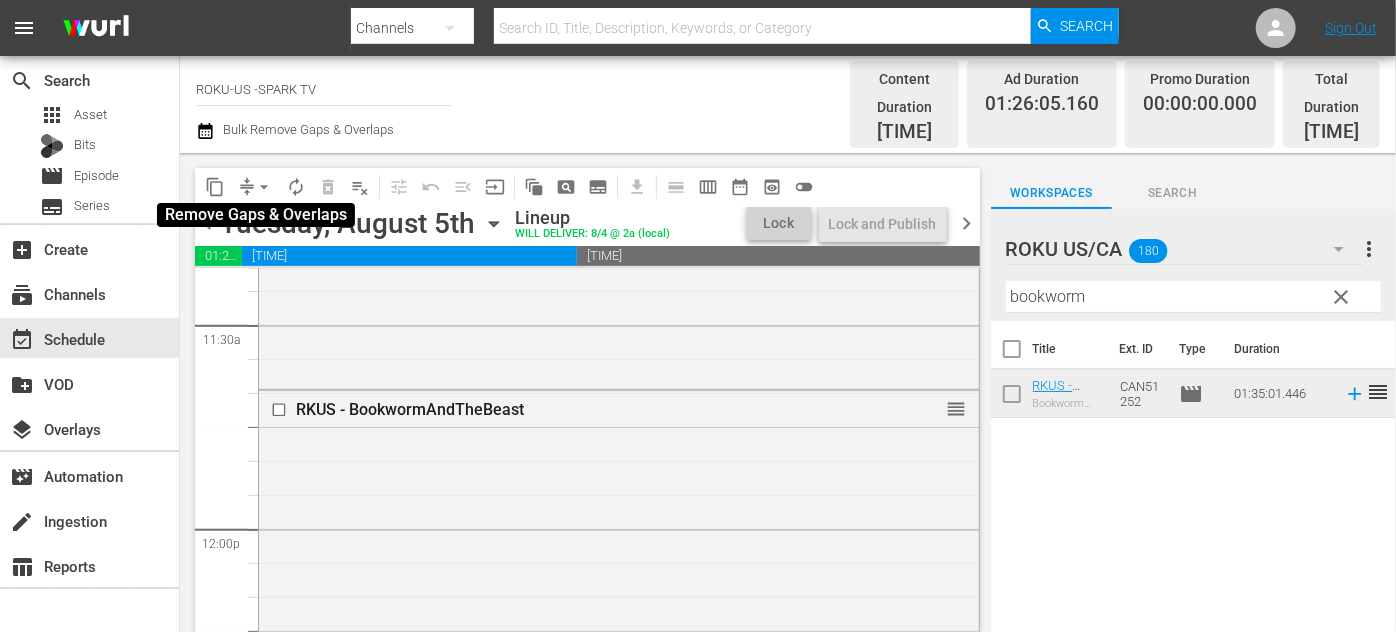 click on "arrow_drop_down" at bounding box center (264, 187) 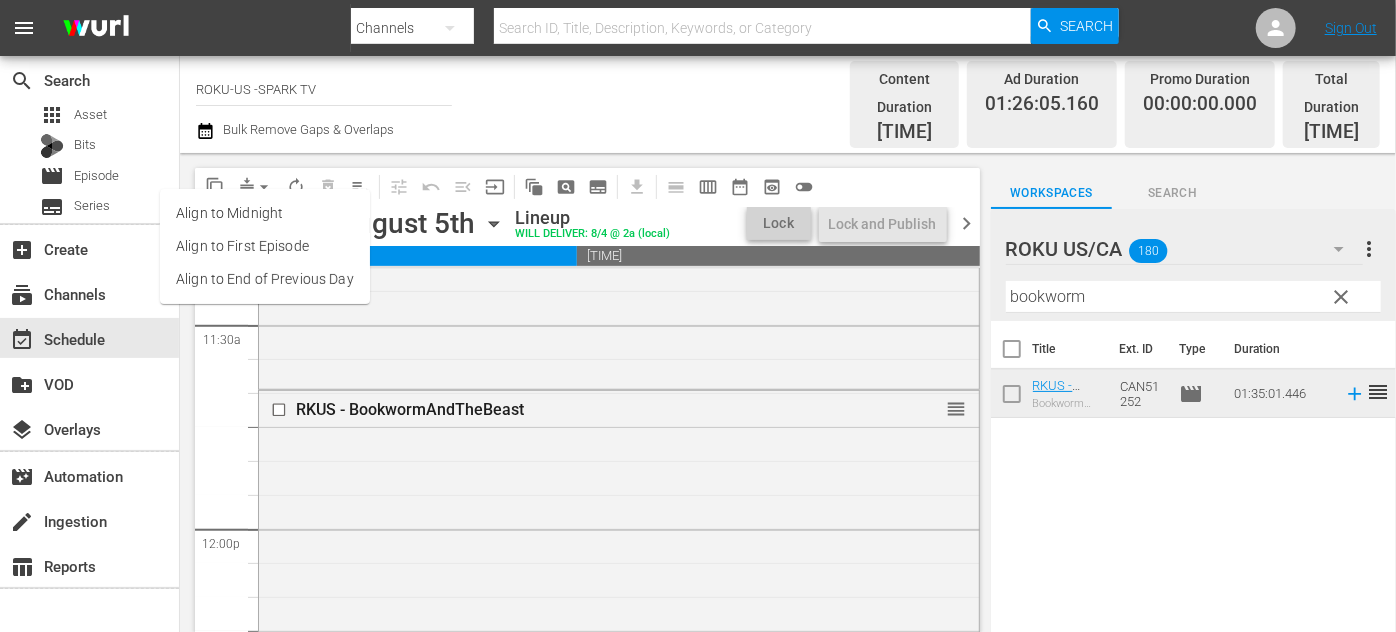 click on "Align to End of Previous Day" at bounding box center (265, 279) 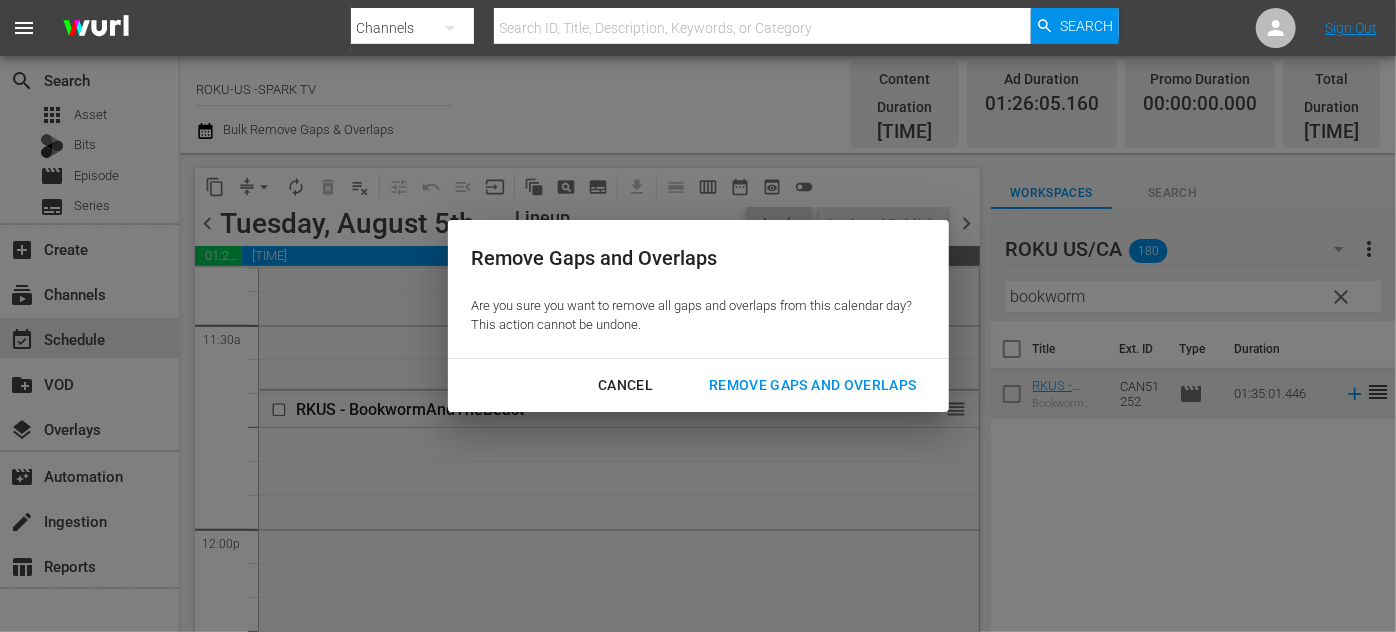 click on "Remove Gaps and Overlaps" at bounding box center [812, 385] 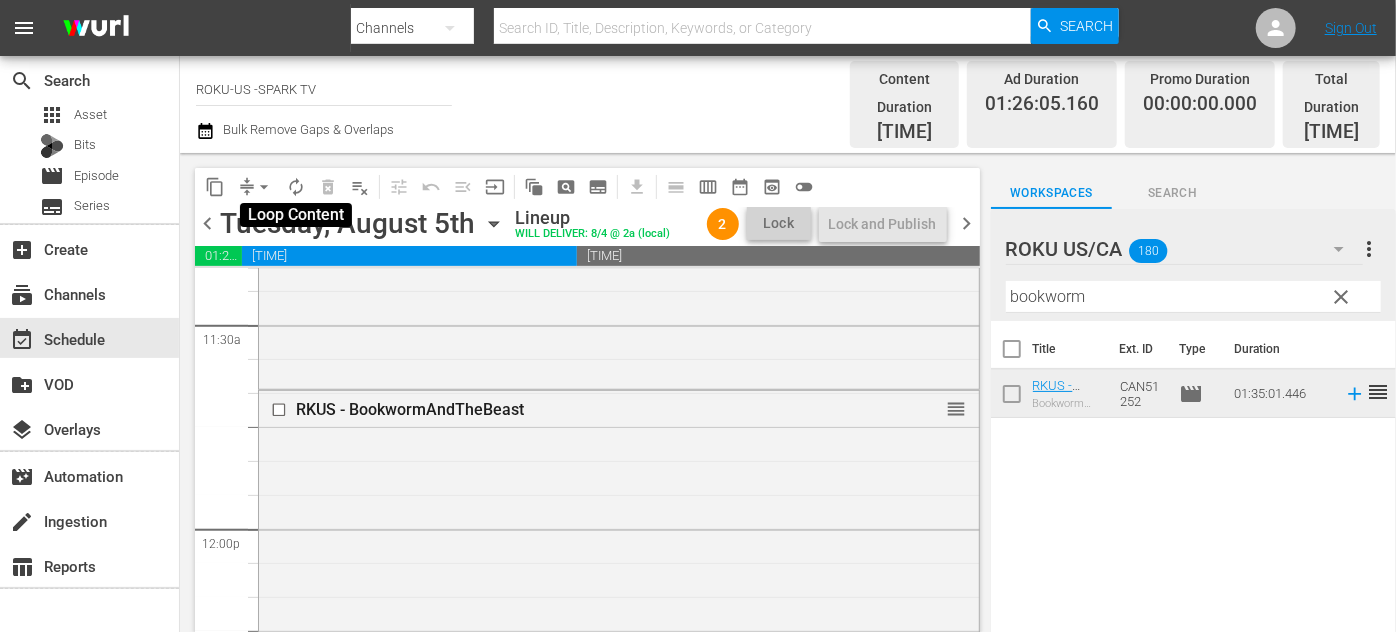 click on "autorenew_outlined" at bounding box center (296, 187) 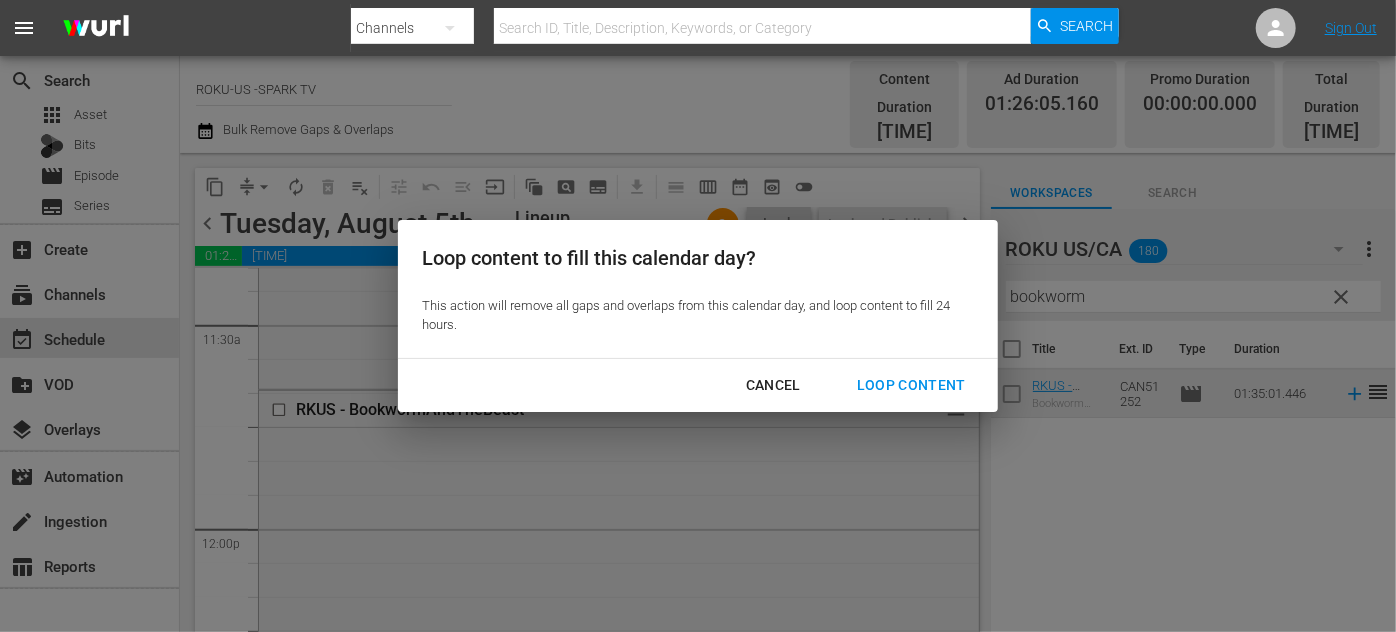 click on "Loop Content" at bounding box center (911, 385) 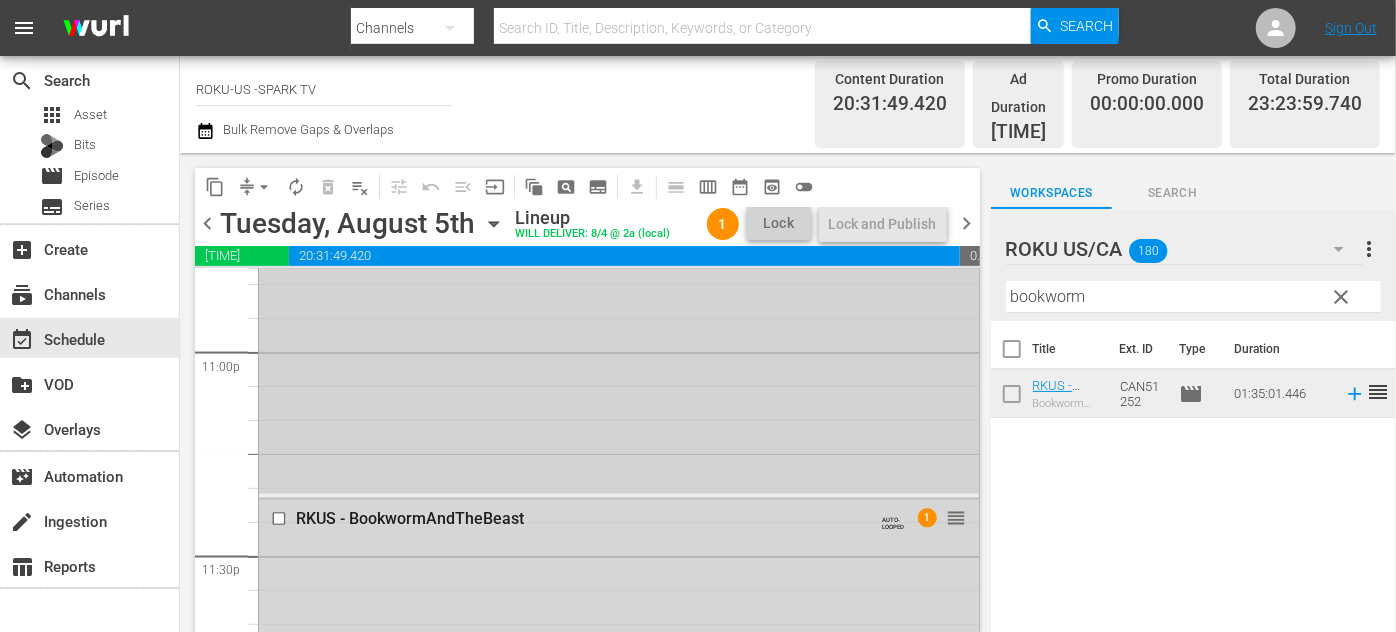 scroll, scrollTop: 9272, scrollLeft: 0, axis: vertical 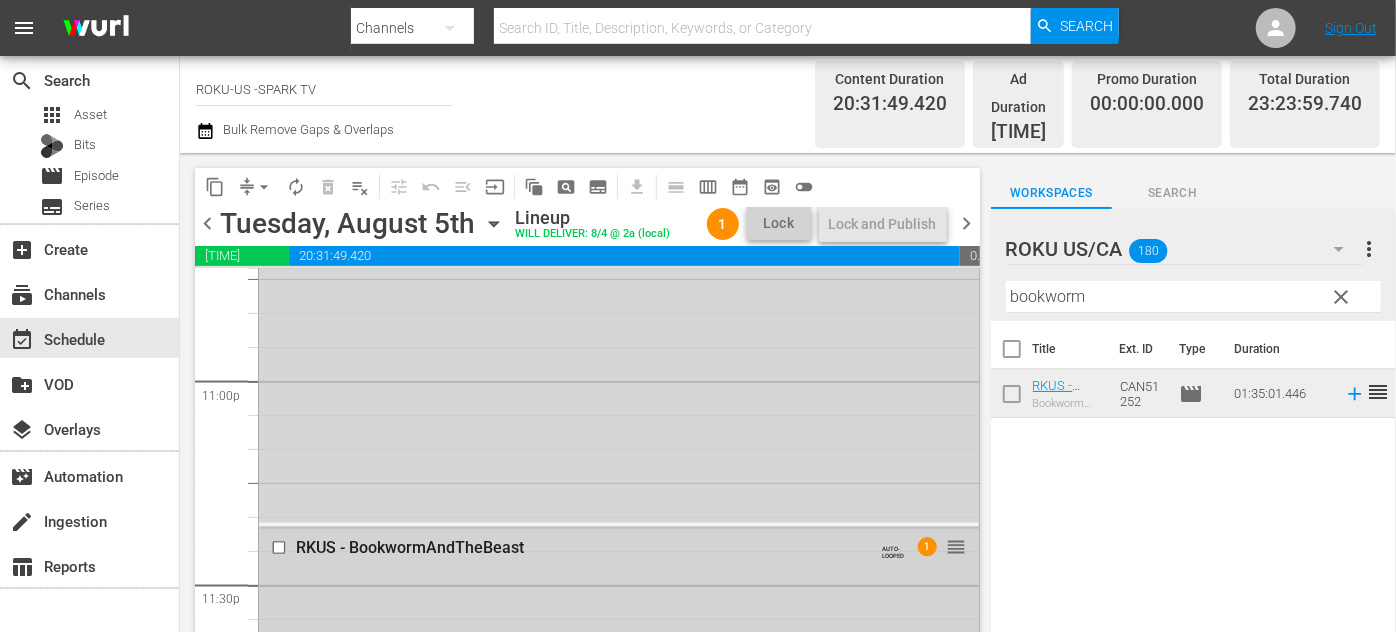 click at bounding box center (281, 547) 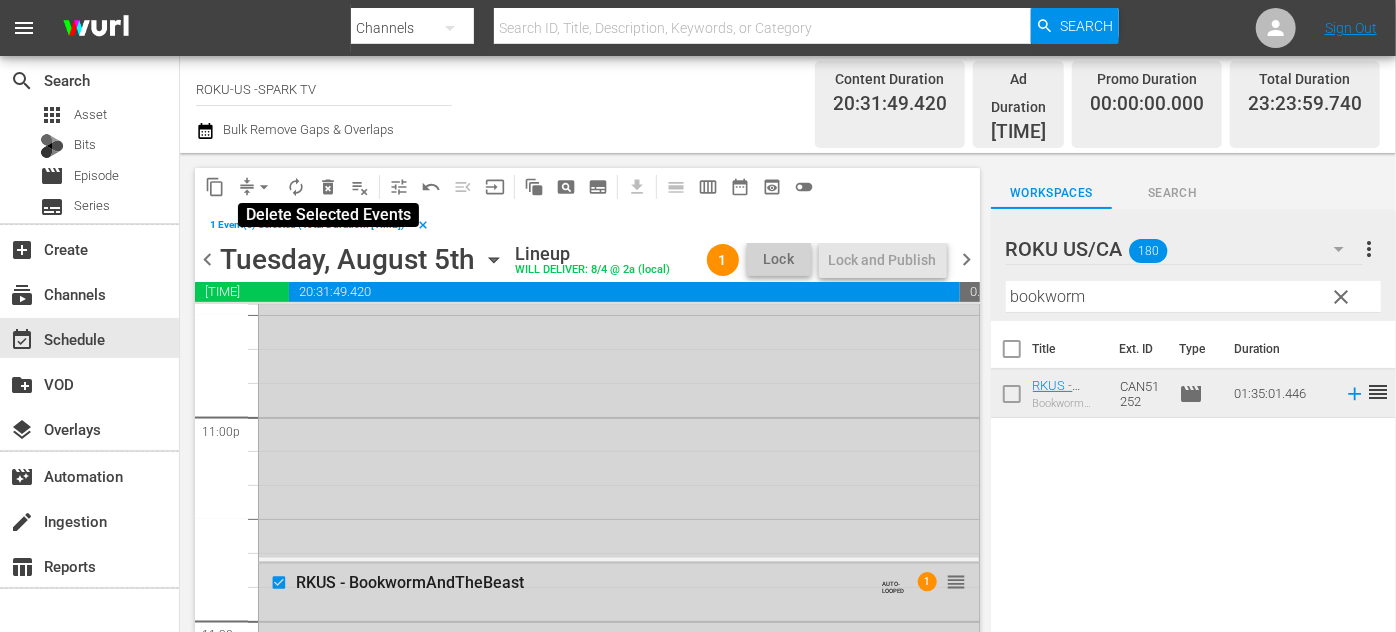 click on "delete_forever_outlined" at bounding box center [328, 187] 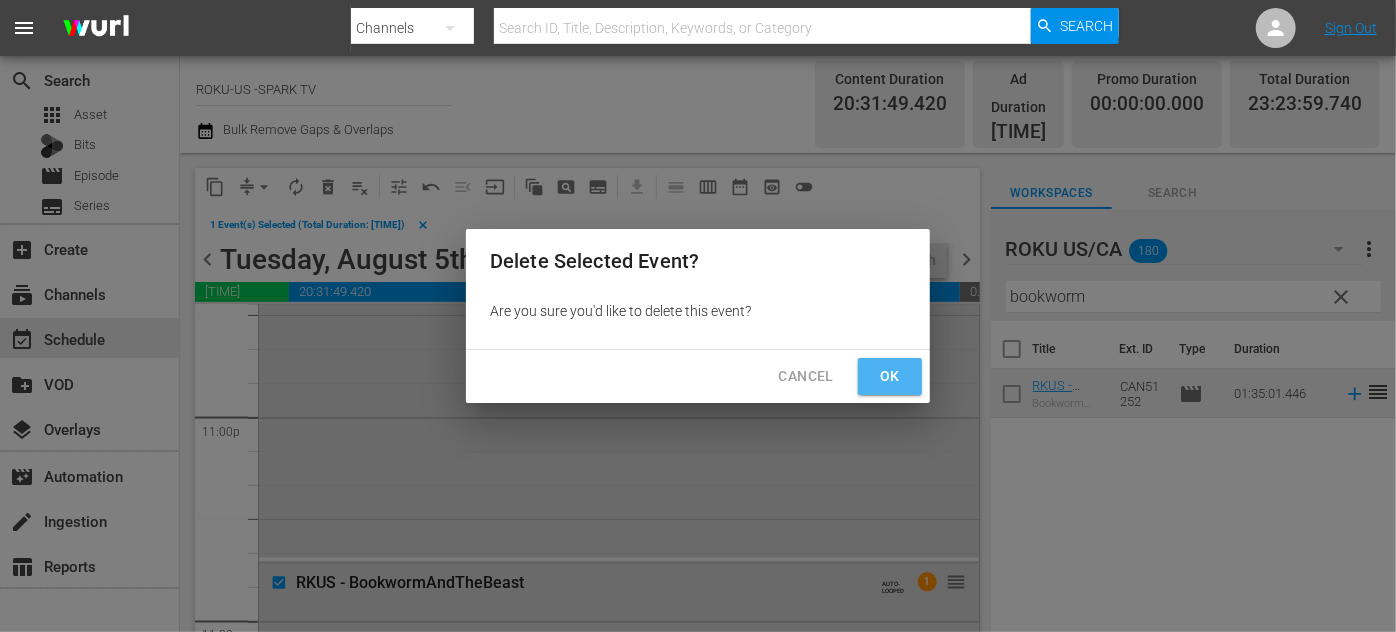 click on "Ok" at bounding box center [890, 376] 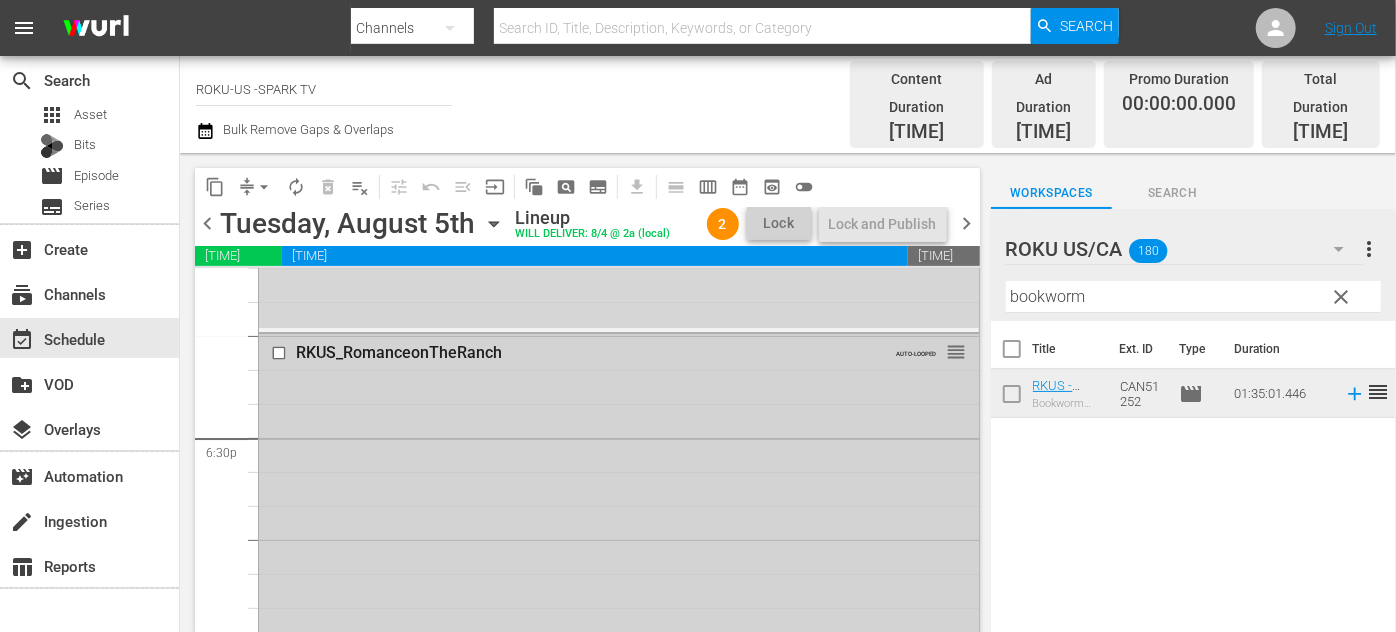 scroll, scrollTop: 7363, scrollLeft: 0, axis: vertical 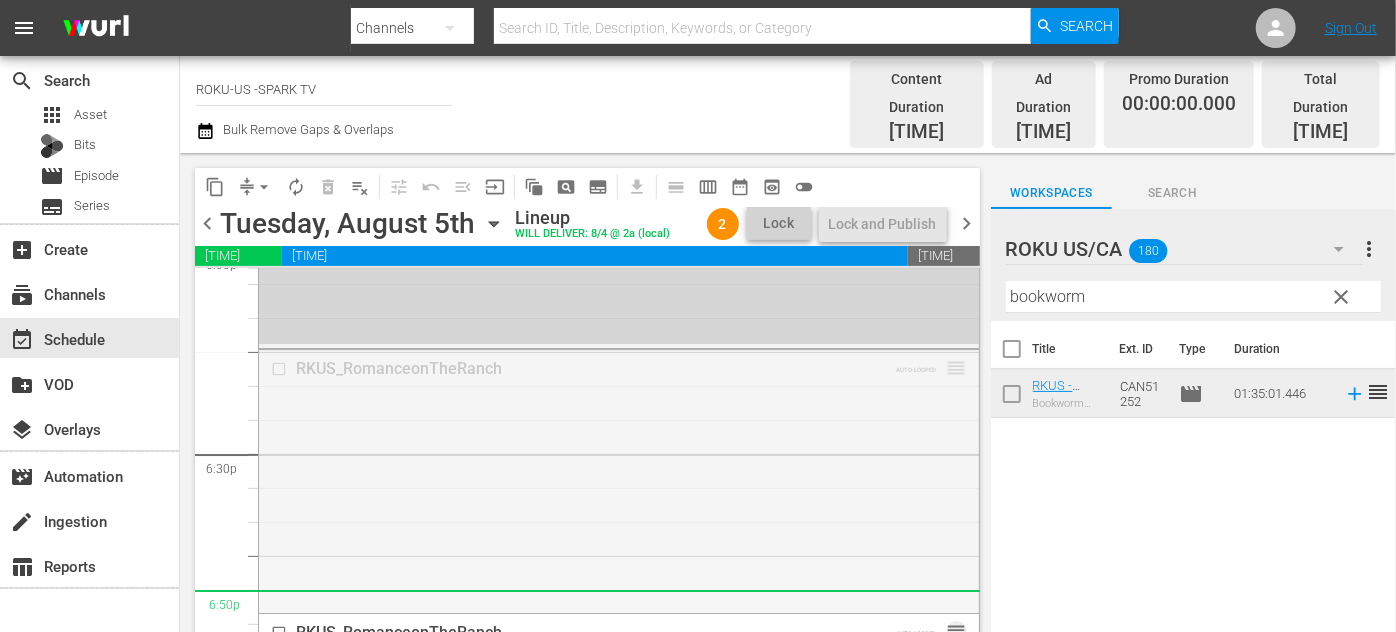 drag, startPoint x: 881, startPoint y: 523, endPoint x: 880, endPoint y: 600, distance: 77.00649 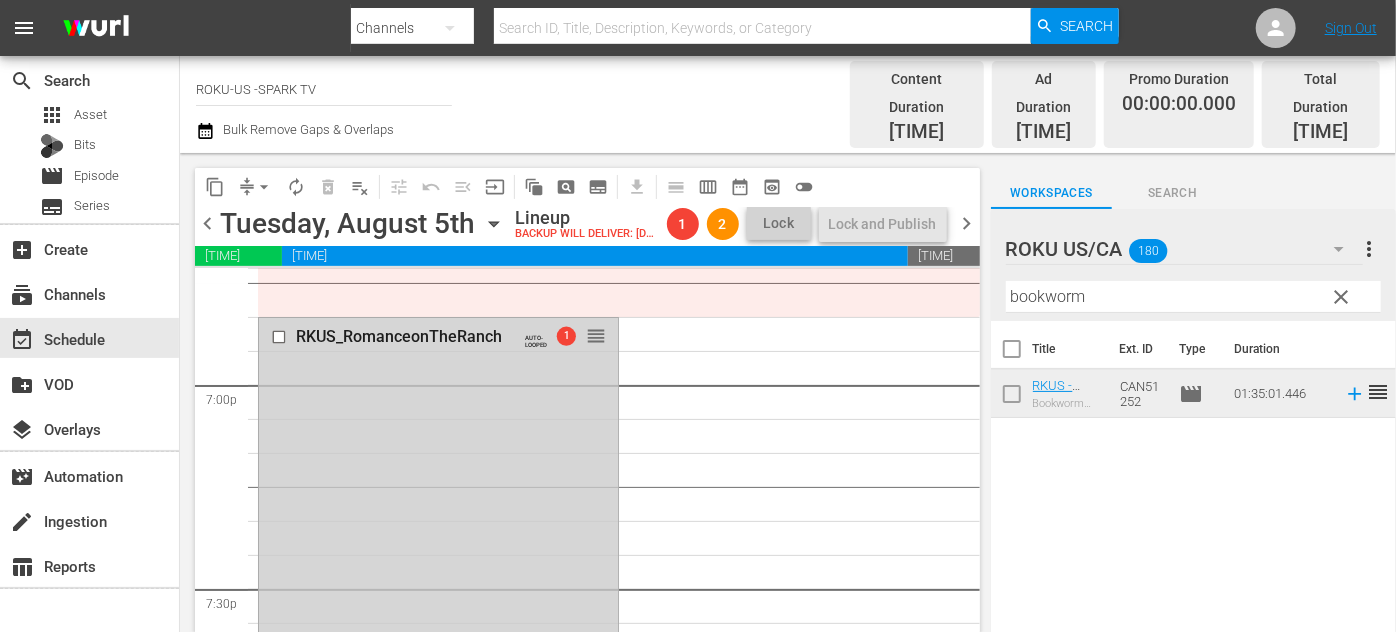 scroll, scrollTop: 7454, scrollLeft: 0, axis: vertical 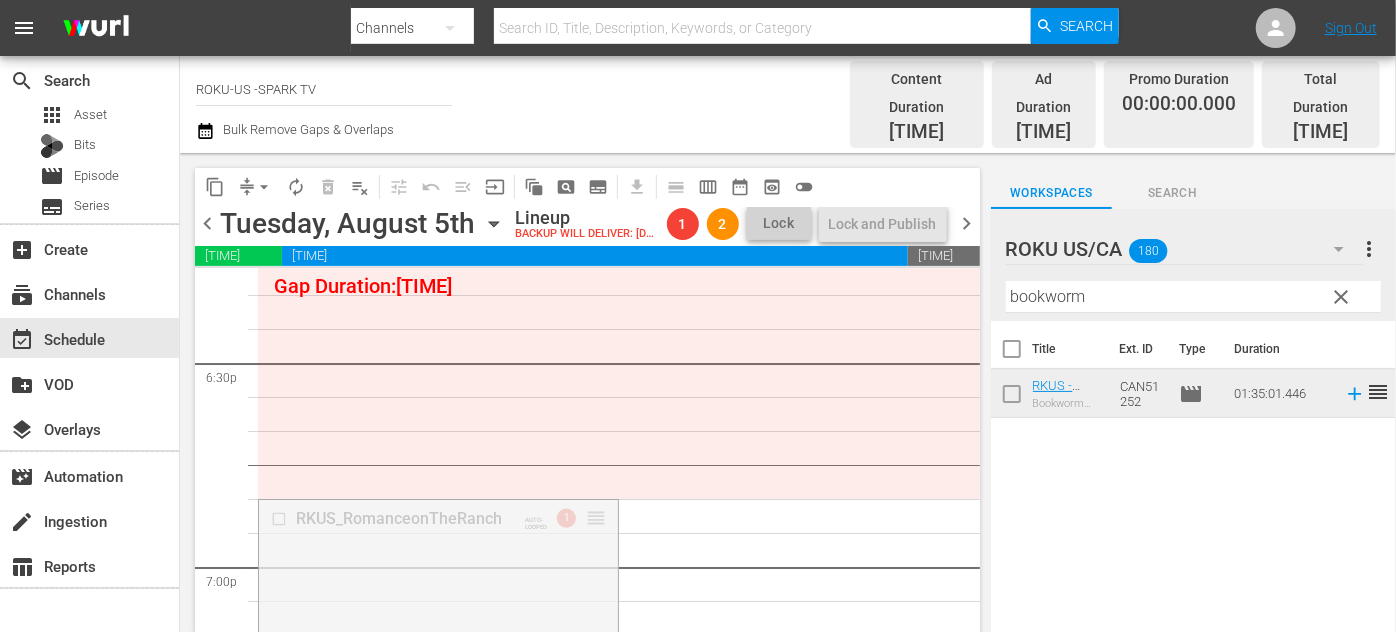 drag, startPoint x: 589, startPoint y: 500, endPoint x: 597, endPoint y: 560, distance: 60.530983 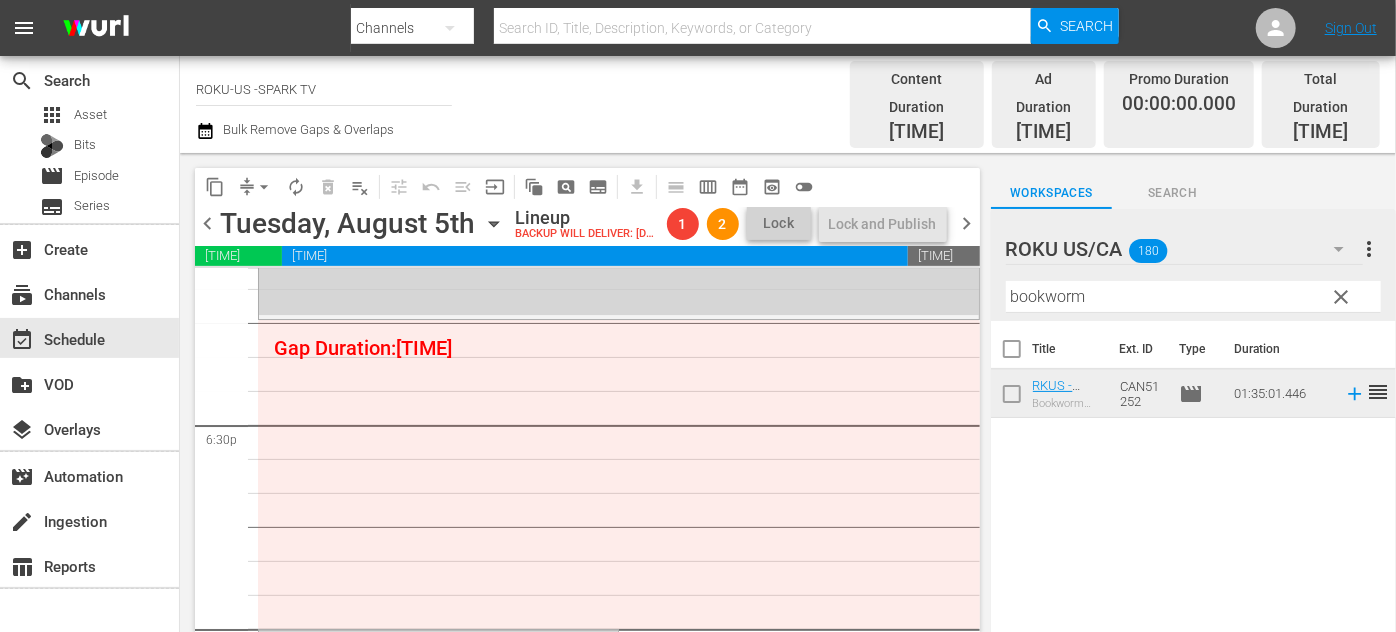 scroll, scrollTop: 7363, scrollLeft: 0, axis: vertical 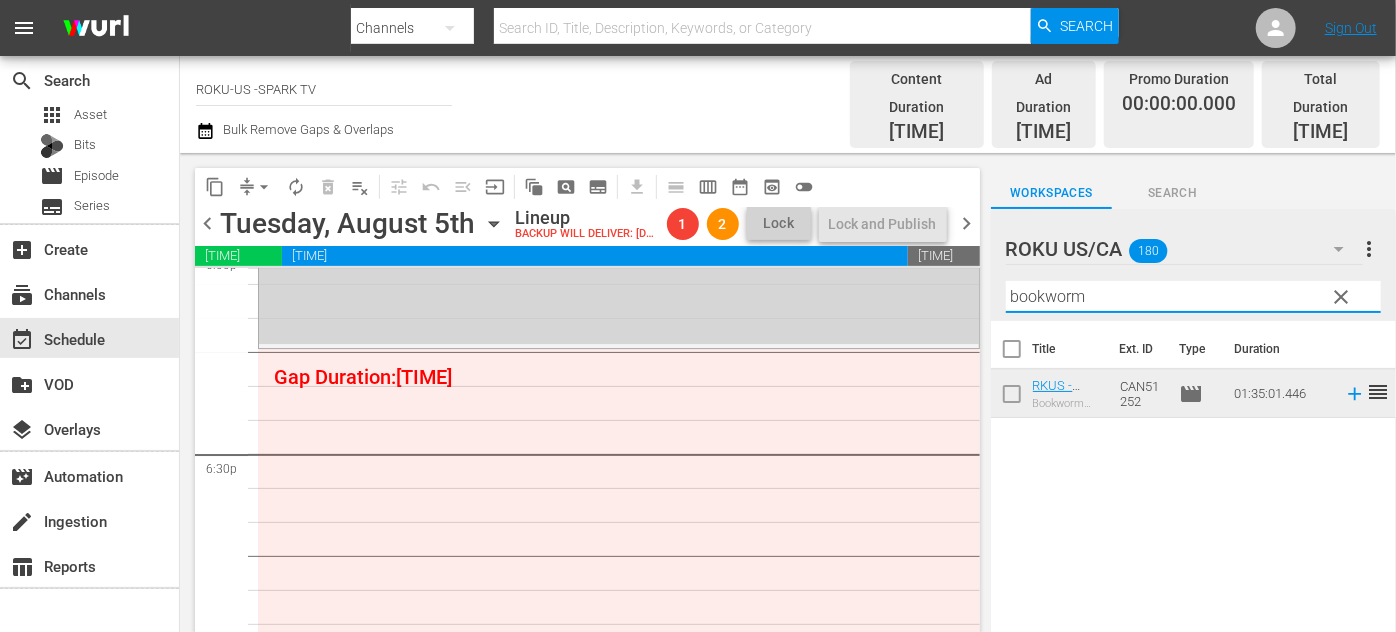 drag, startPoint x: 1191, startPoint y: 279, endPoint x: 997, endPoint y: 279, distance: 194 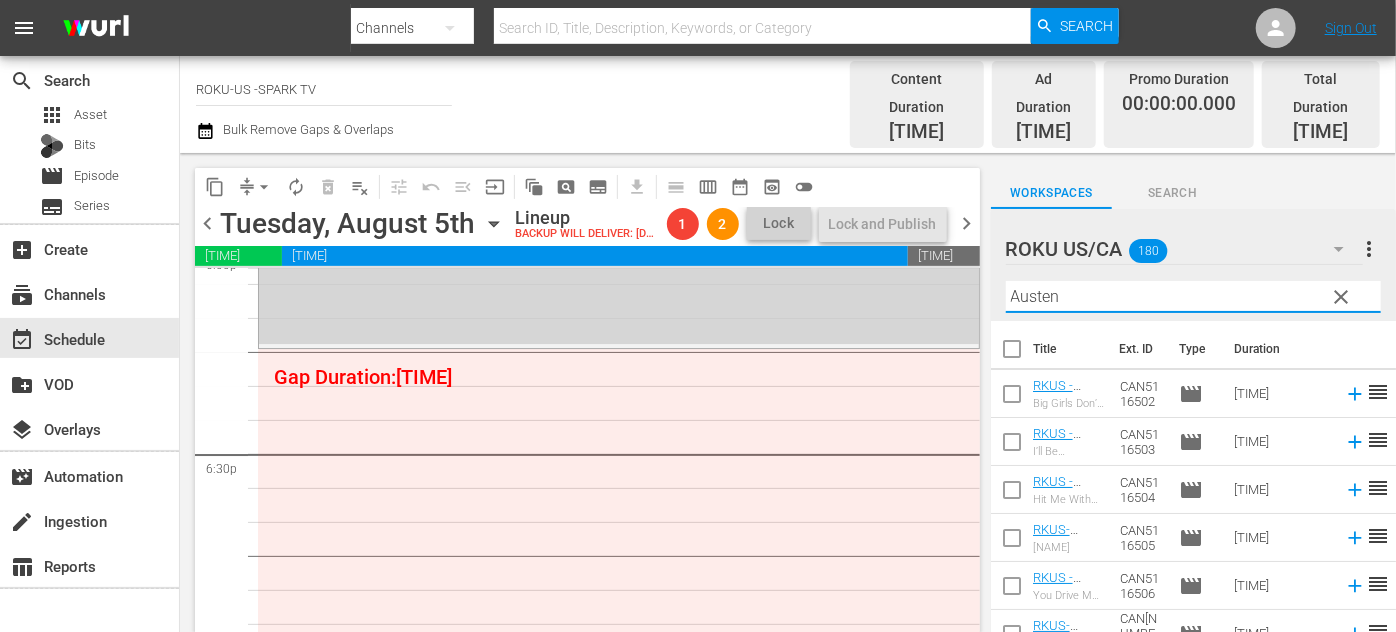 type on "Austen" 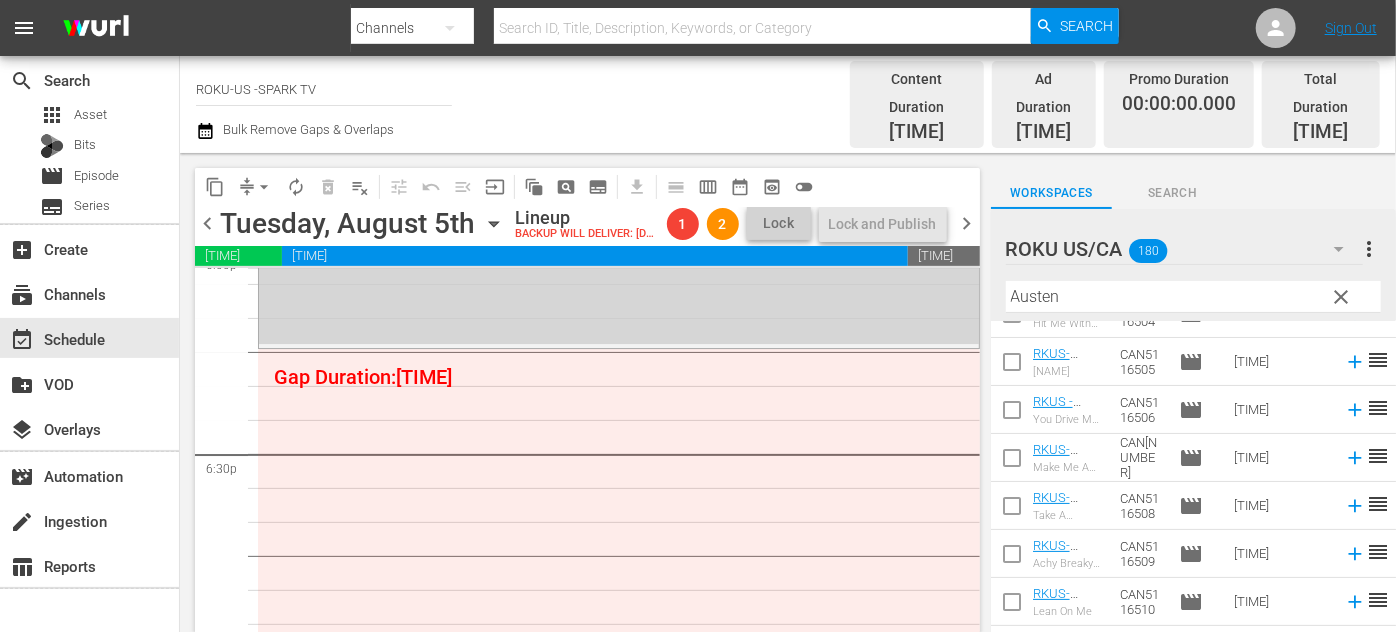 scroll, scrollTop: 204, scrollLeft: 0, axis: vertical 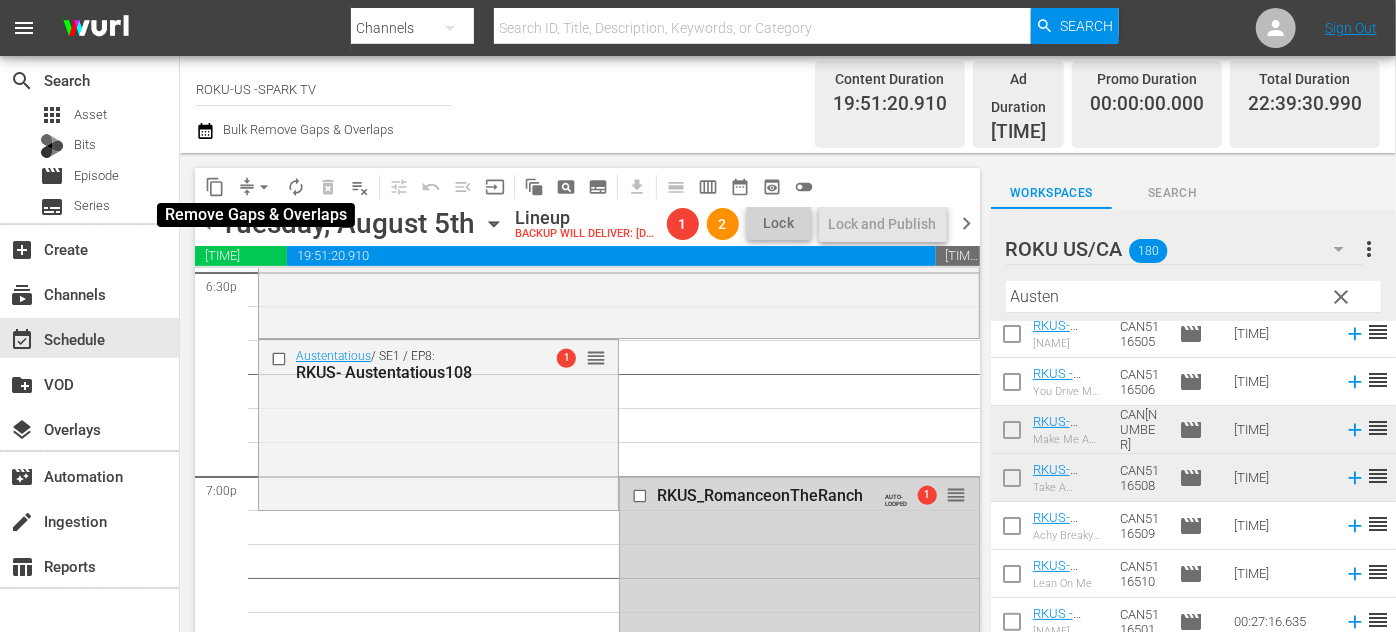 click on "arrow_drop_down" at bounding box center [264, 187] 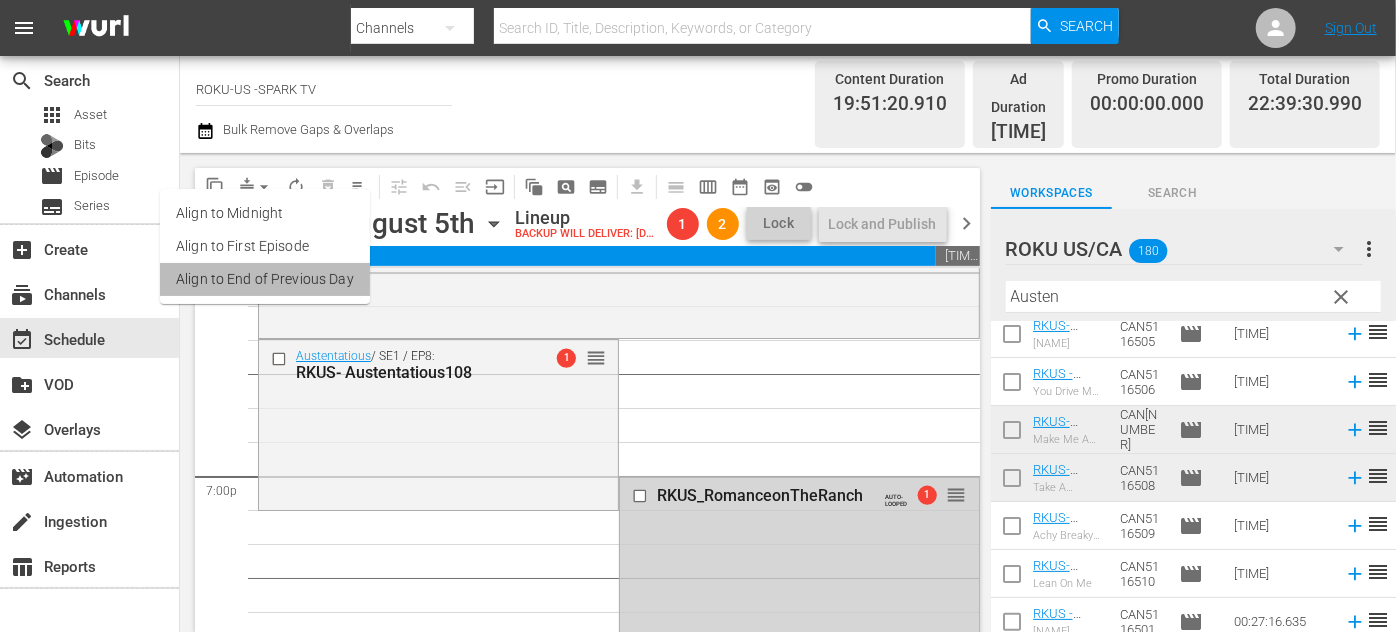 click on "Align to End of Previous Day" at bounding box center (265, 279) 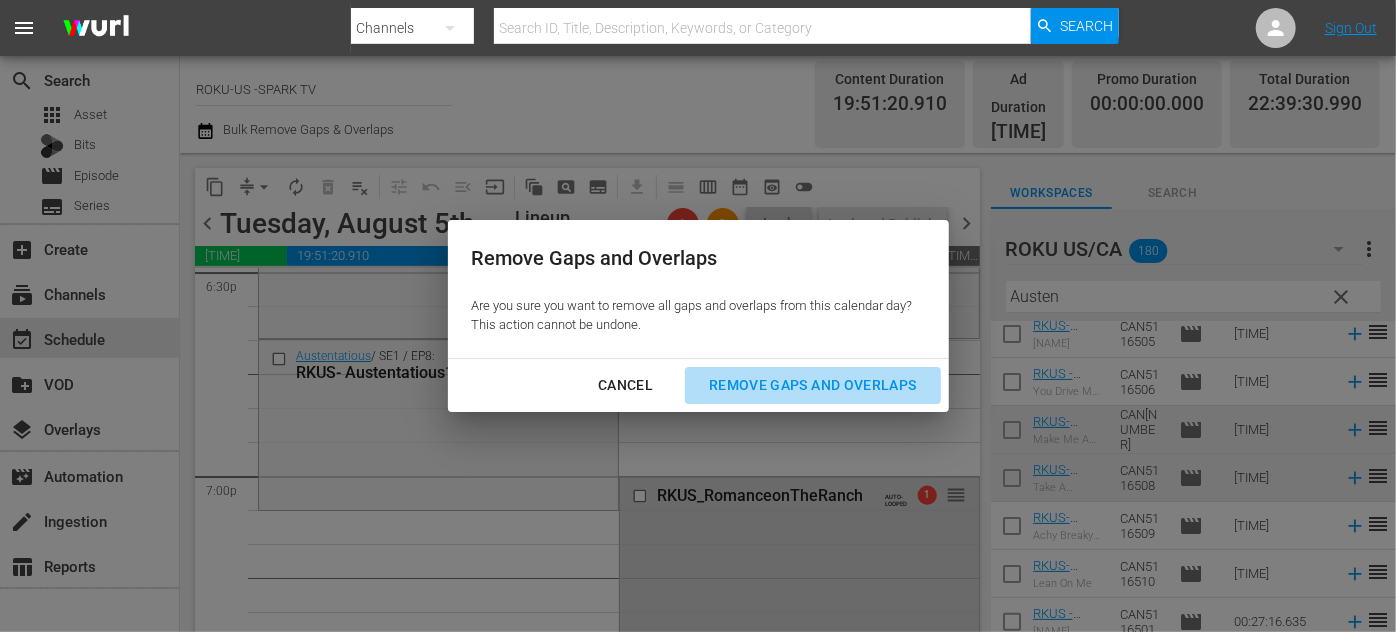 click on "Remove Gaps and Overlaps" at bounding box center [812, 385] 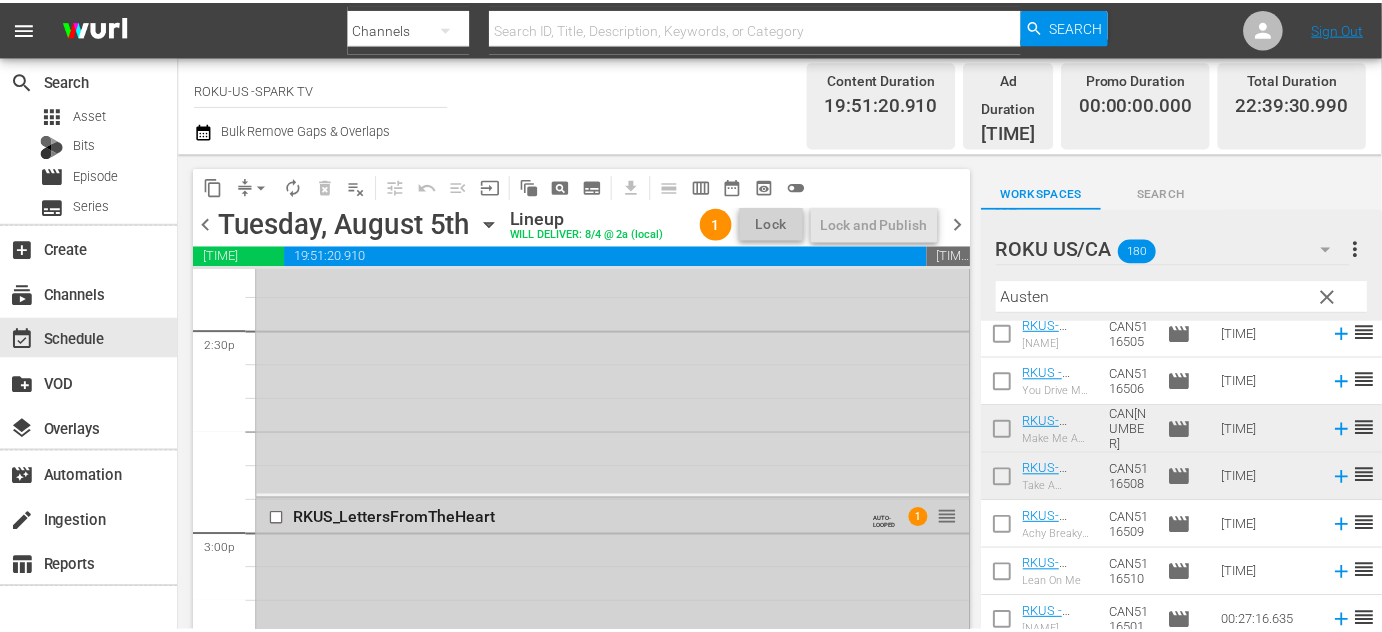 scroll, scrollTop: 5956, scrollLeft: 0, axis: vertical 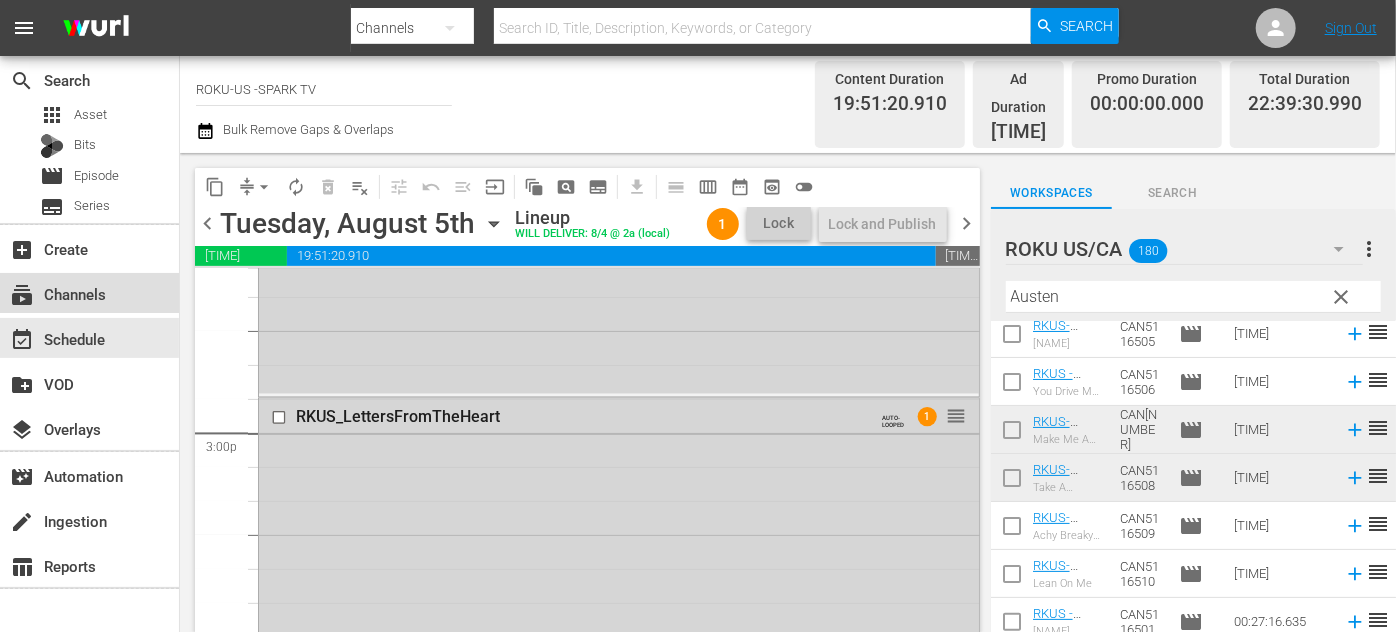 click on "subscriptions   Channels" at bounding box center [56, 291] 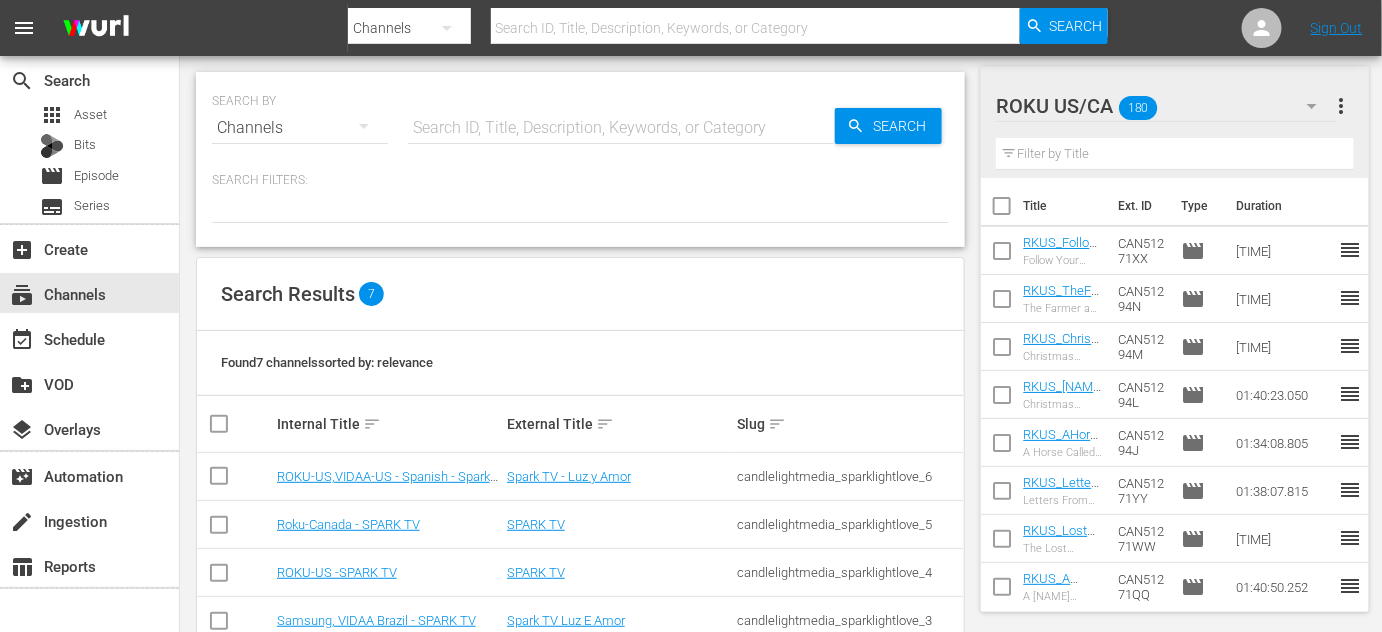 scroll, scrollTop: 90, scrollLeft: 0, axis: vertical 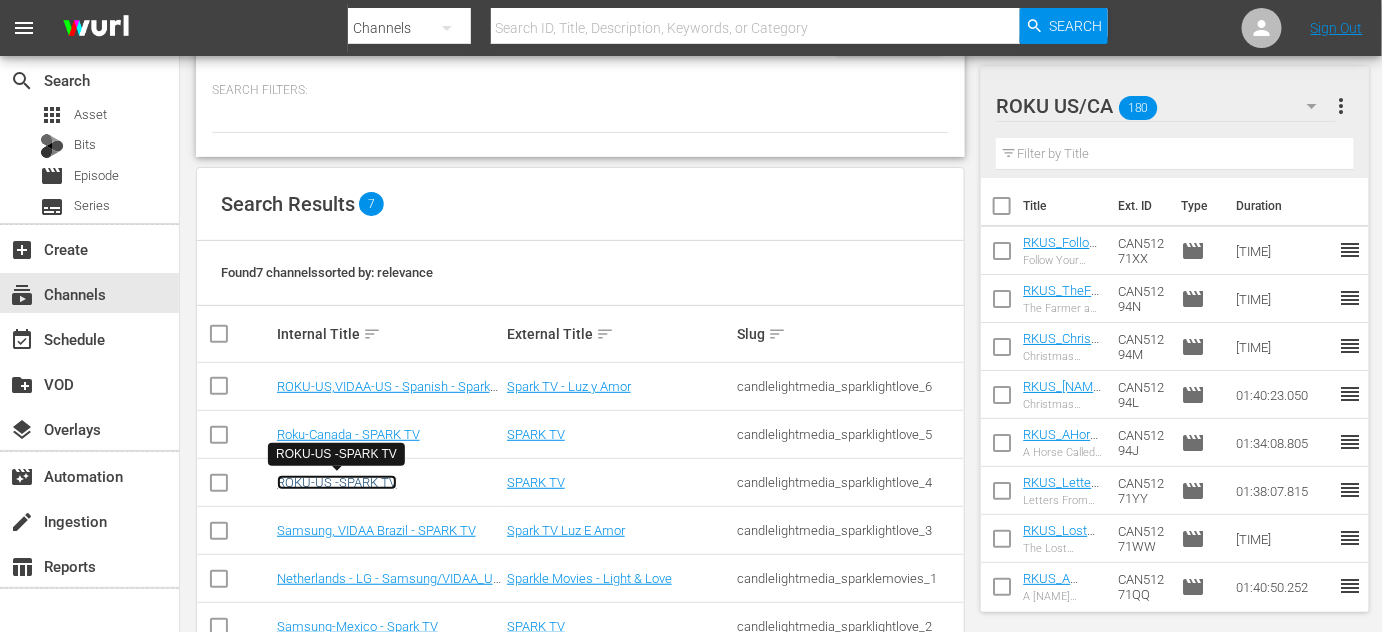 click on "ROKU-US -SPARK TV" at bounding box center [337, 482] 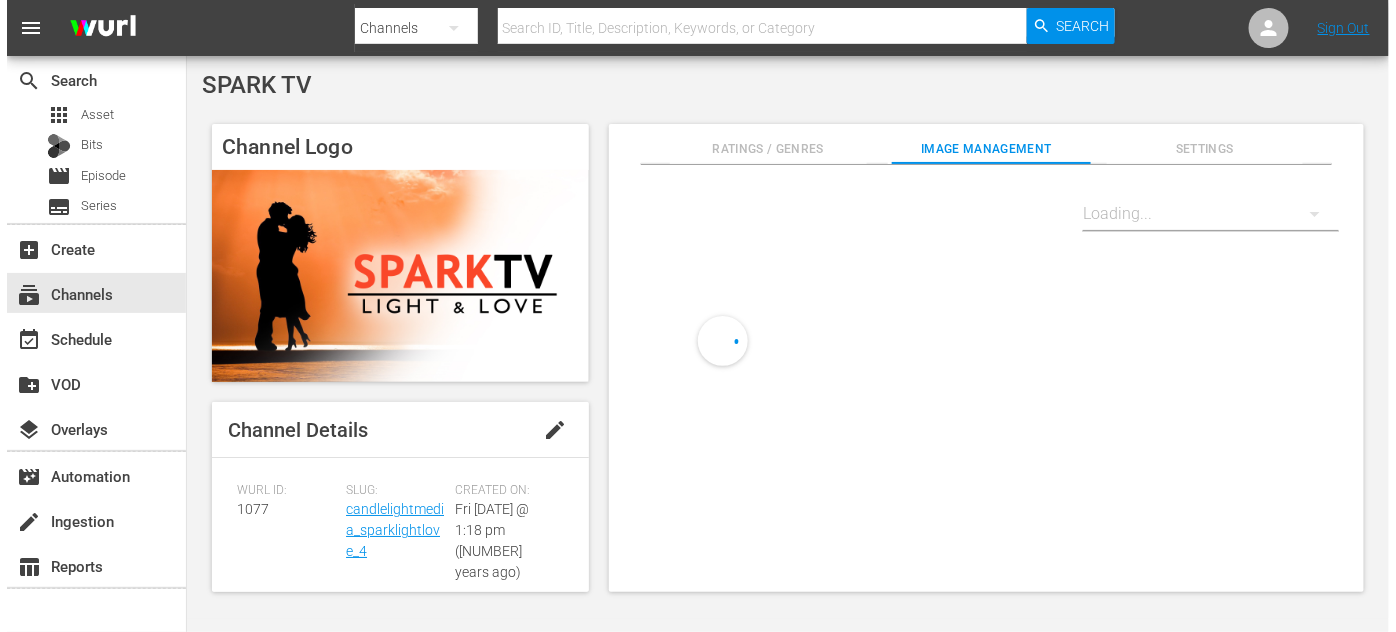 scroll, scrollTop: 0, scrollLeft: 0, axis: both 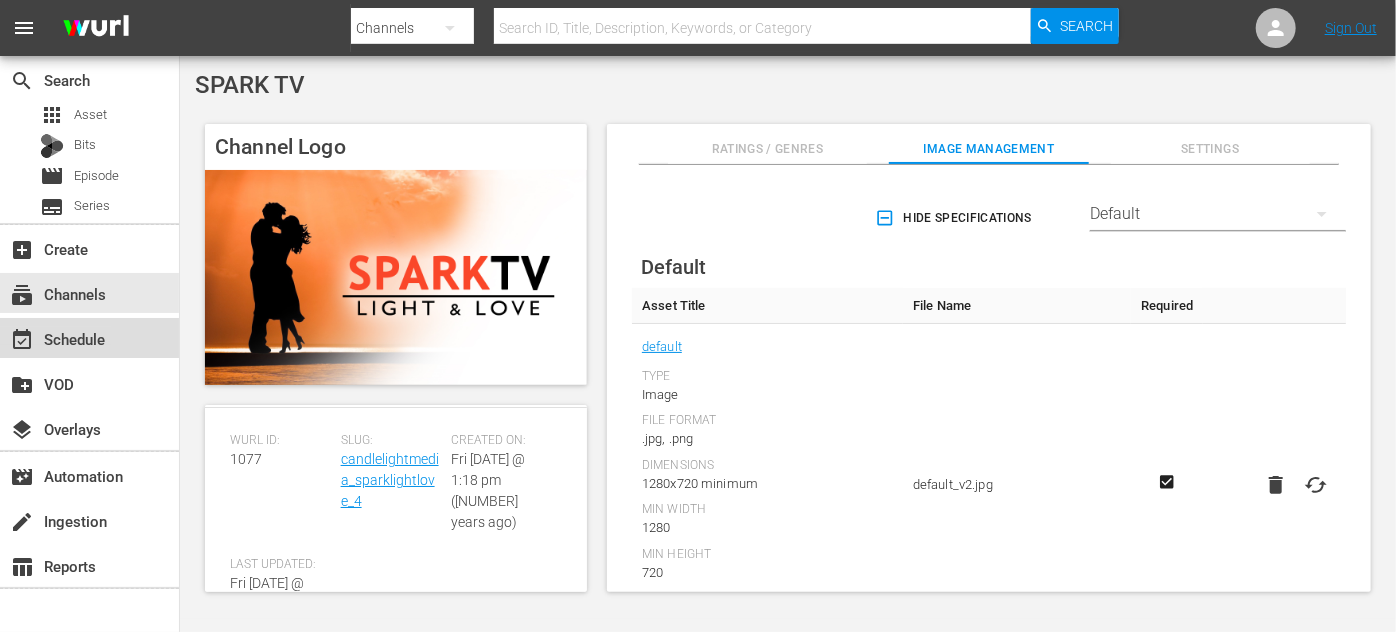 click on "event_available   Schedule" at bounding box center [56, 336] 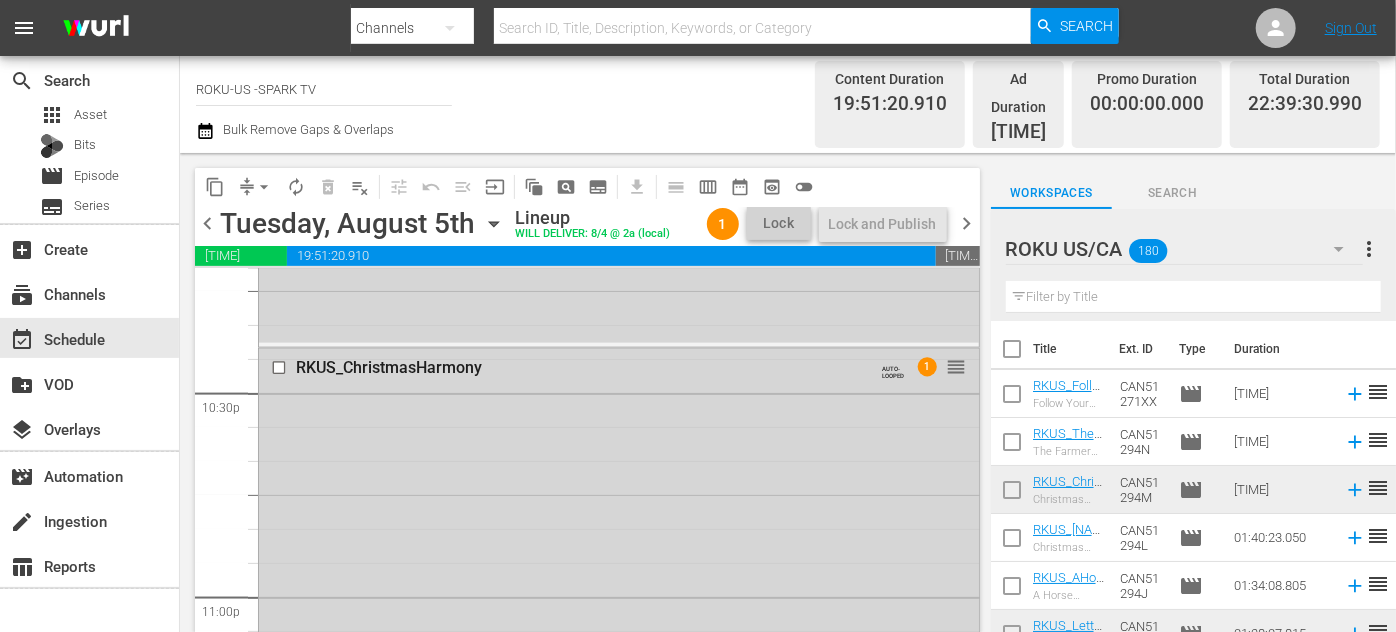 scroll, scrollTop: 9047, scrollLeft: 0, axis: vertical 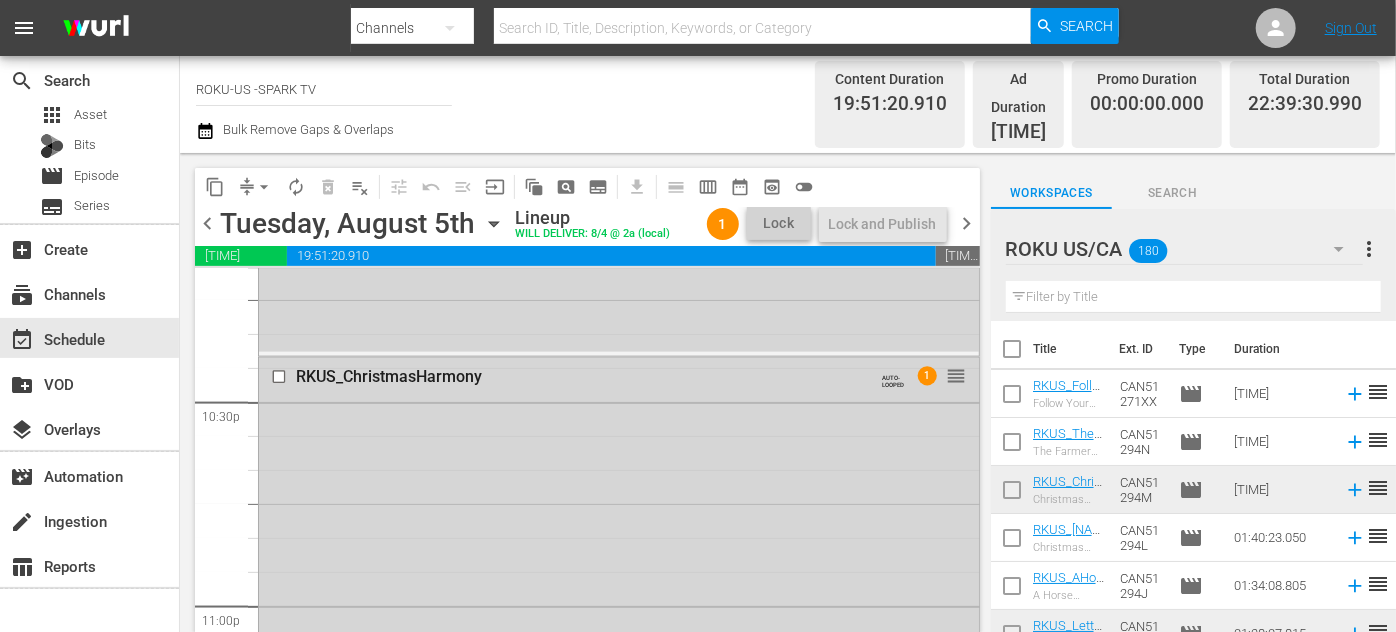click 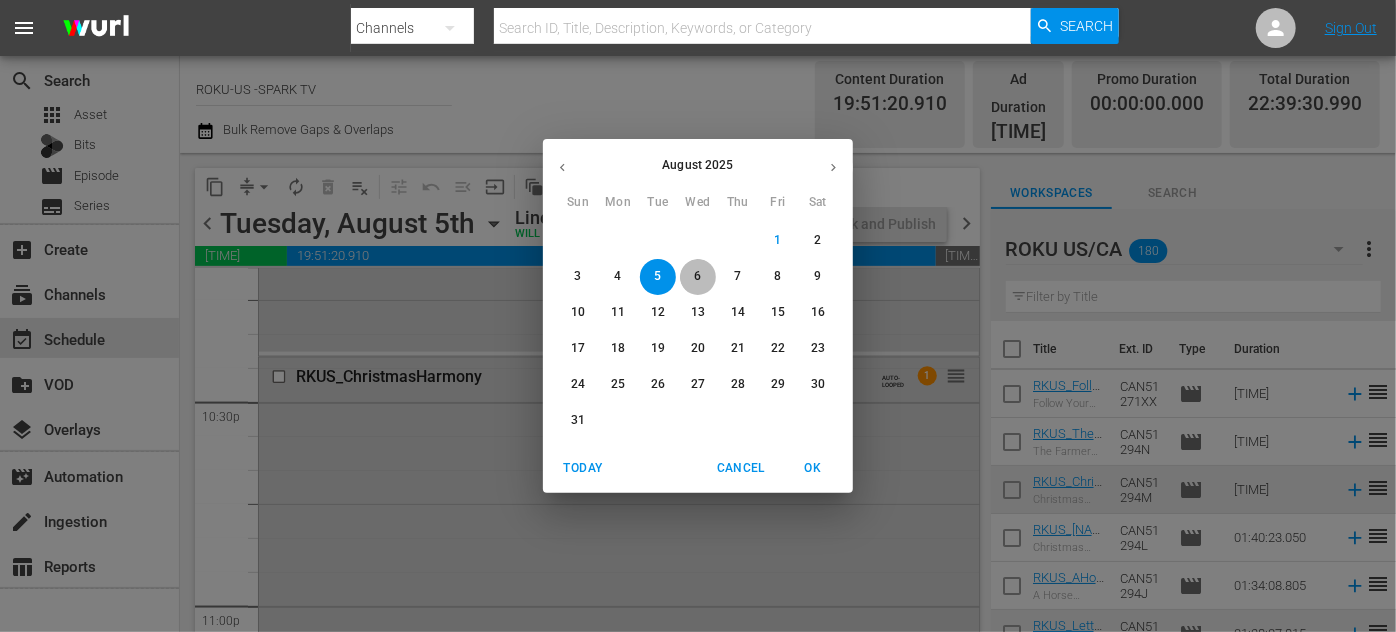 click on "6" at bounding box center [697, 276] 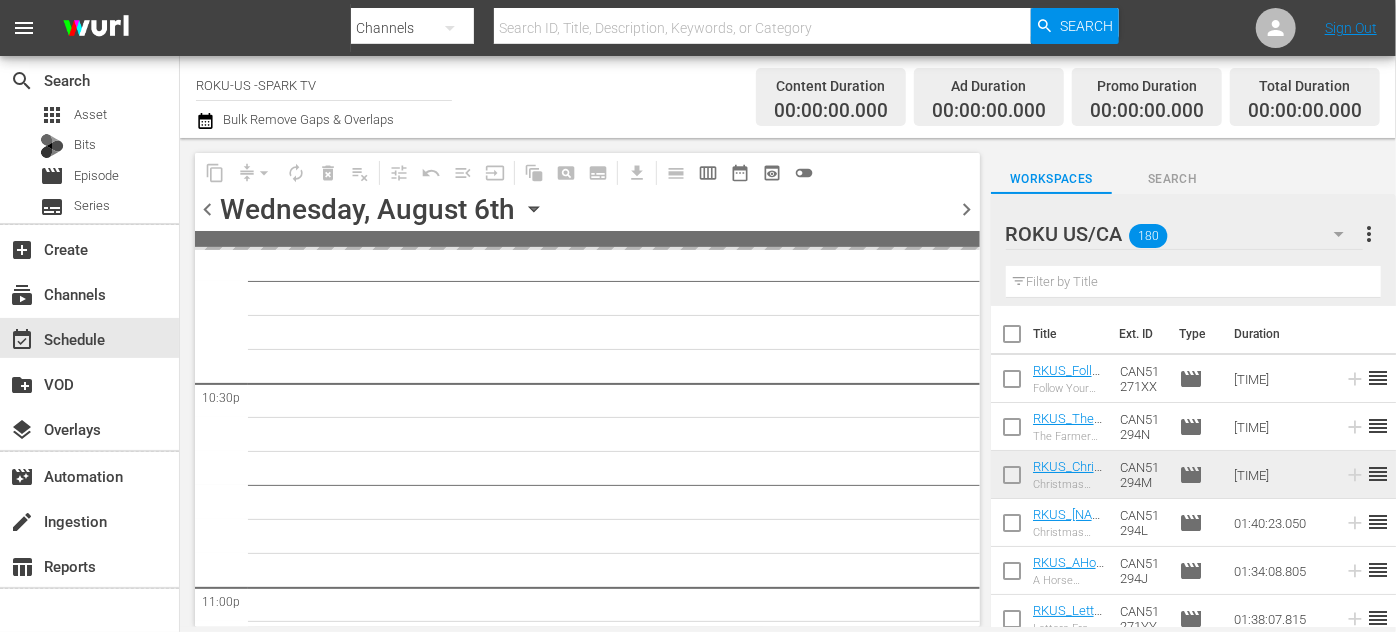 scroll, scrollTop: 9251, scrollLeft: 0, axis: vertical 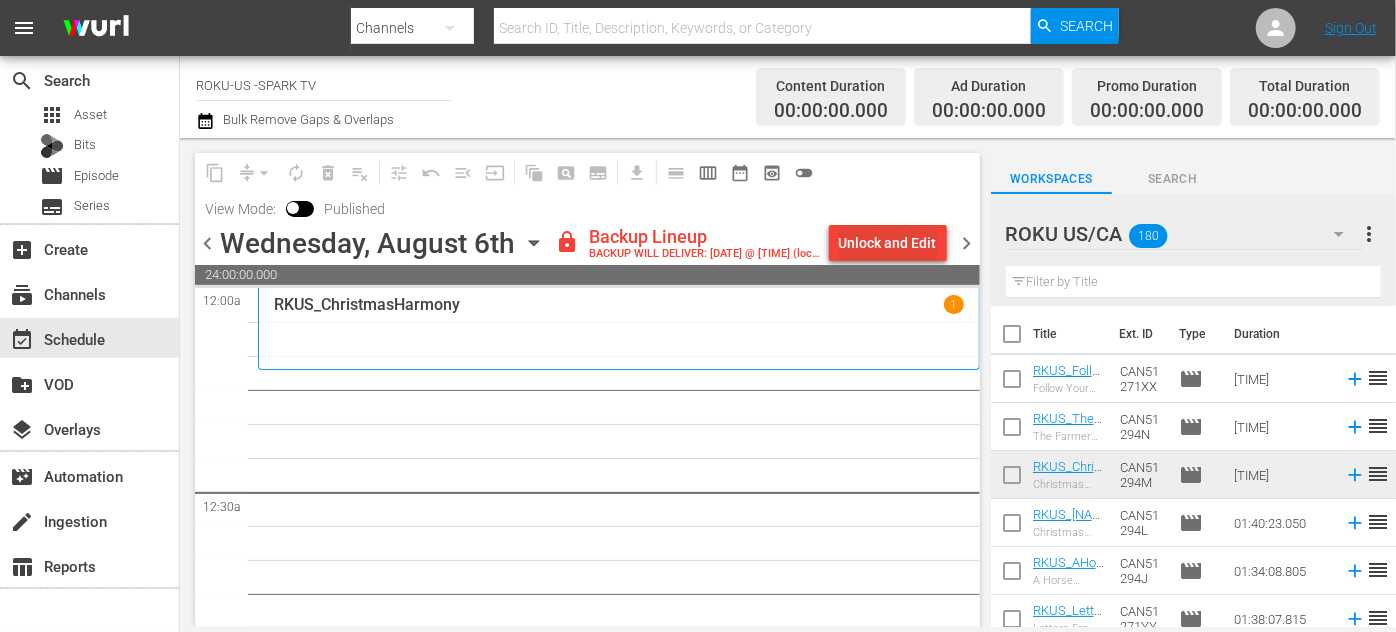 click on "Unlock and Edit" at bounding box center [888, 243] 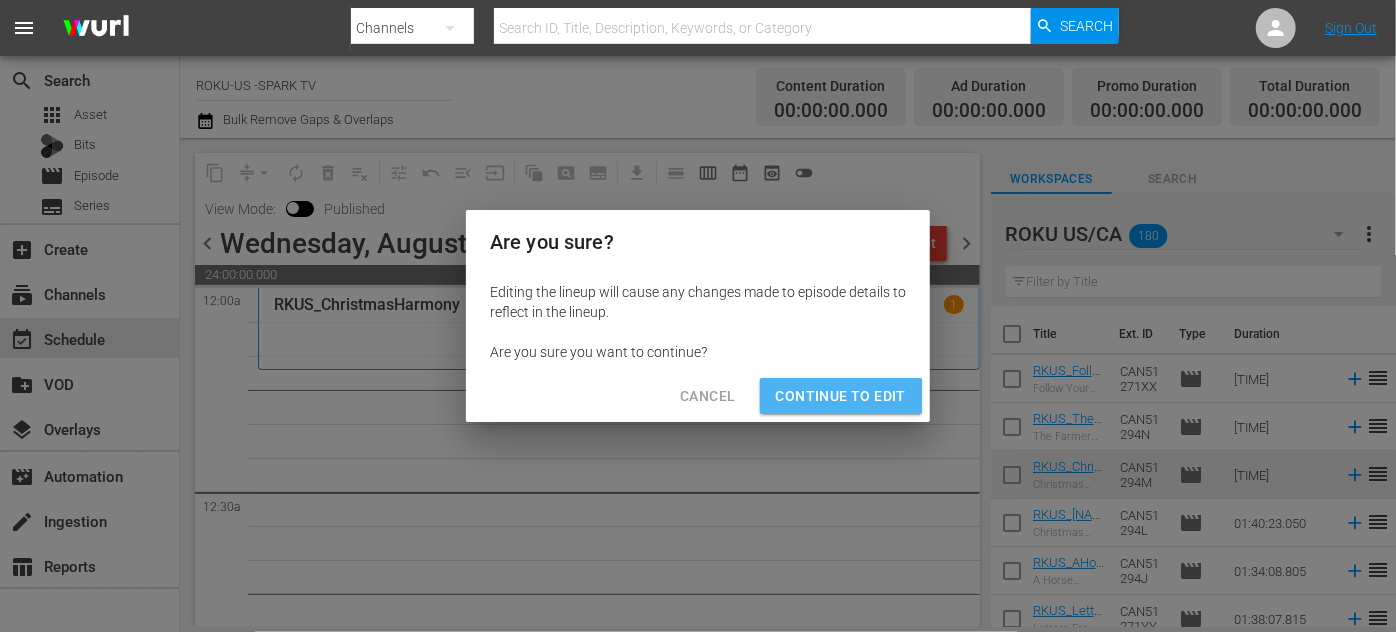 click on "Continue to Edit" at bounding box center (841, 396) 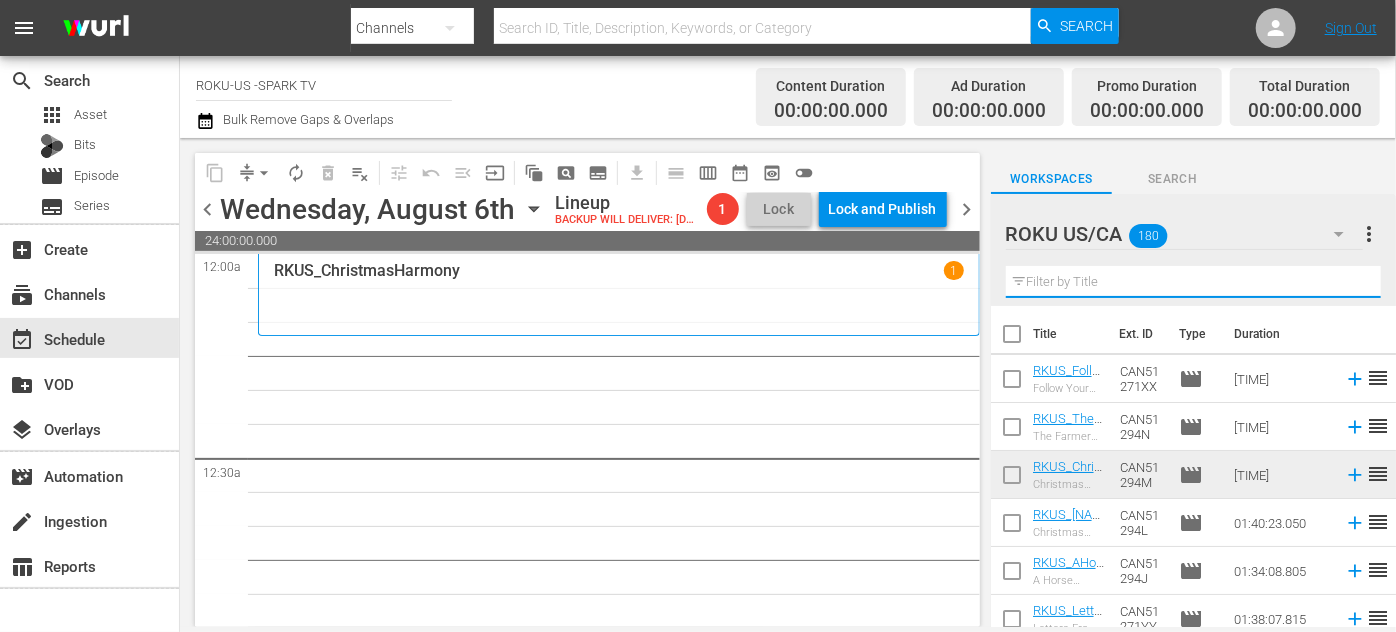 click at bounding box center [1193, 282] 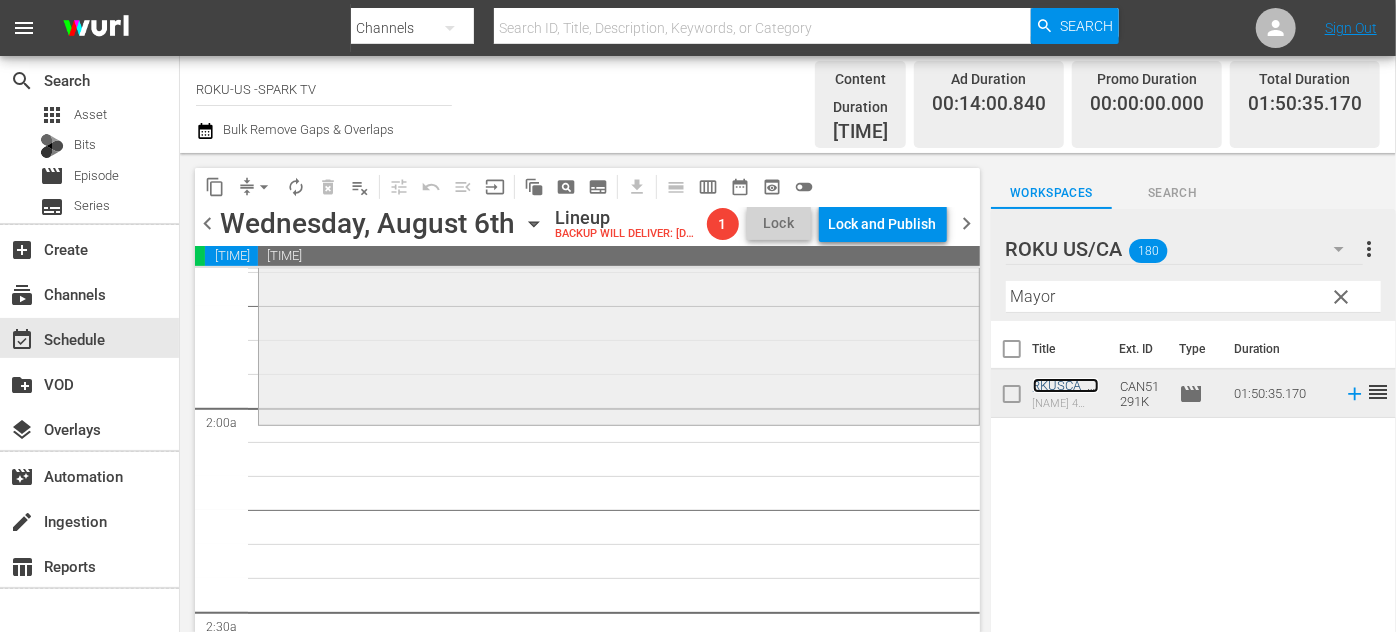 scroll, scrollTop: 727, scrollLeft: 0, axis: vertical 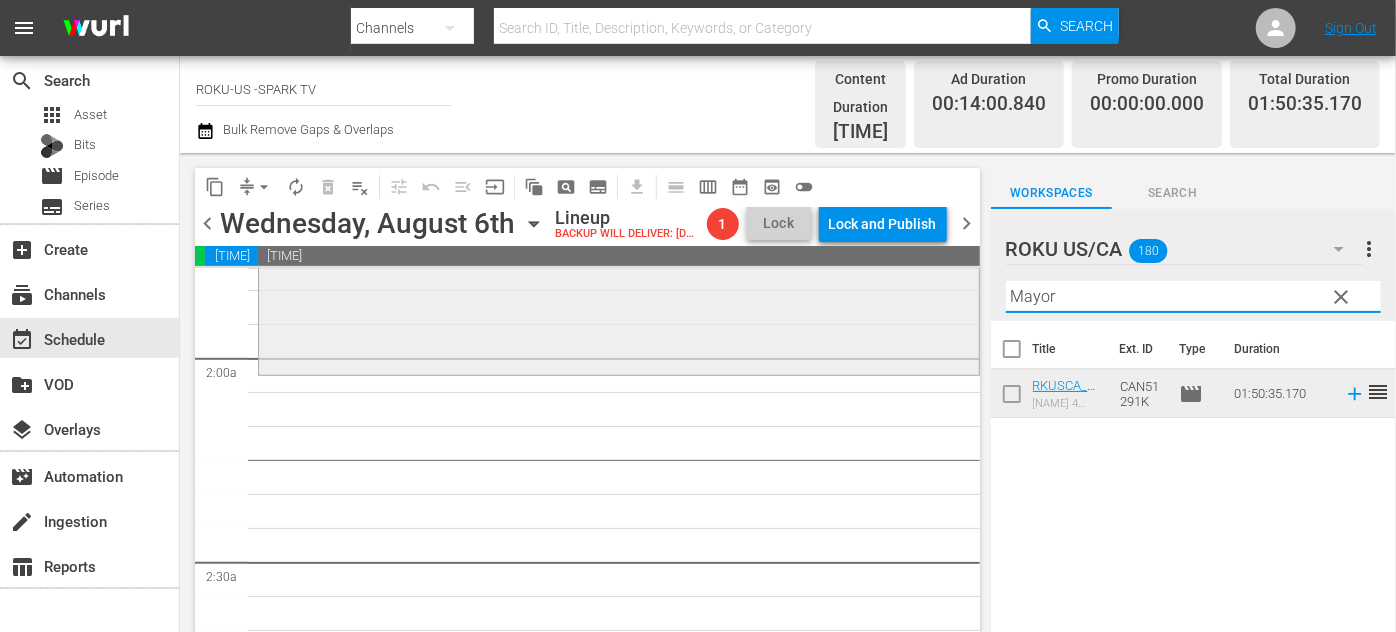 drag, startPoint x: 1073, startPoint y: 284, endPoint x: 911, endPoint y: 289, distance: 162.07715 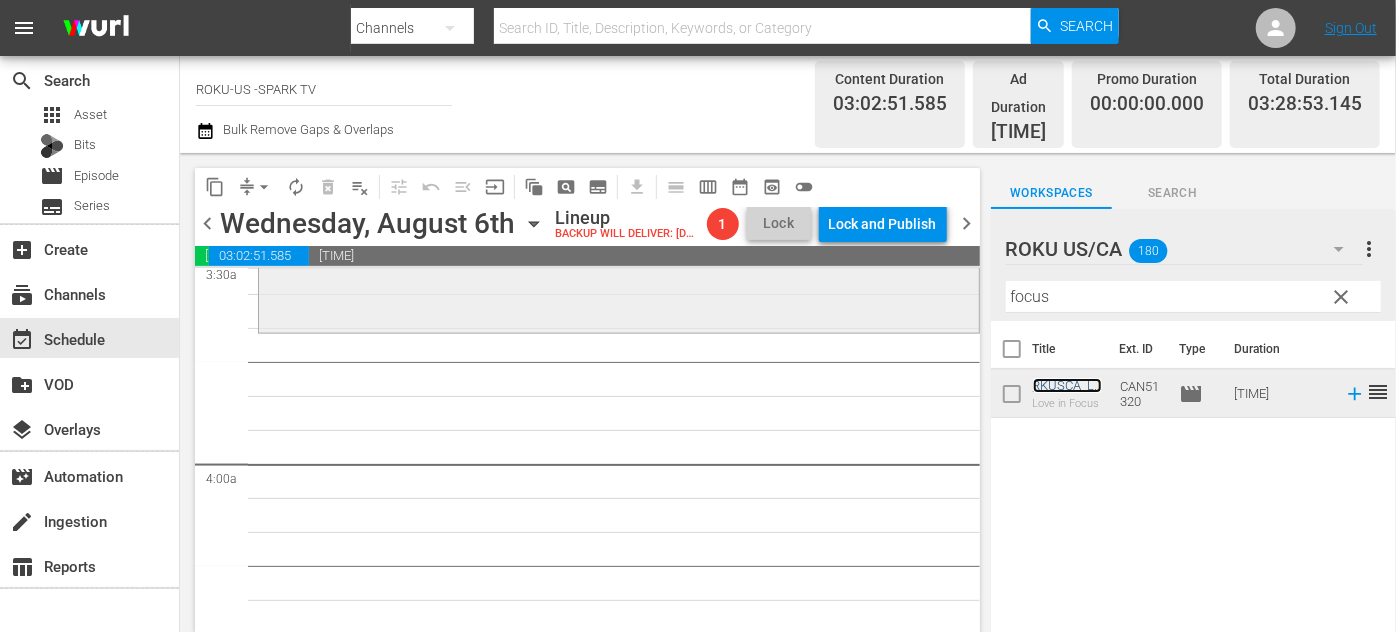 scroll, scrollTop: 1454, scrollLeft: 0, axis: vertical 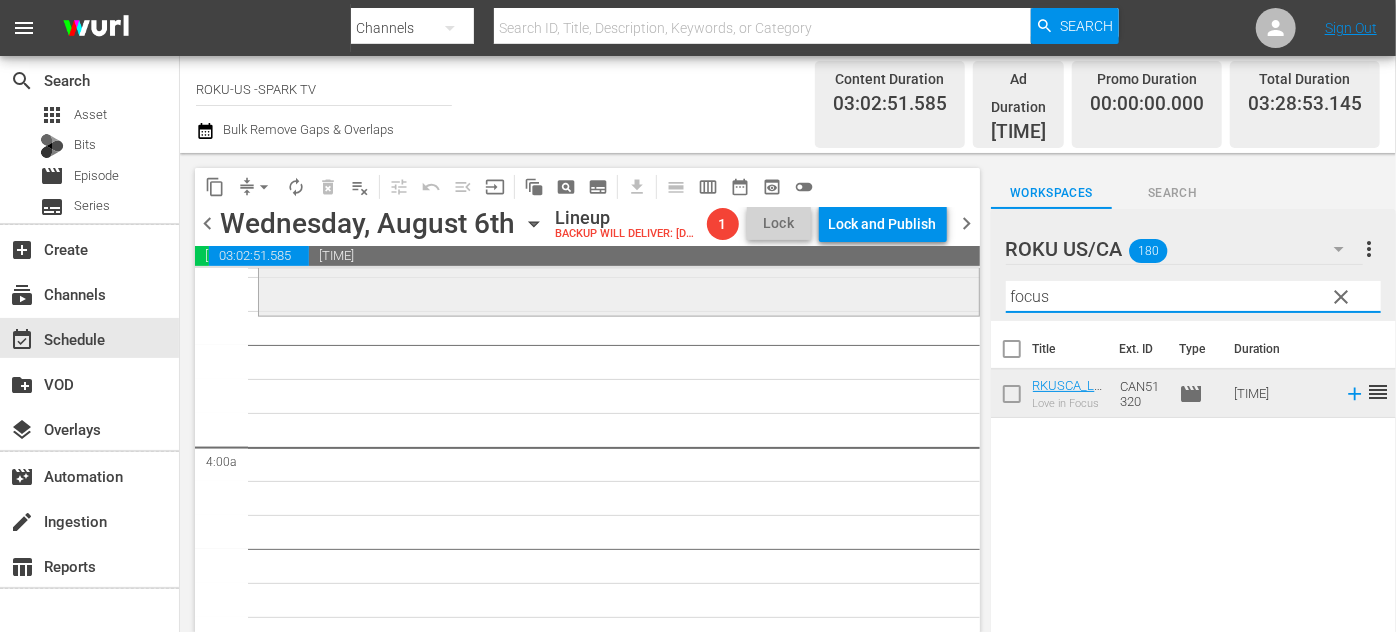 drag, startPoint x: 1057, startPoint y: 278, endPoint x: 928, endPoint y: 279, distance: 129.00388 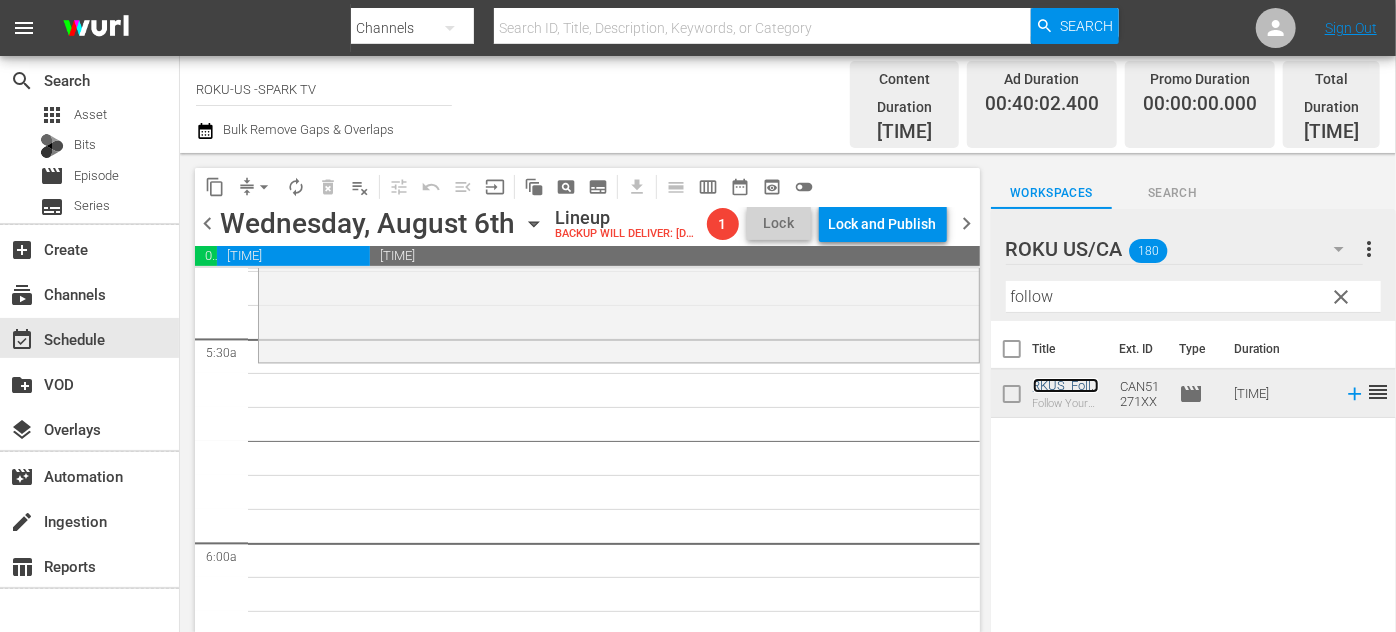 scroll, scrollTop: 2181, scrollLeft: 0, axis: vertical 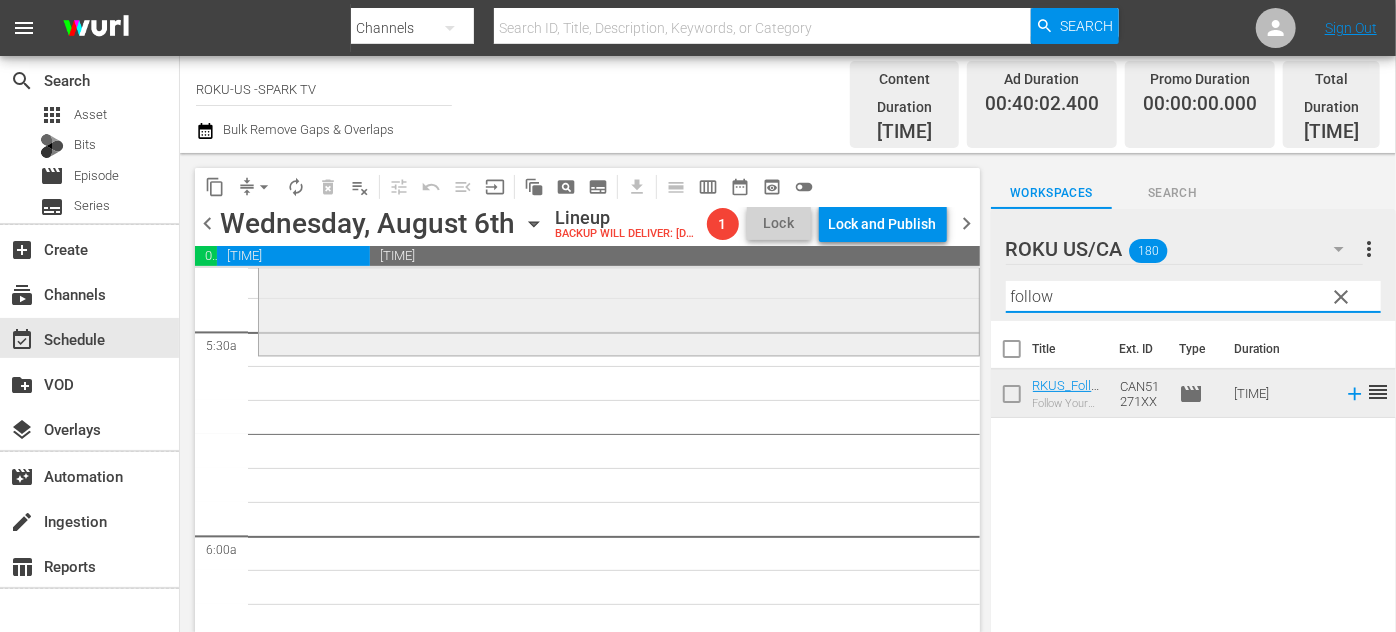 drag, startPoint x: 1104, startPoint y: 287, endPoint x: 901, endPoint y: 285, distance: 203.00986 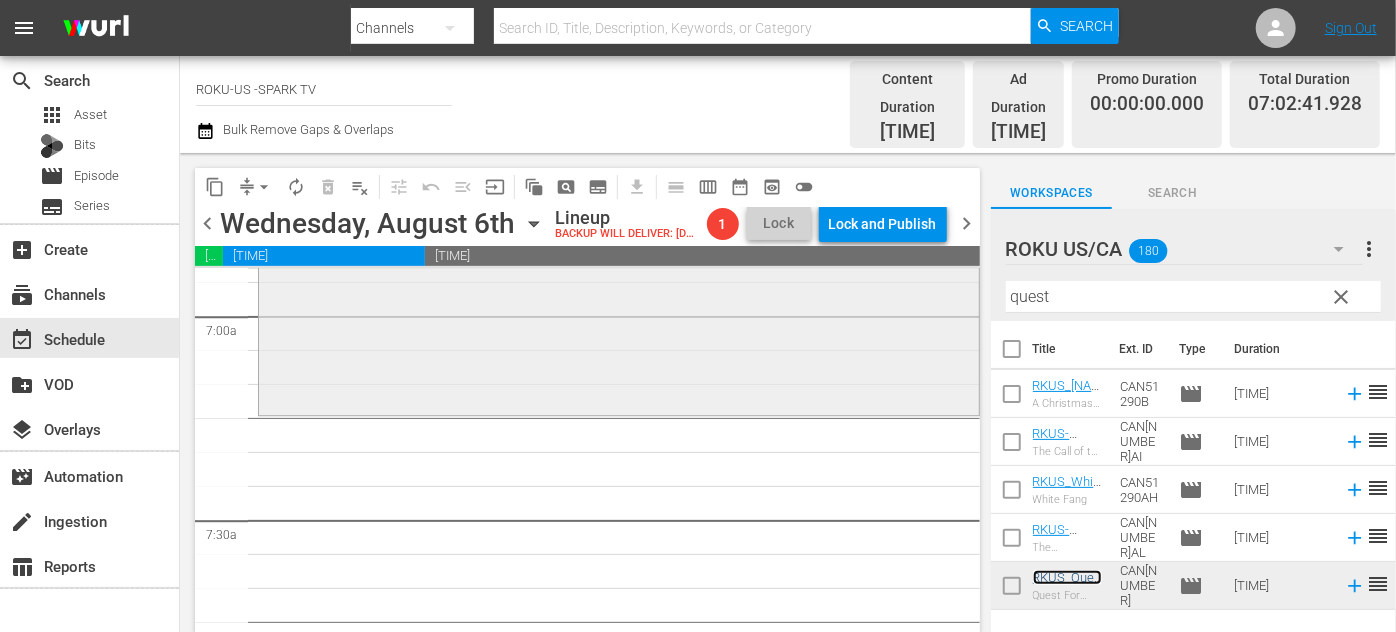 scroll, scrollTop: 2818, scrollLeft: 0, axis: vertical 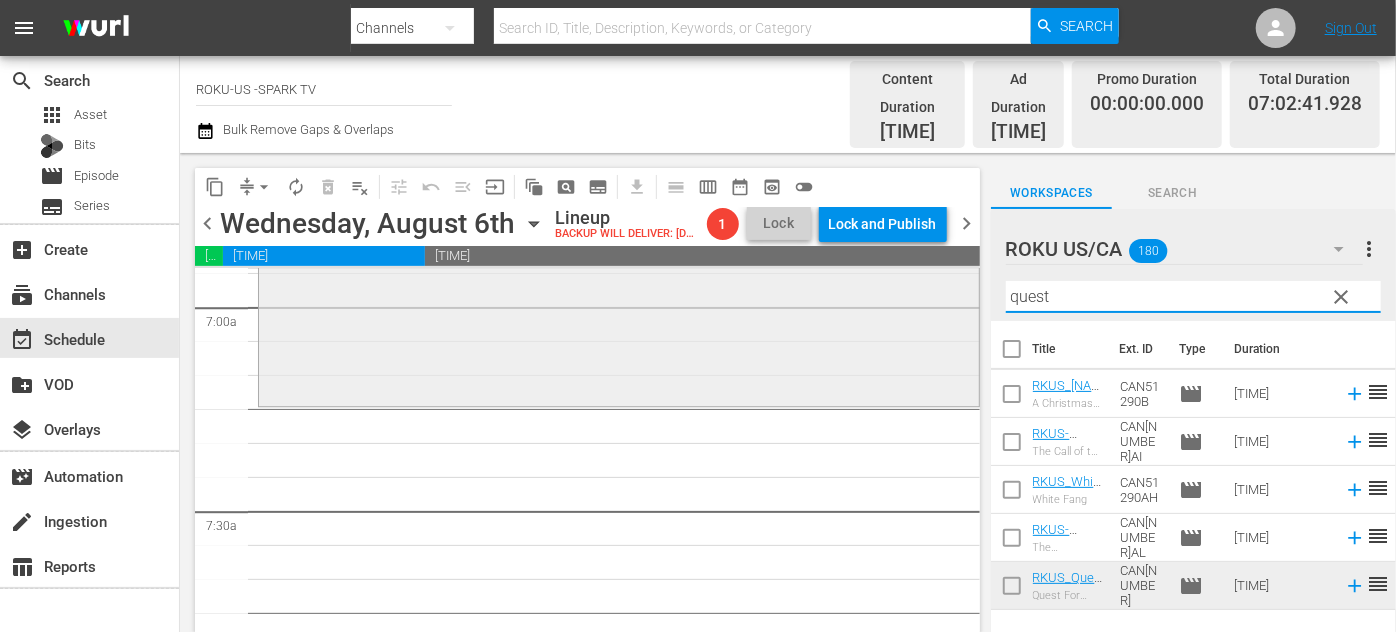 drag, startPoint x: 1058, startPoint y: 279, endPoint x: 937, endPoint y: 282, distance: 121.037186 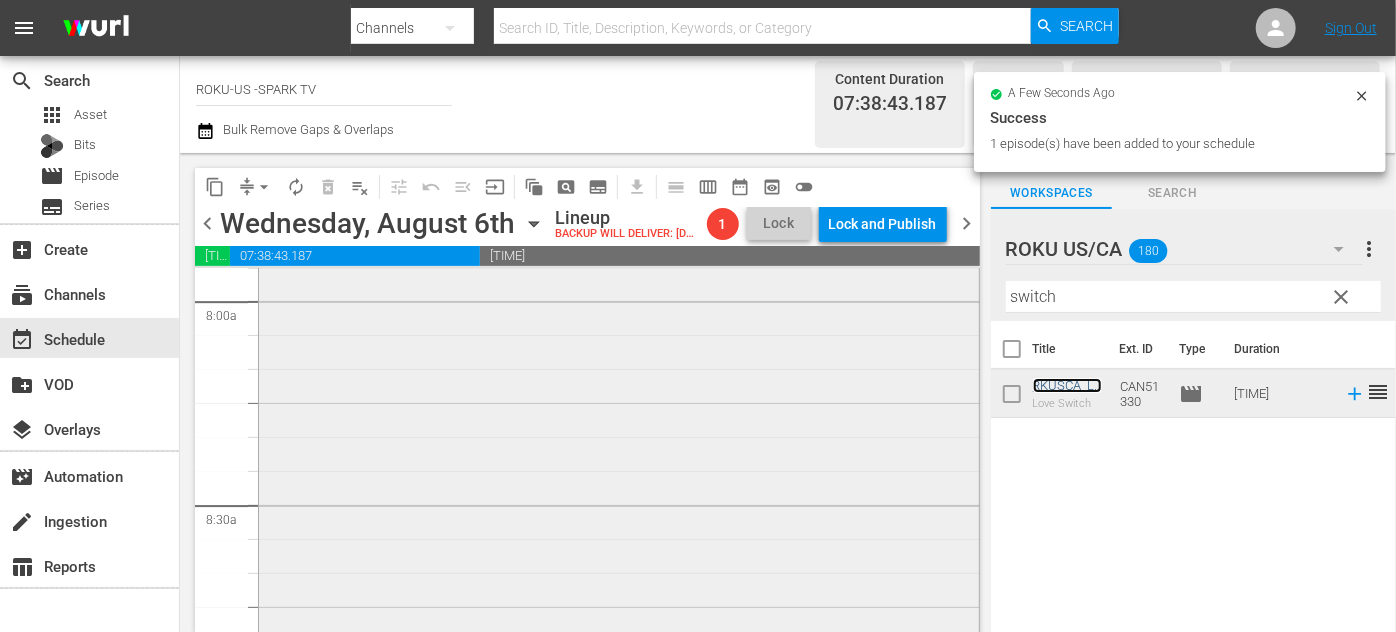 scroll, scrollTop: 3363, scrollLeft: 0, axis: vertical 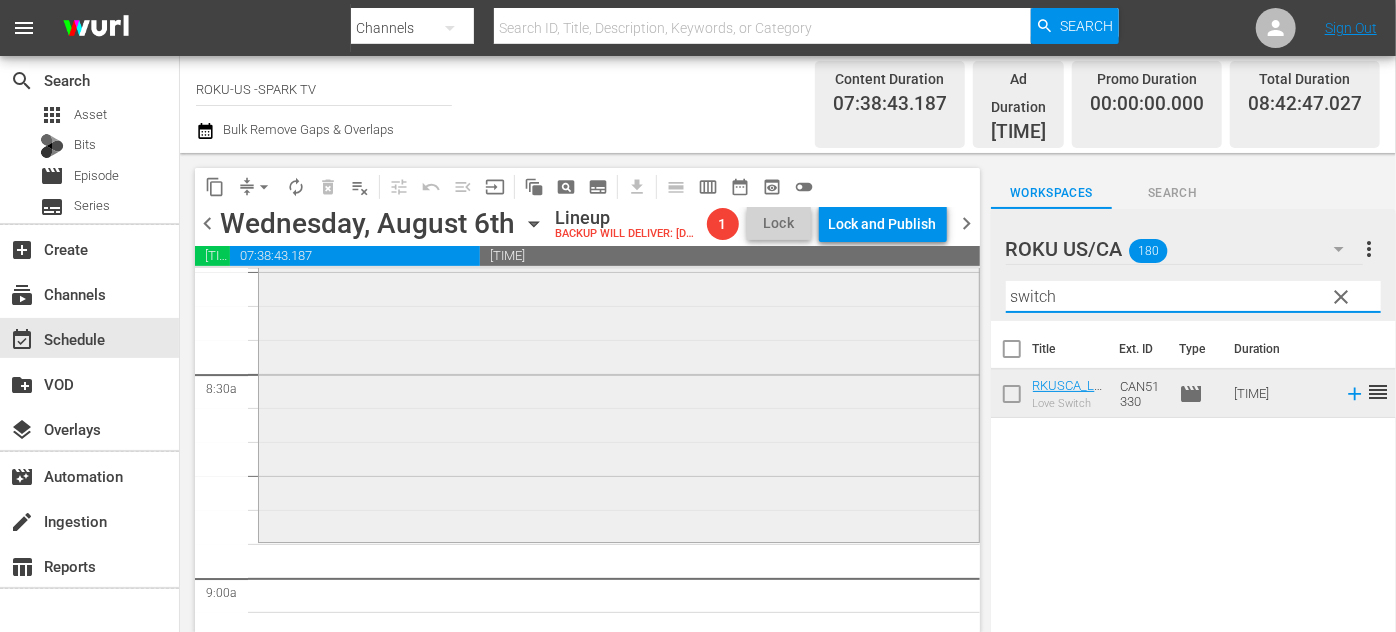 drag, startPoint x: 1087, startPoint y: 284, endPoint x: 927, endPoint y: 287, distance: 160.02812 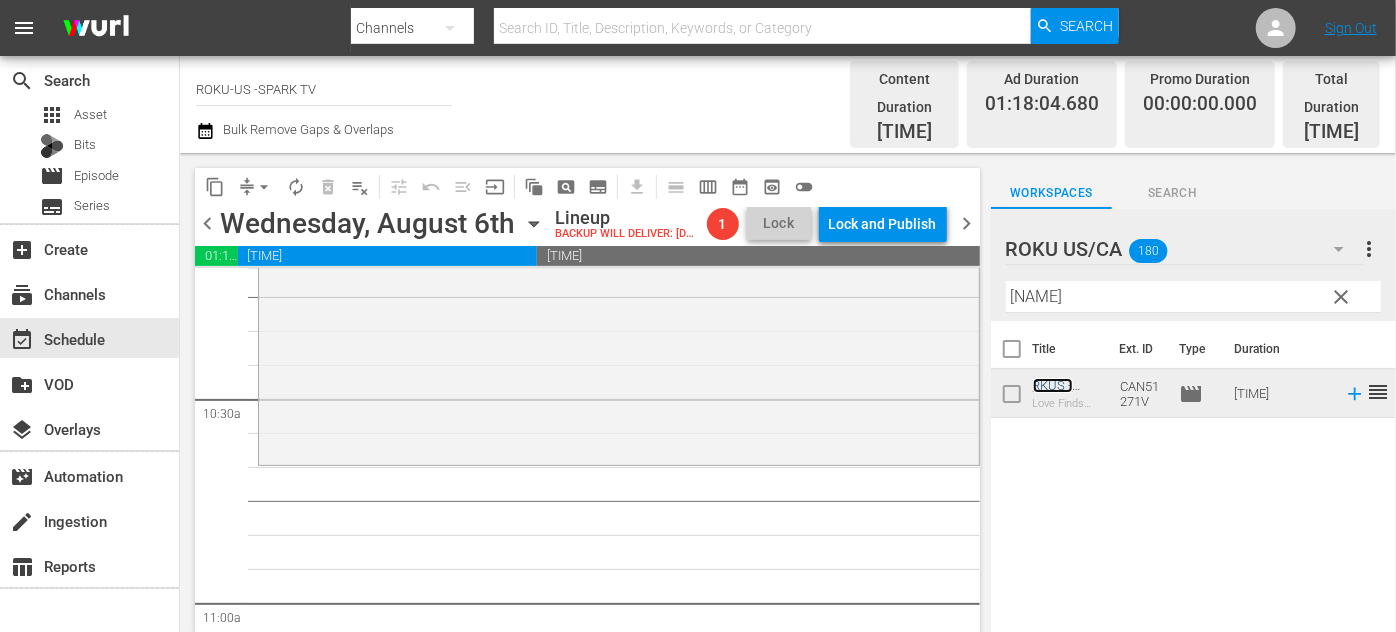 scroll, scrollTop: 4181, scrollLeft: 0, axis: vertical 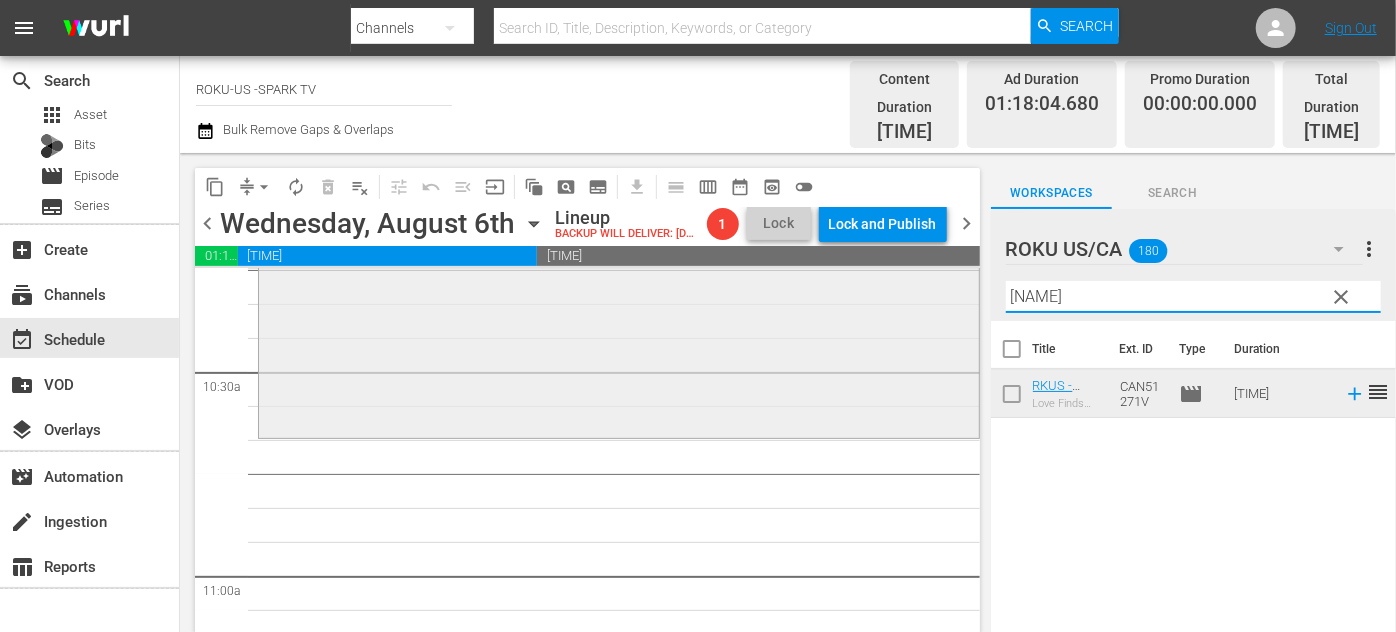 drag, startPoint x: 1093, startPoint y: 281, endPoint x: 873, endPoint y: 296, distance: 220.51077 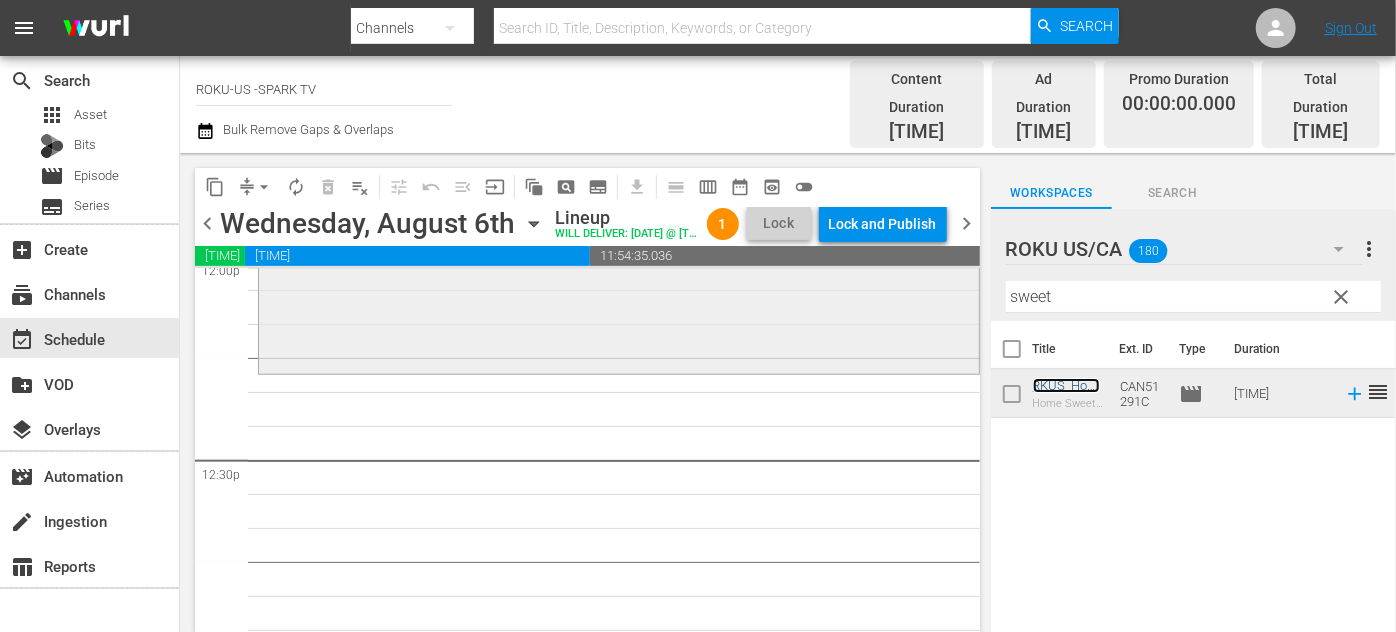 scroll, scrollTop: 4818, scrollLeft: 0, axis: vertical 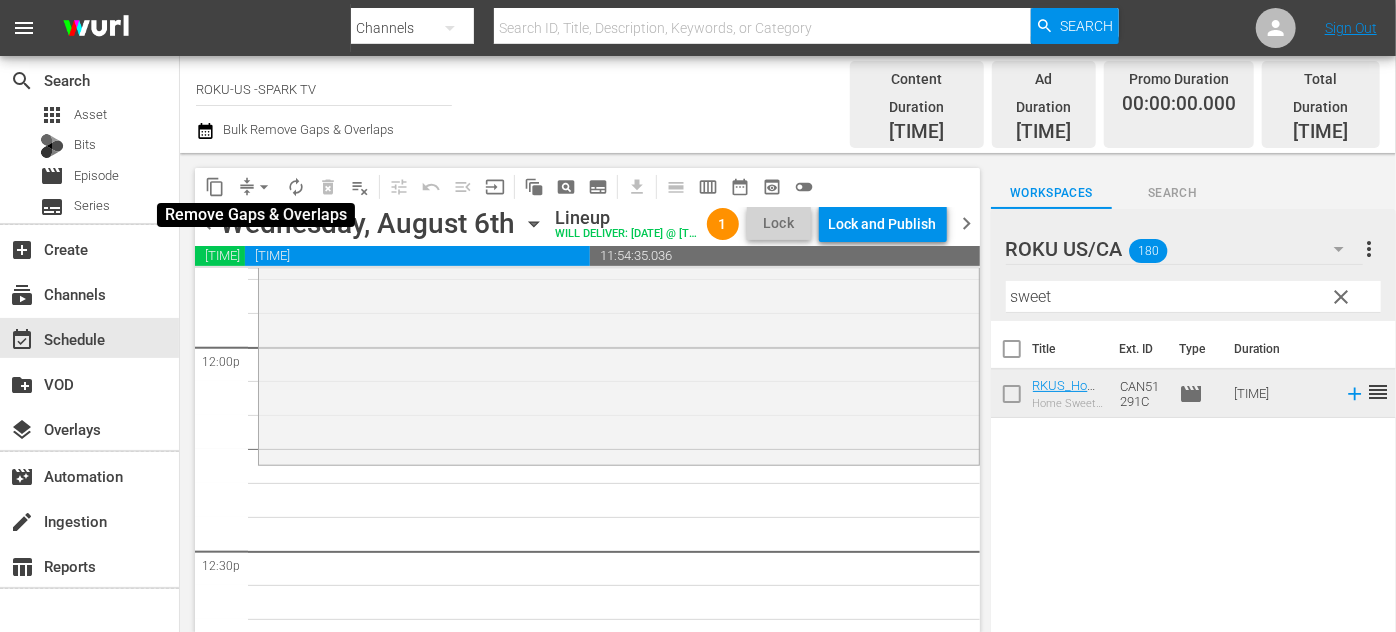 click on "arrow_drop_down" at bounding box center (264, 187) 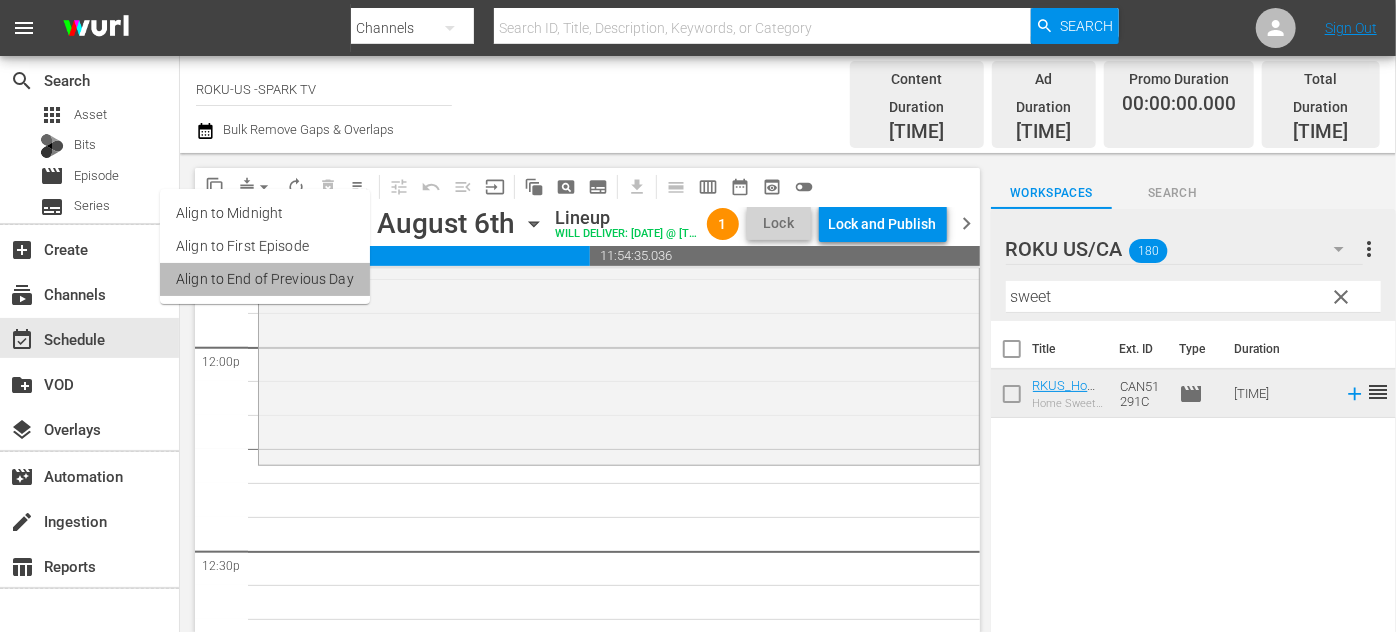 click on "Align to End of Previous Day" at bounding box center (265, 279) 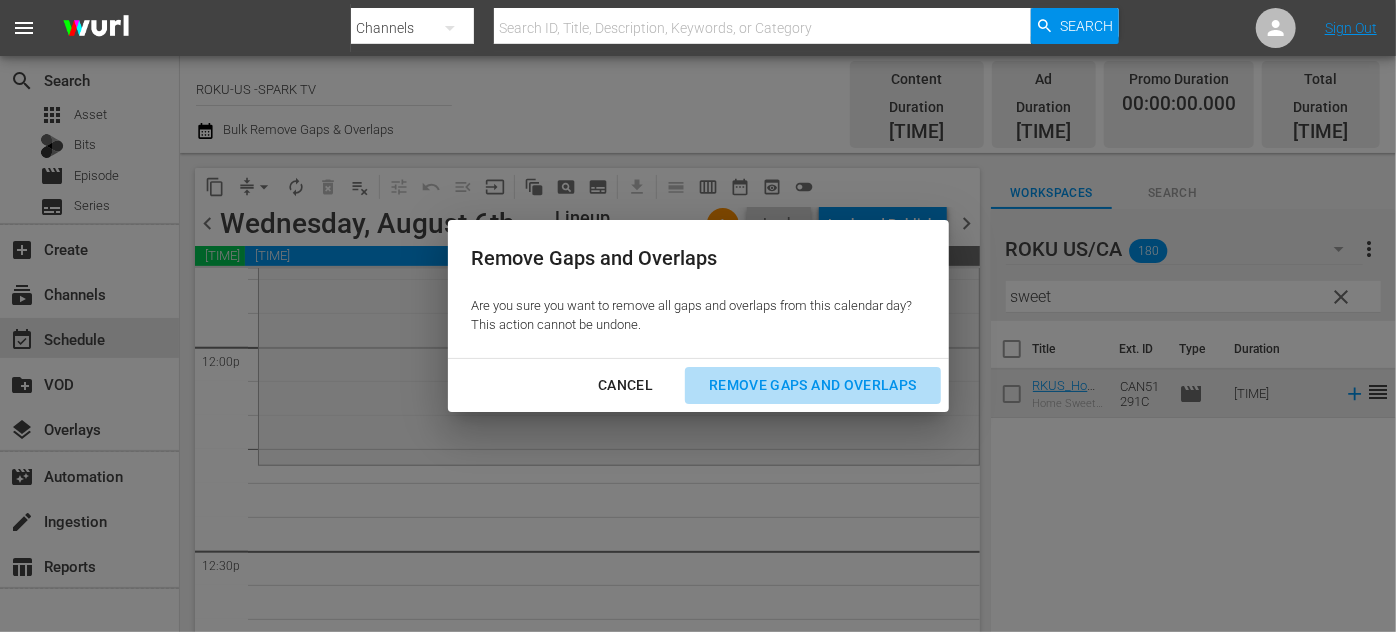 click on "Remove Gaps and Overlaps" at bounding box center [812, 385] 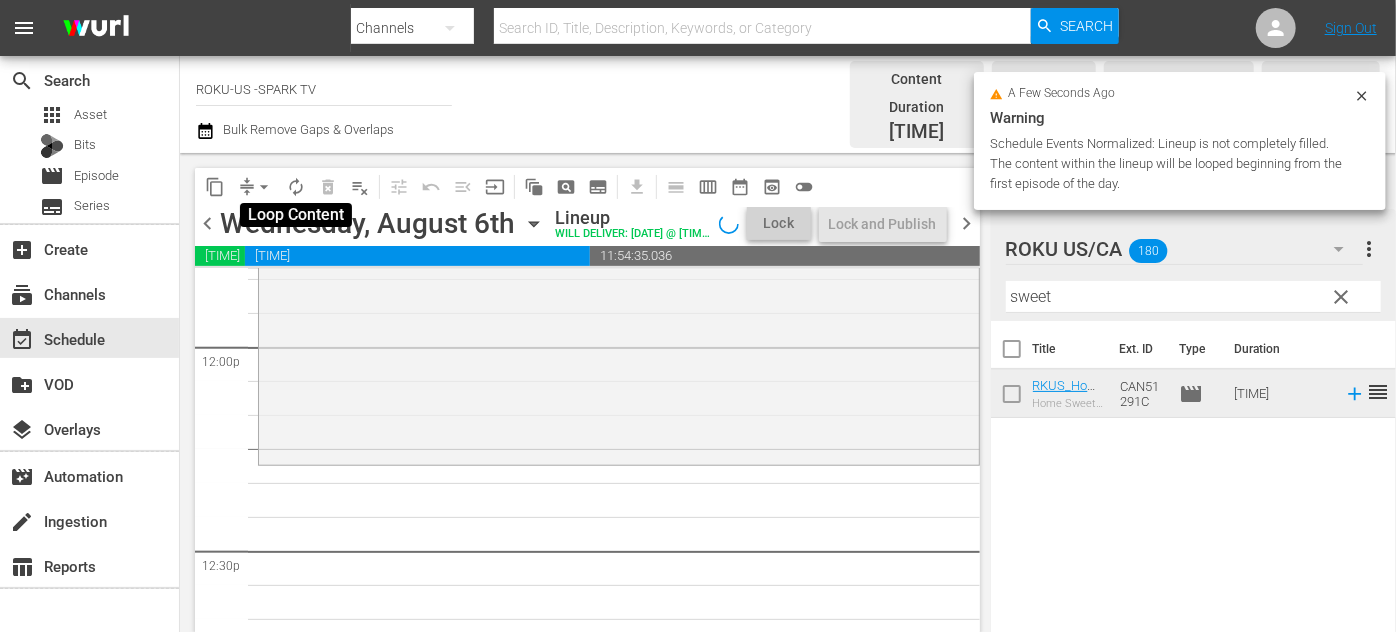 click on "autorenew_outlined" at bounding box center (296, 187) 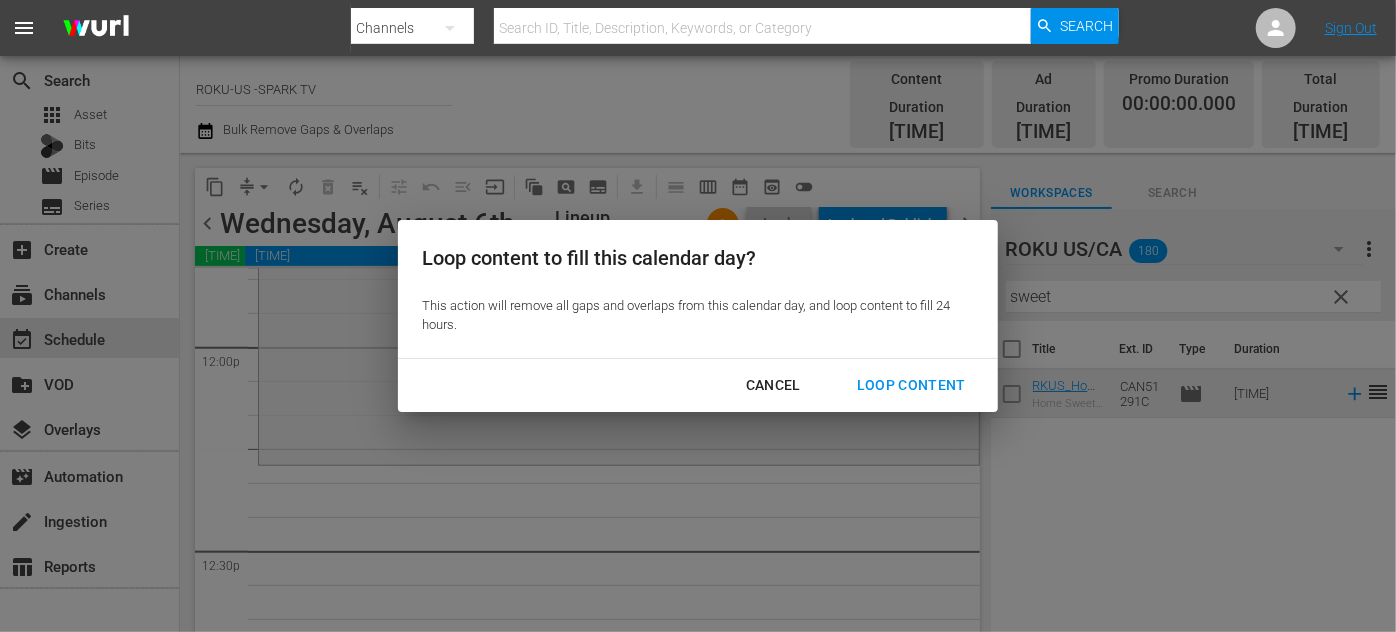 click on "Loop Content" at bounding box center [911, 385] 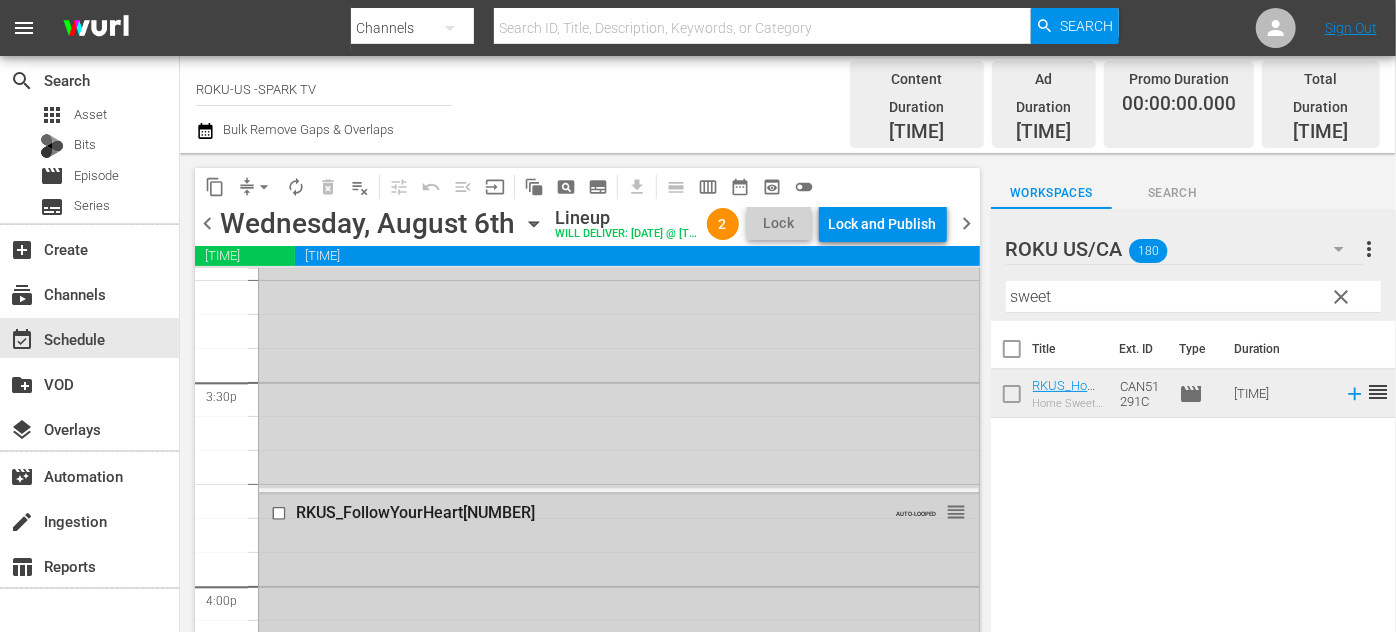 scroll, scrollTop: 6393, scrollLeft: 0, axis: vertical 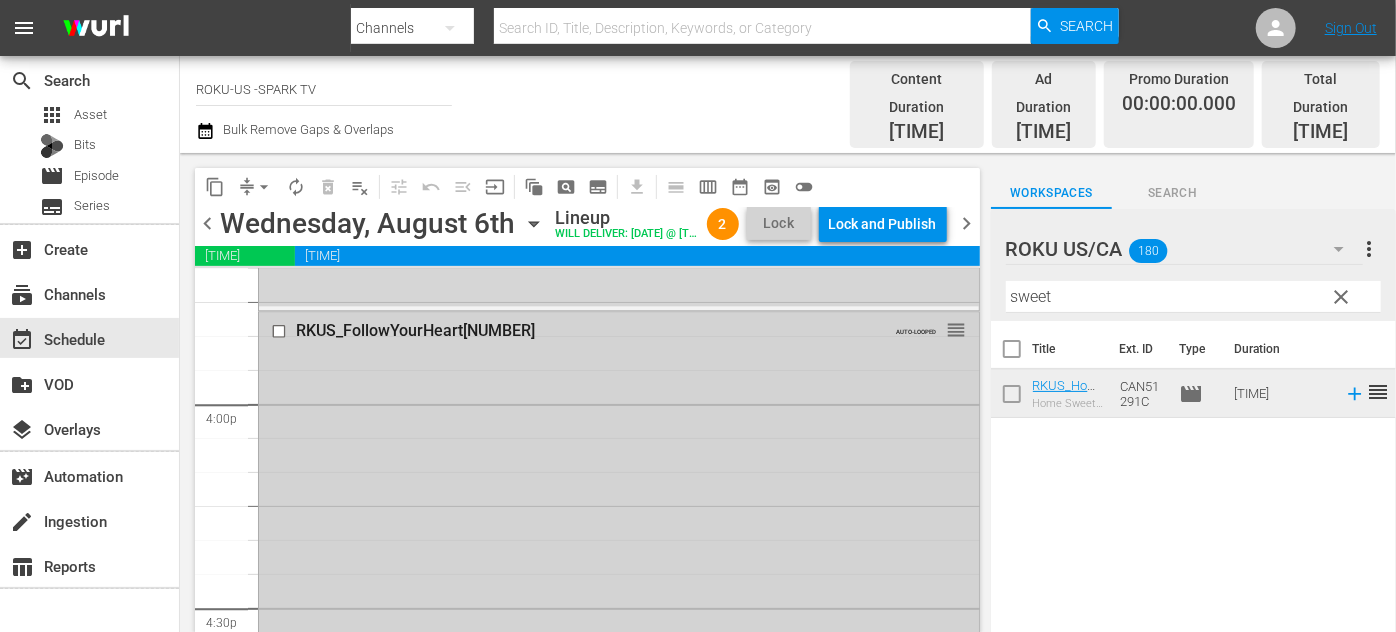 click on "RKUS_FollowYourHeart99 AUTO-LOOPED reorder" at bounding box center (619, 692) 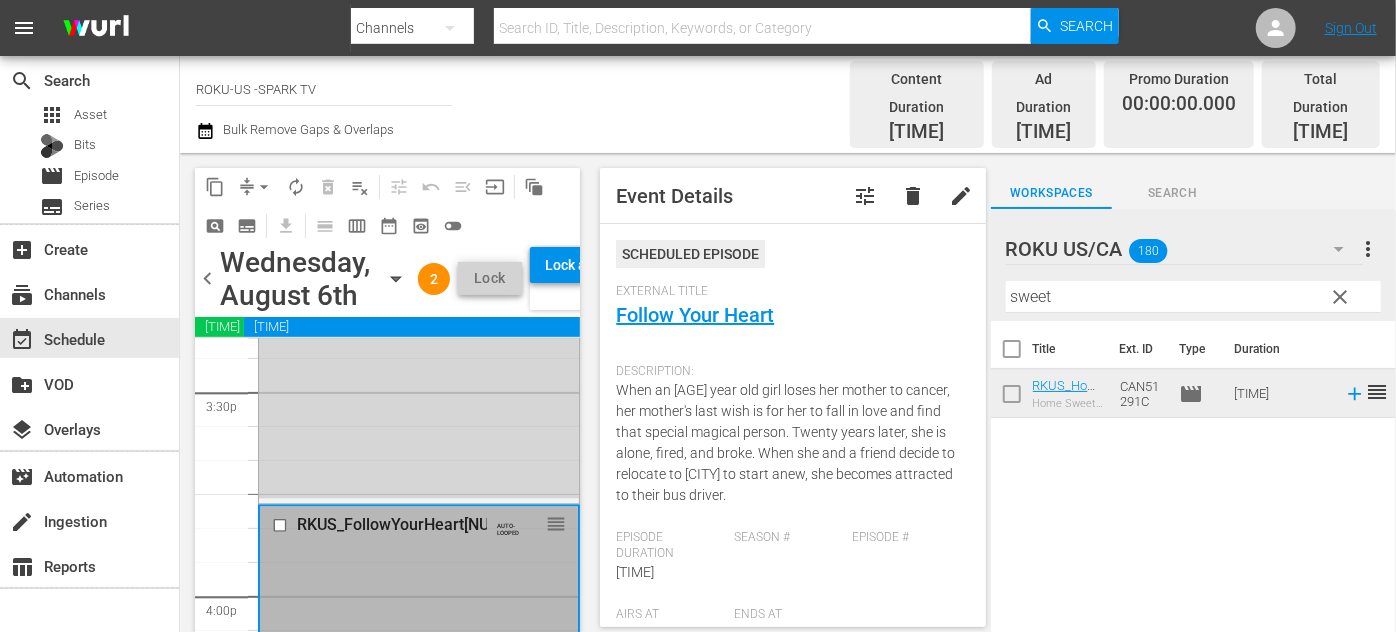 scroll, scrollTop: 6302, scrollLeft: 0, axis: vertical 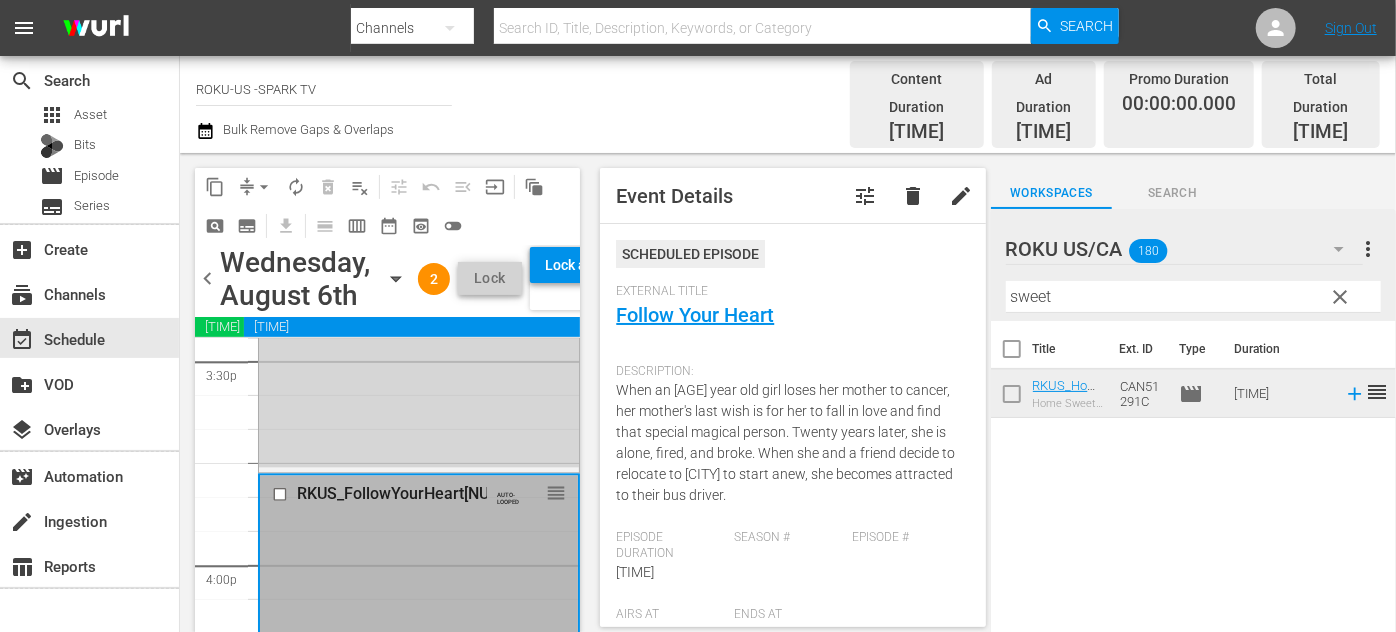 click at bounding box center (282, 493) 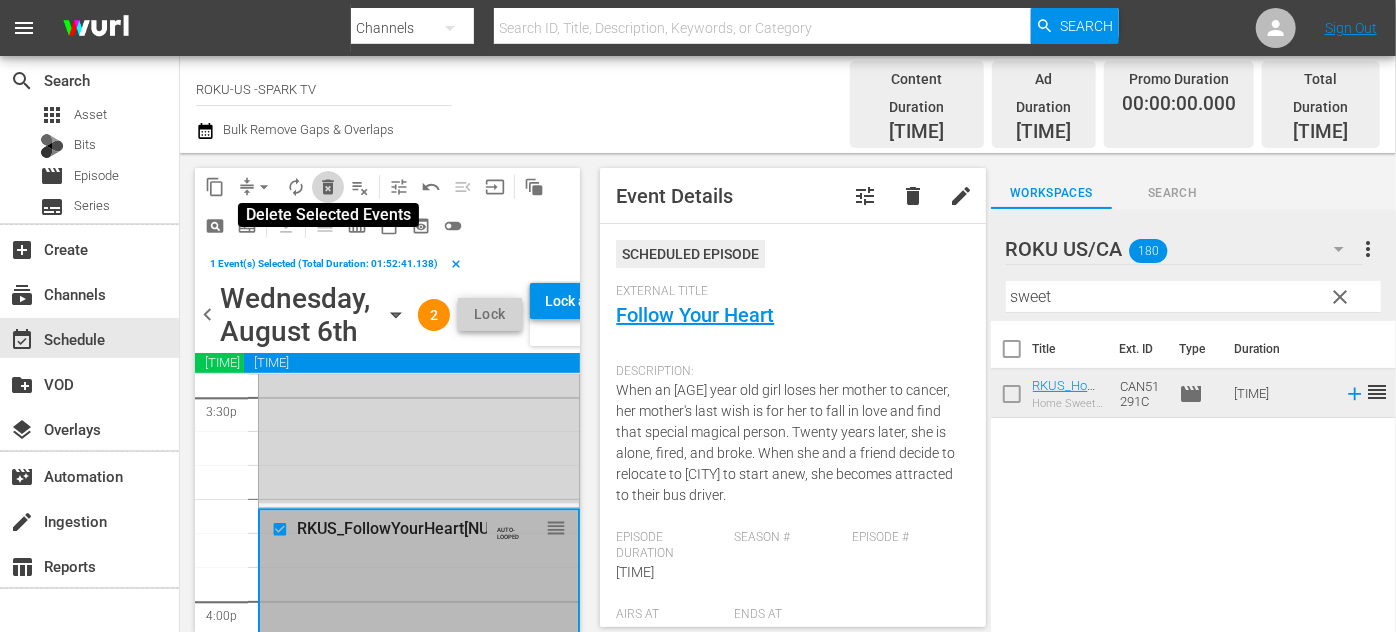click on "delete_forever_outlined" at bounding box center [328, 187] 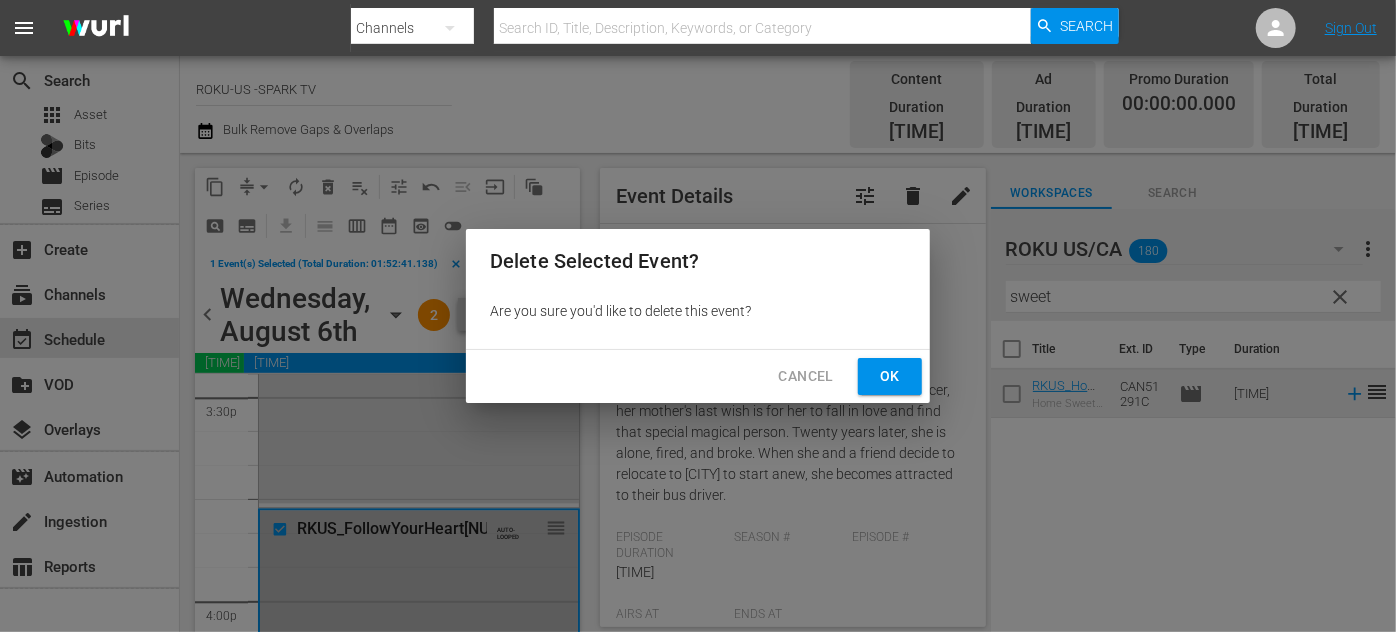 click on "Ok" at bounding box center [890, 376] 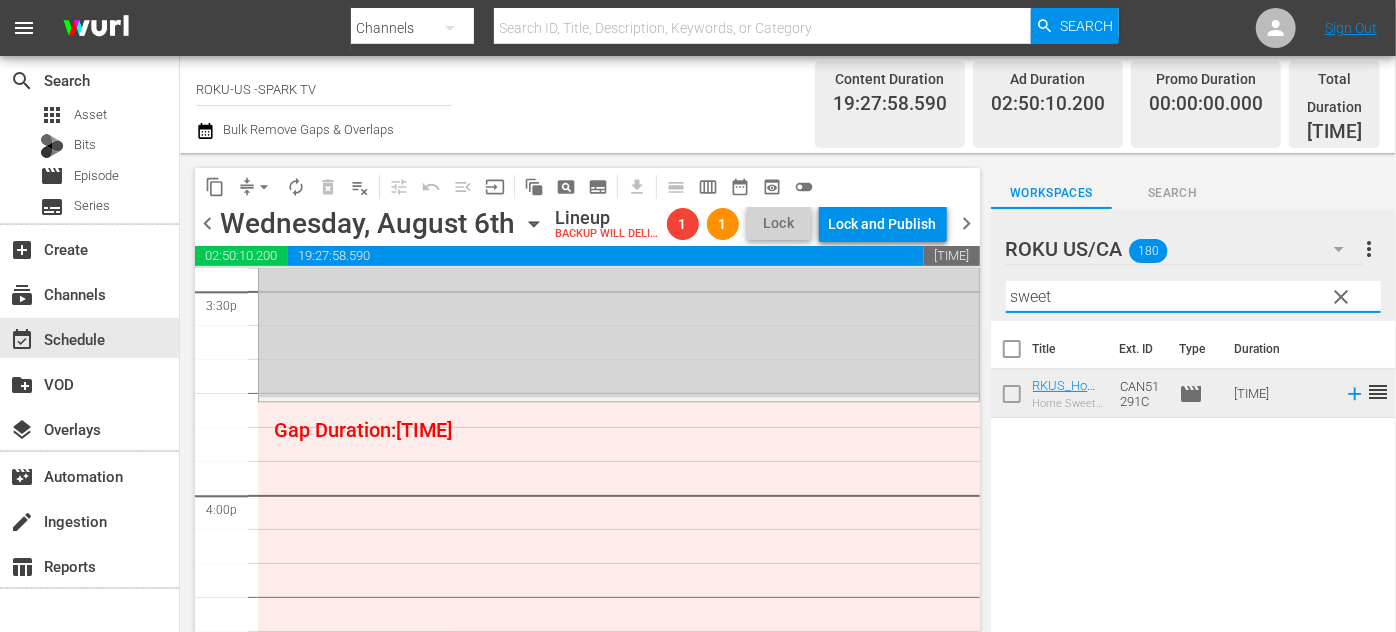 drag, startPoint x: 1066, startPoint y: 281, endPoint x: 997, endPoint y: 285, distance: 69.115845 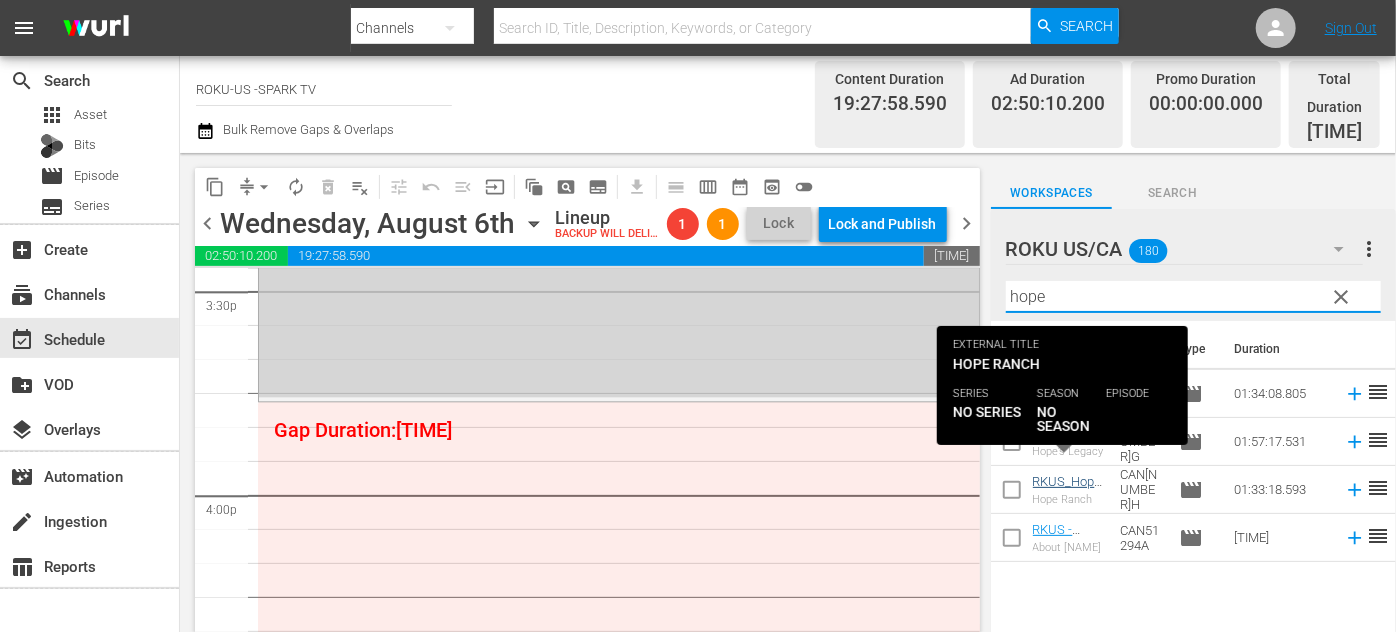type on "hope" 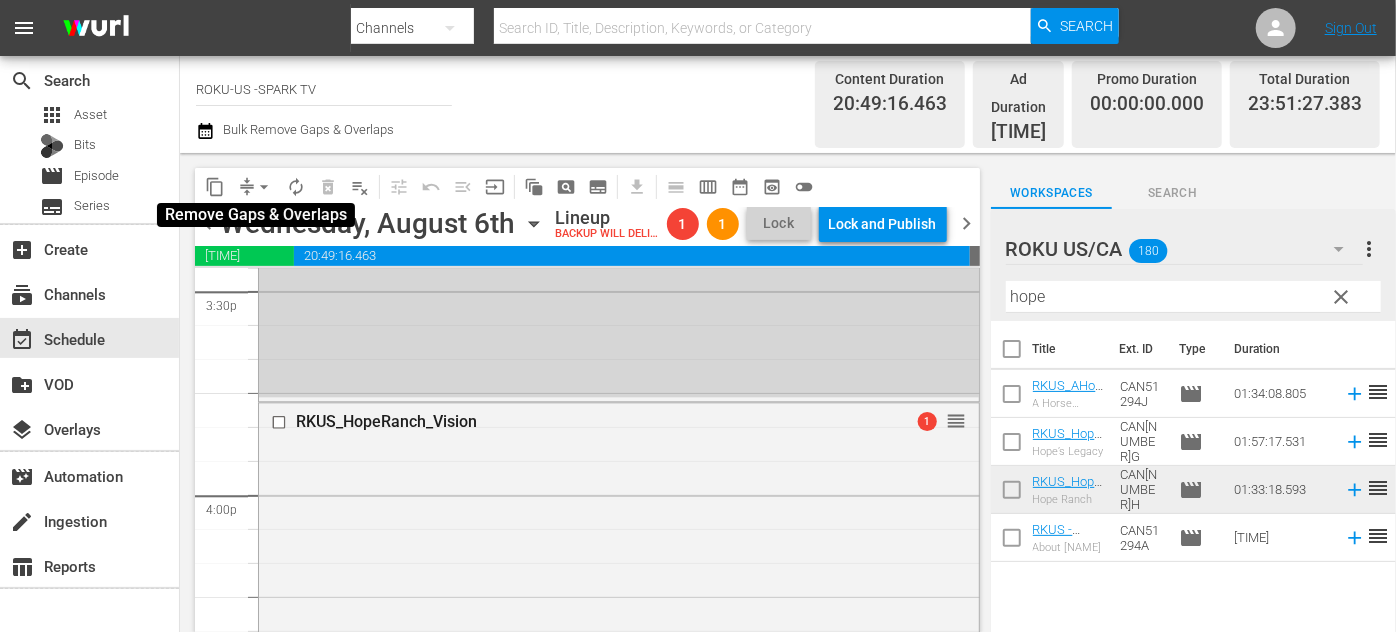 click on "arrow_drop_down" at bounding box center [264, 187] 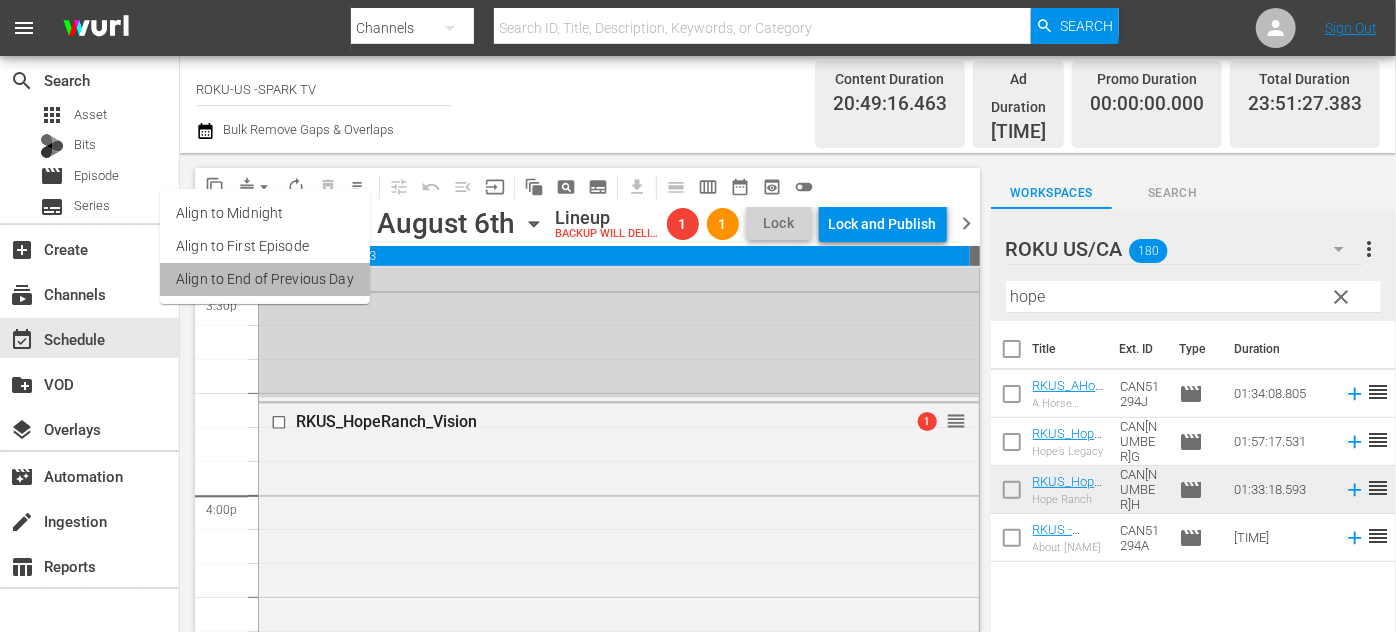 click on "Align to End of Previous Day" at bounding box center [265, 279] 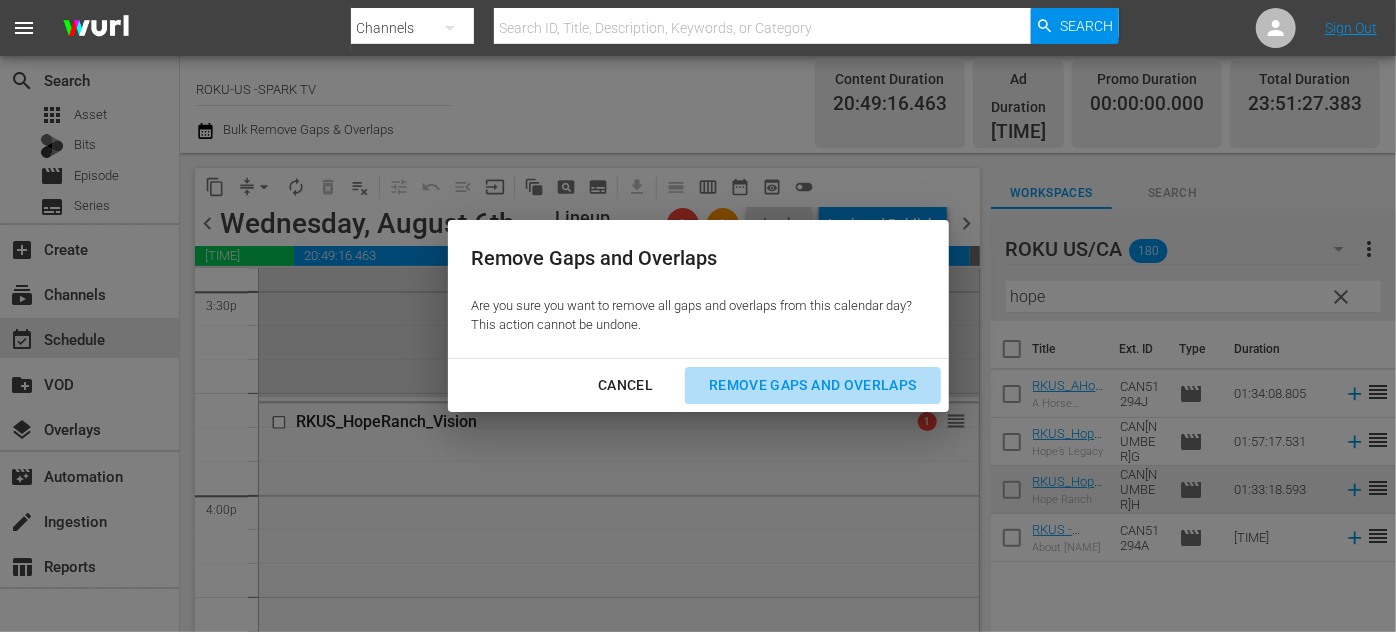 click on "Remove Gaps and Overlaps" at bounding box center [812, 385] 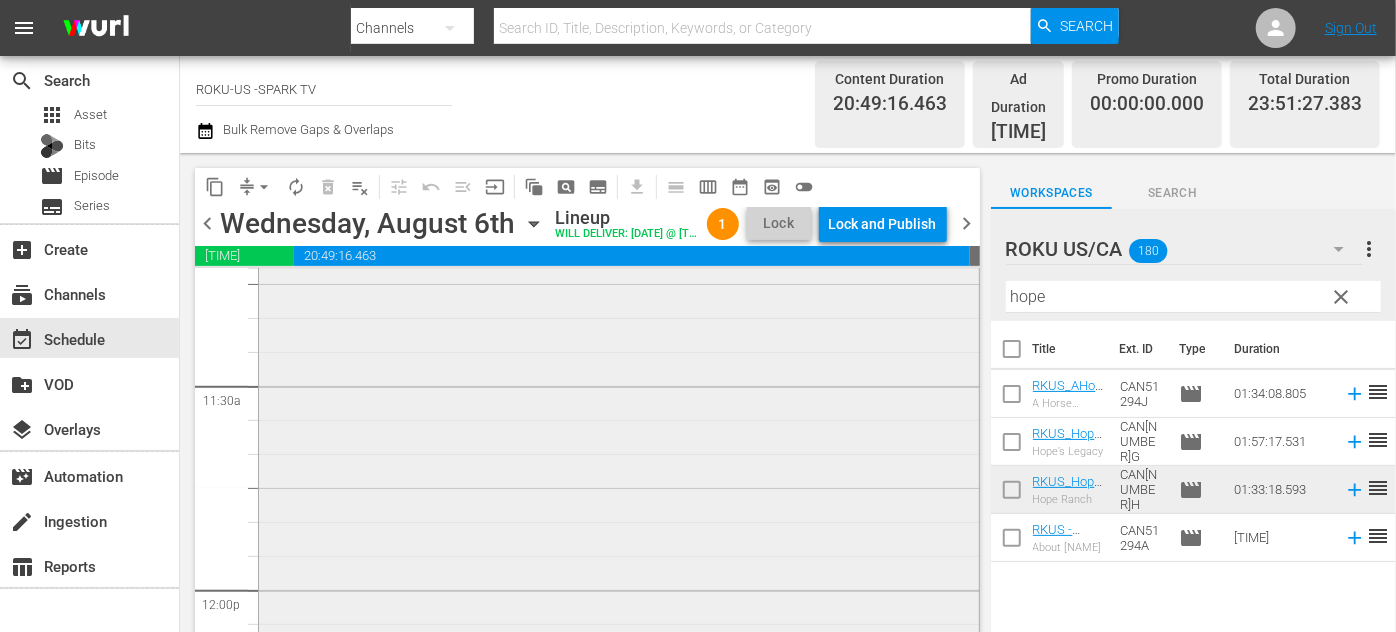scroll, scrollTop: 4211, scrollLeft: 0, axis: vertical 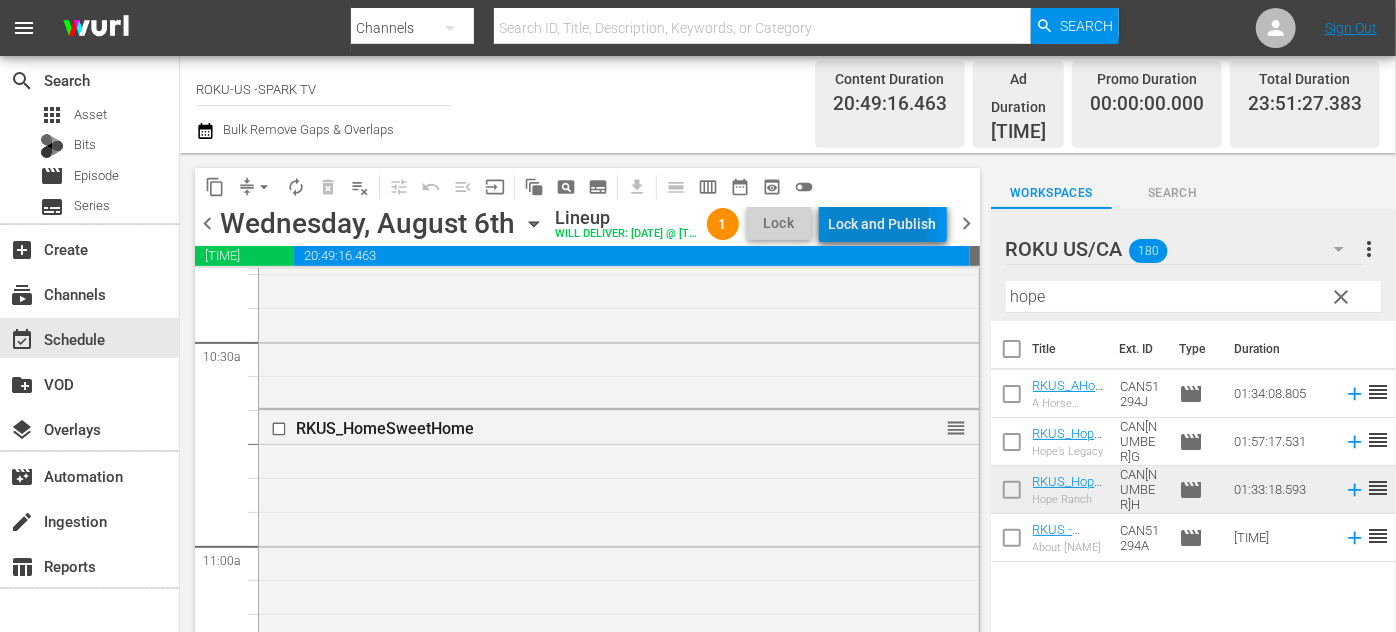 click on "Lock and Publish" at bounding box center [883, 224] 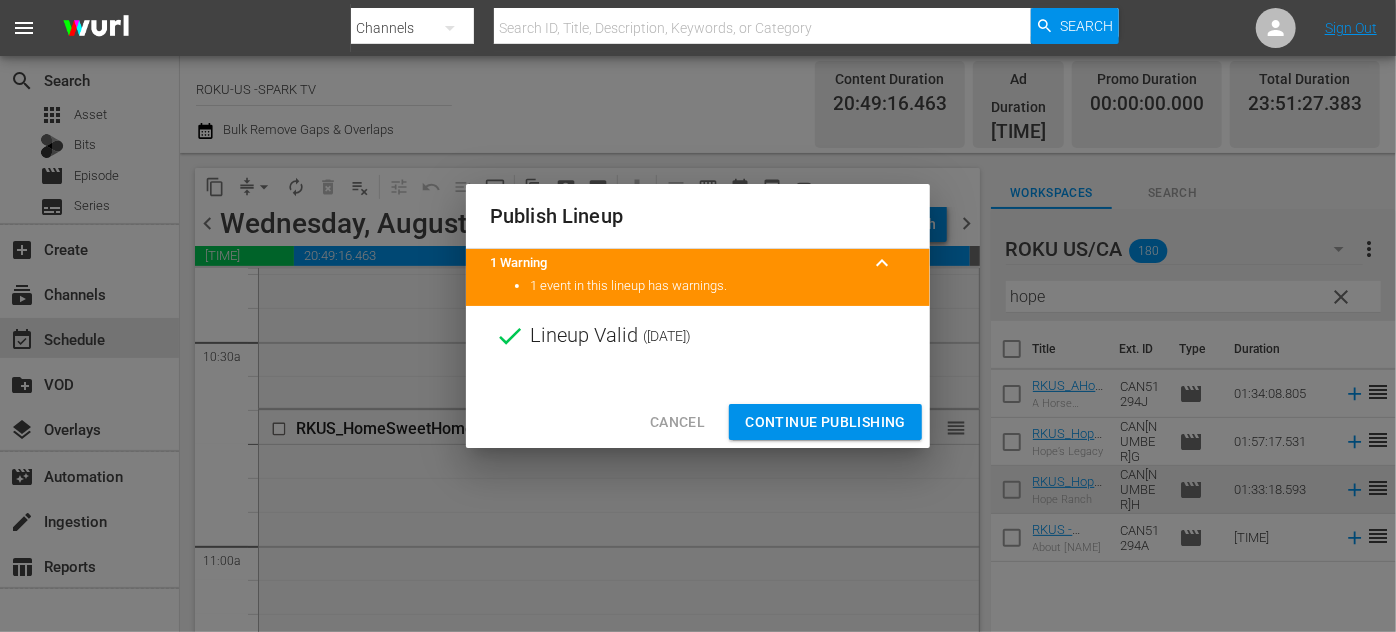 click on "Continue Publishing" at bounding box center (825, 422) 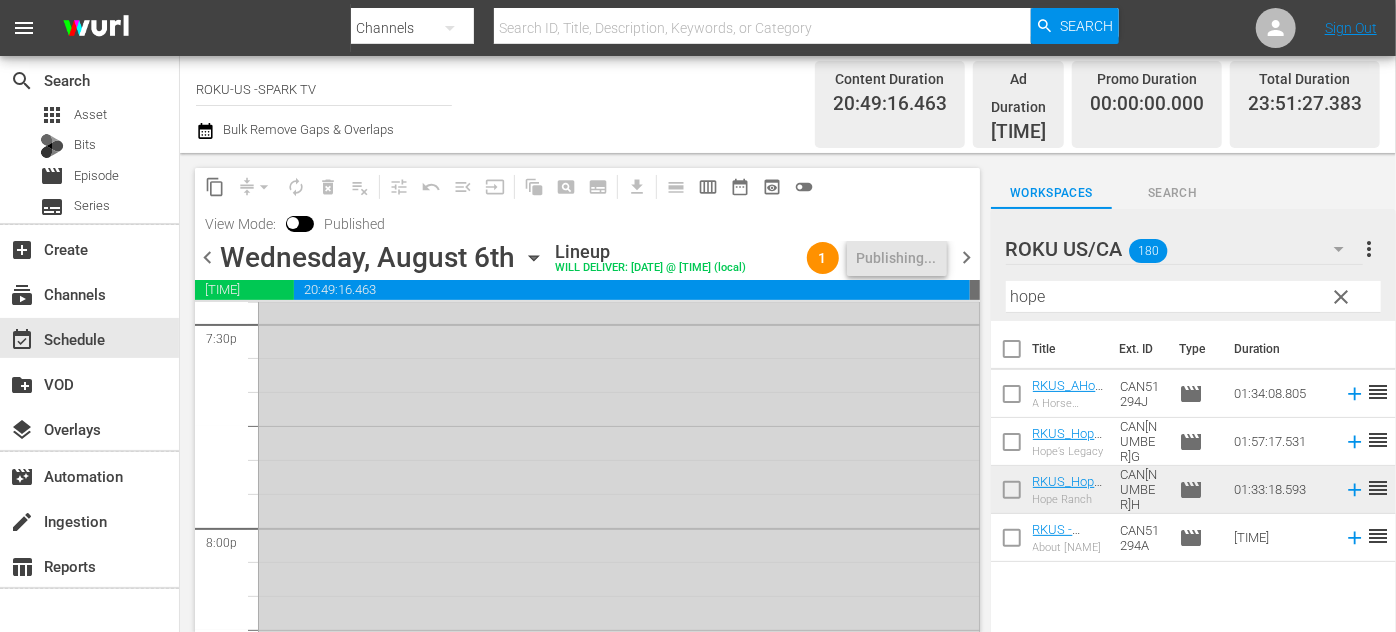 scroll, scrollTop: 7938, scrollLeft: 0, axis: vertical 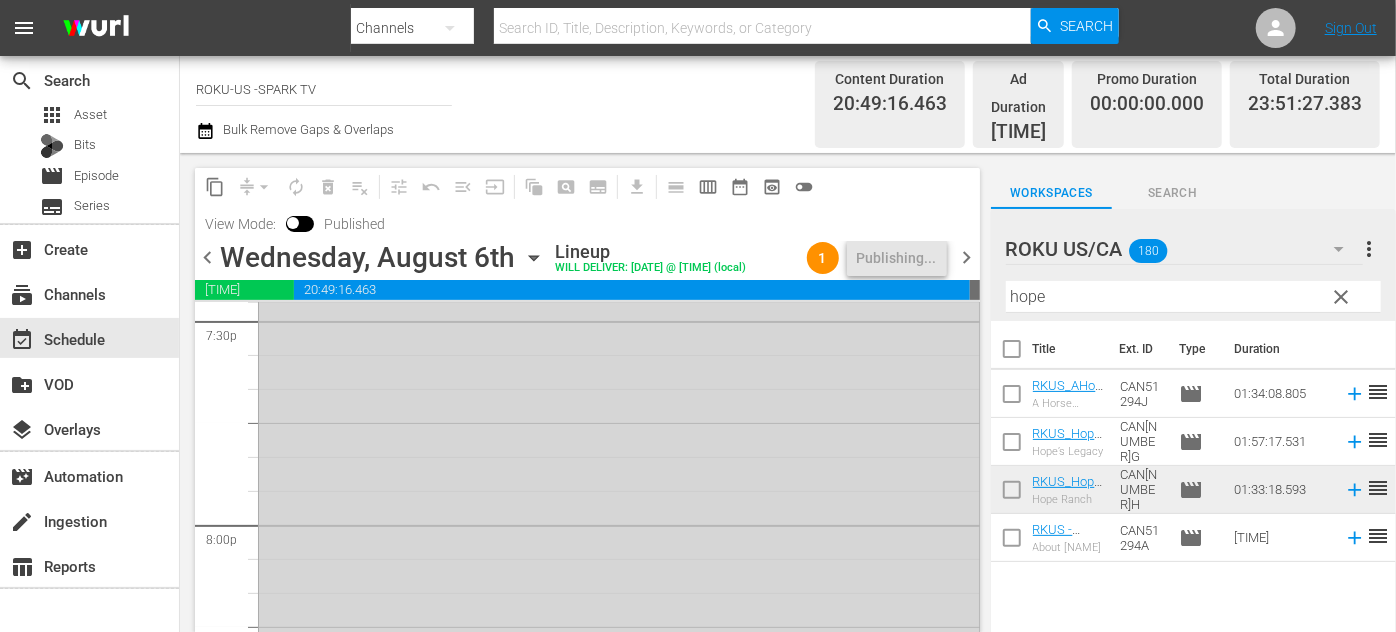 click on "chevron_left" at bounding box center (207, 257) 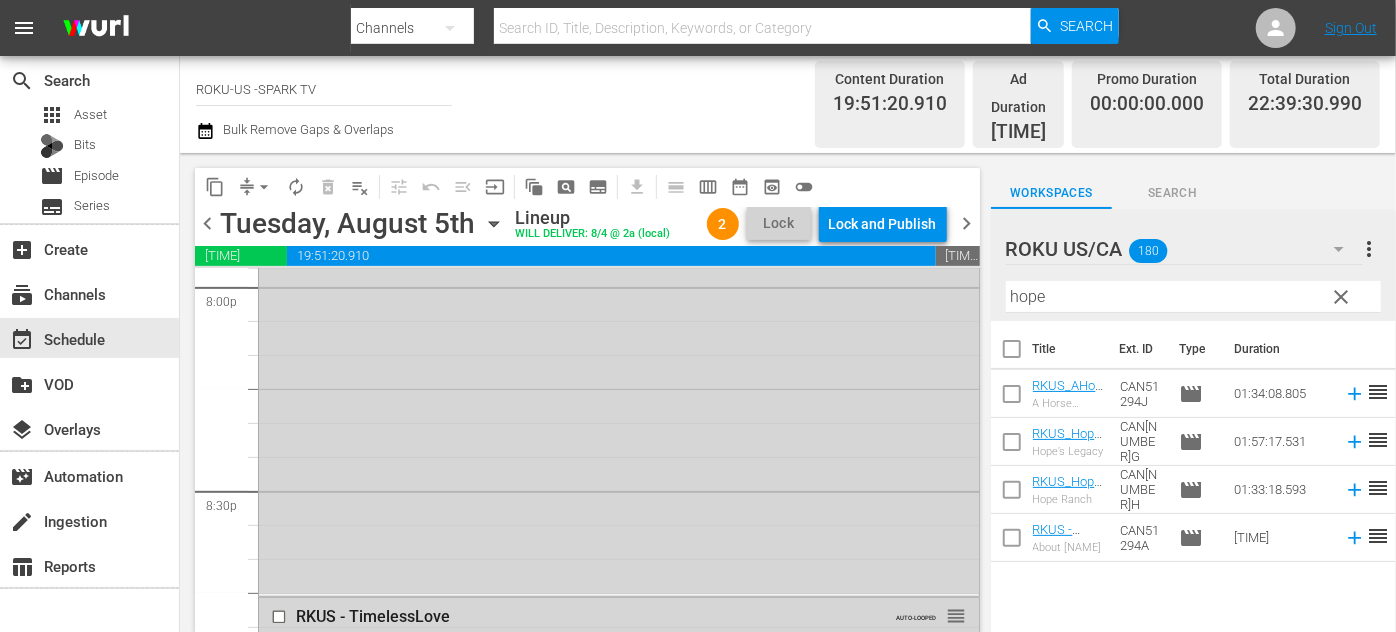 scroll, scrollTop: 7938, scrollLeft: 0, axis: vertical 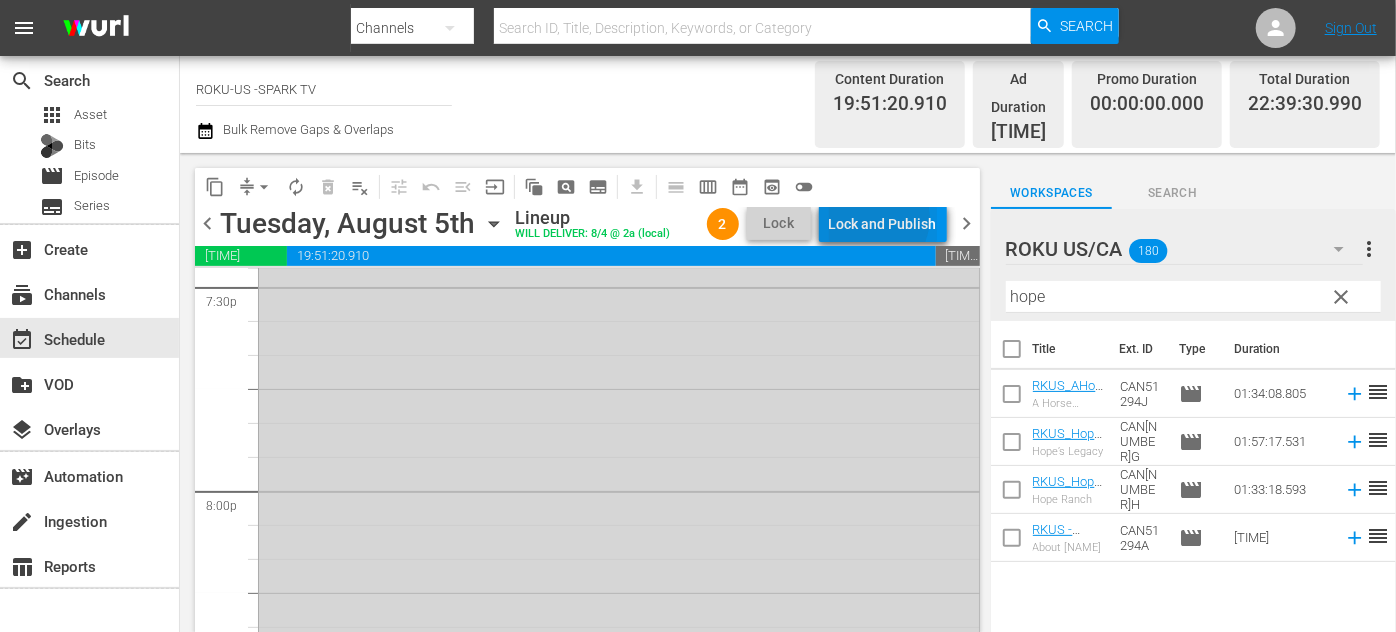 click on "Lock and Publish" at bounding box center (883, 224) 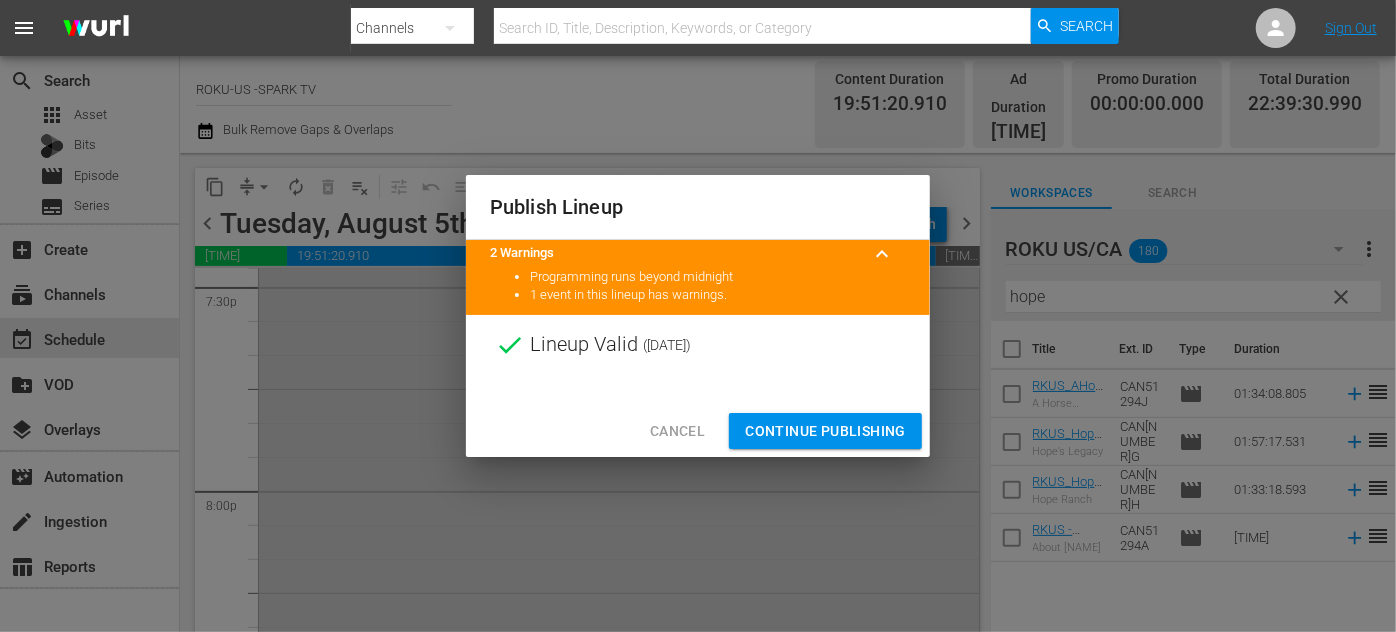 click on "Continue Publishing" at bounding box center [825, 431] 